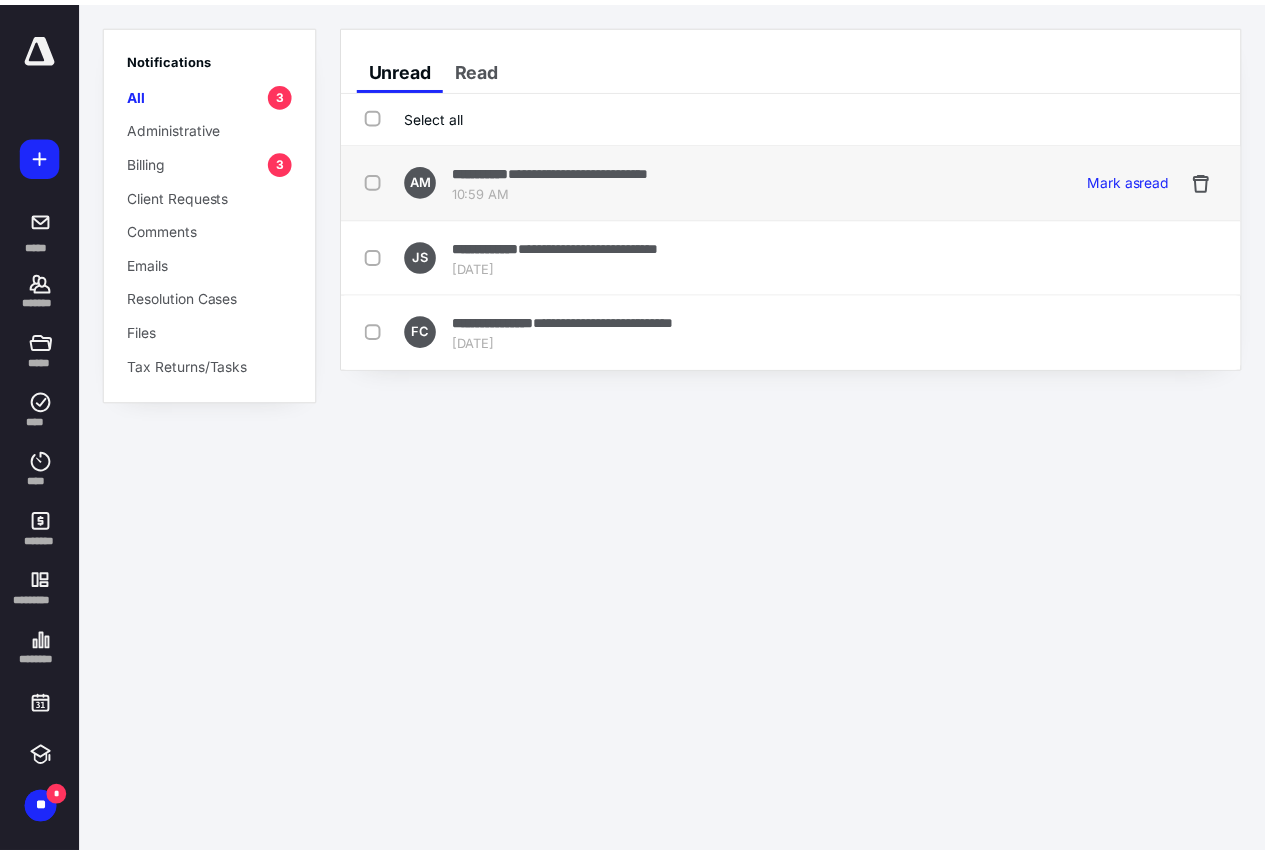 scroll, scrollTop: 0, scrollLeft: 0, axis: both 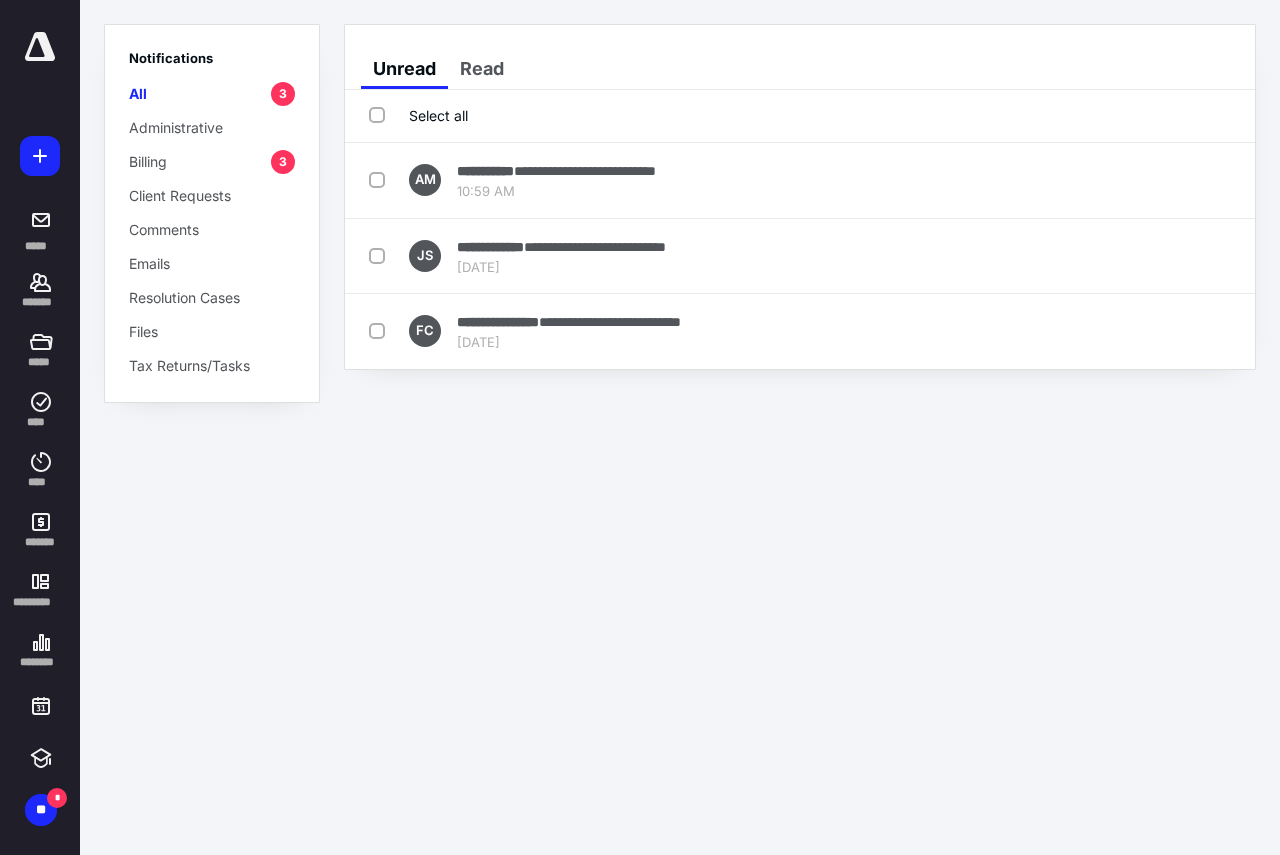click on "Select all" at bounding box center (418, 115) 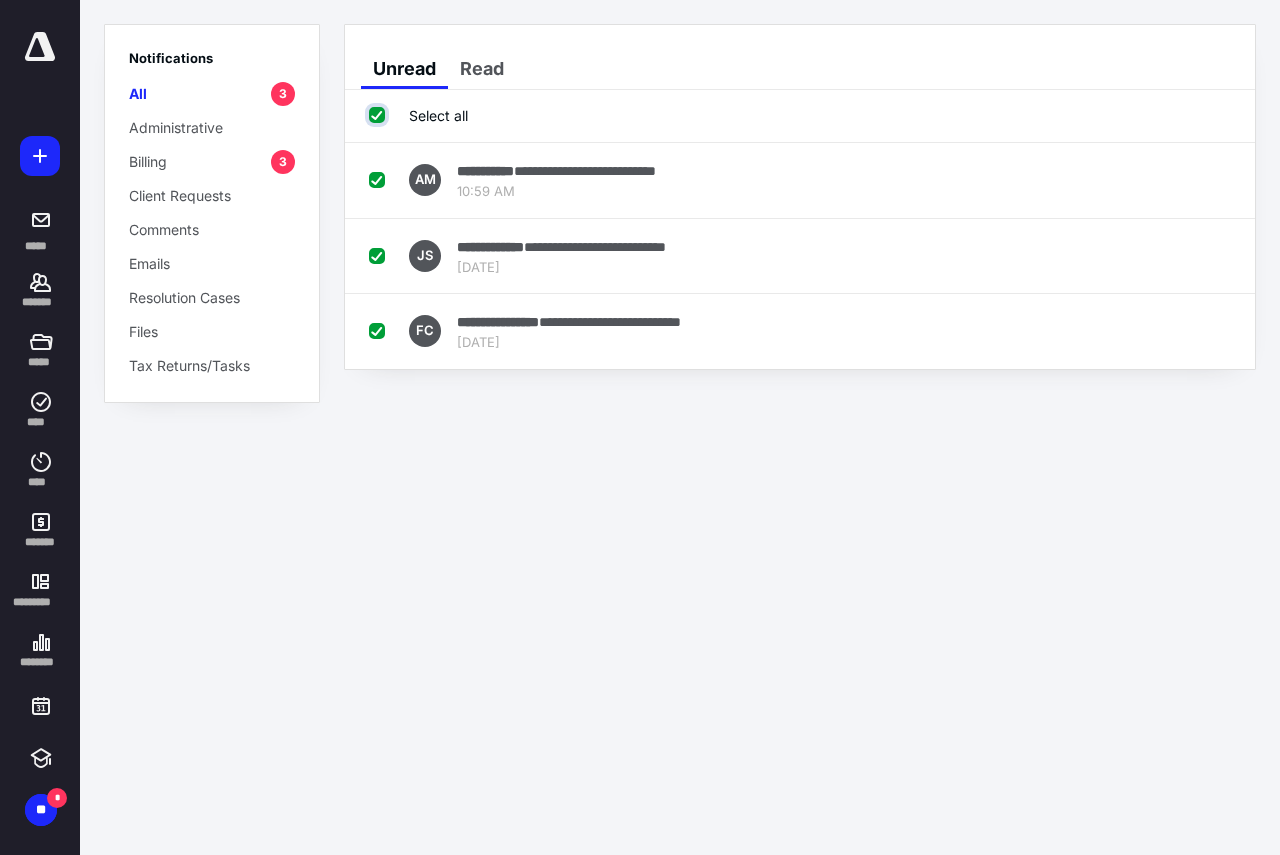 checkbox on "true" 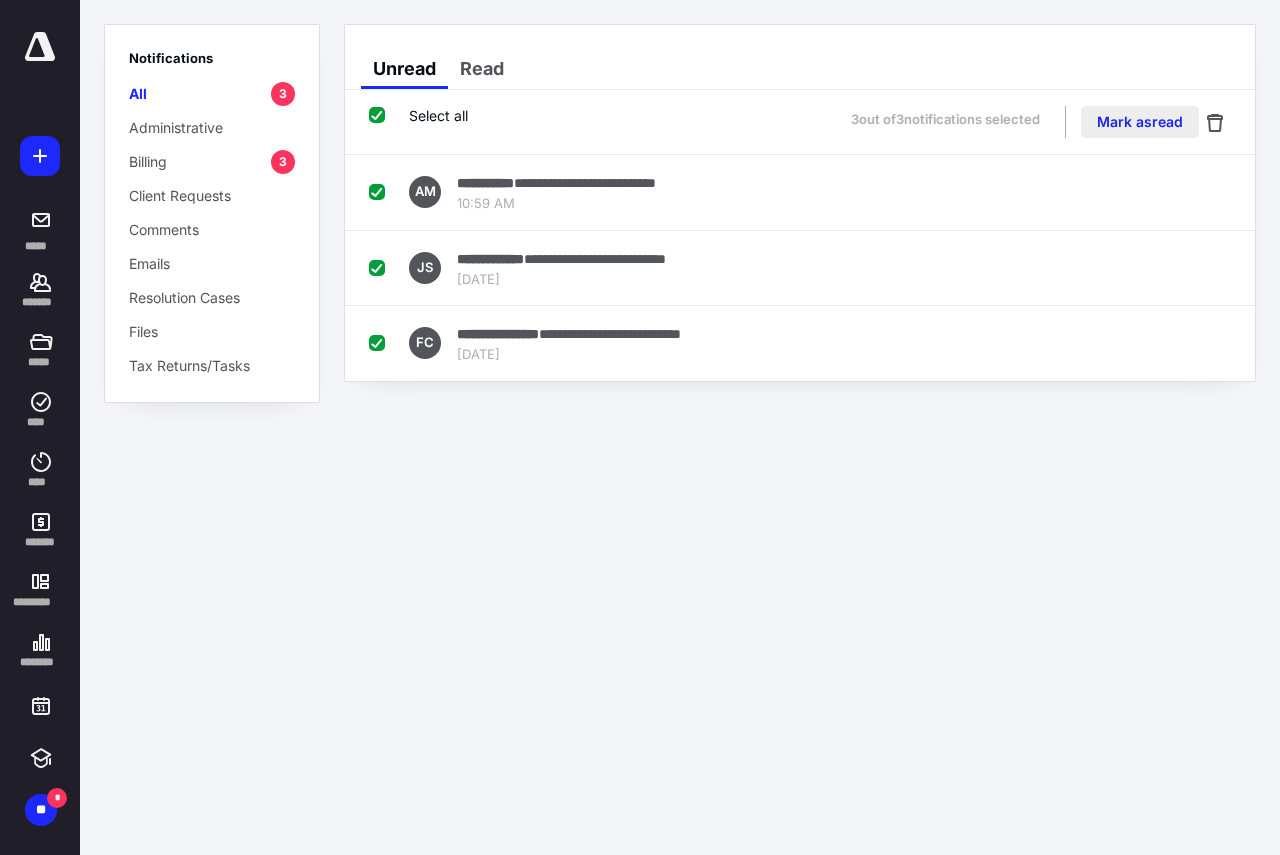 click on "Mark as  read" at bounding box center (1140, 122) 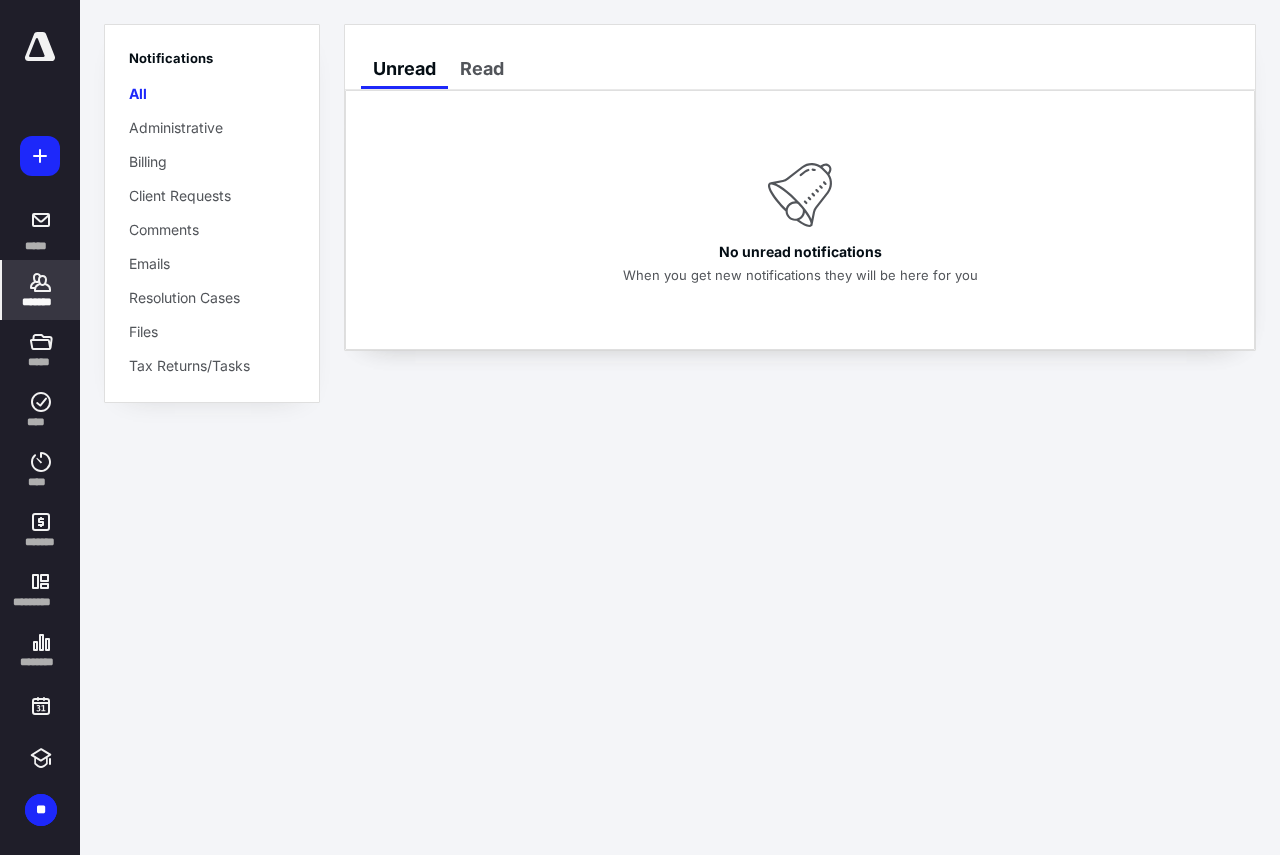 click on "*******" at bounding box center (41, 290) 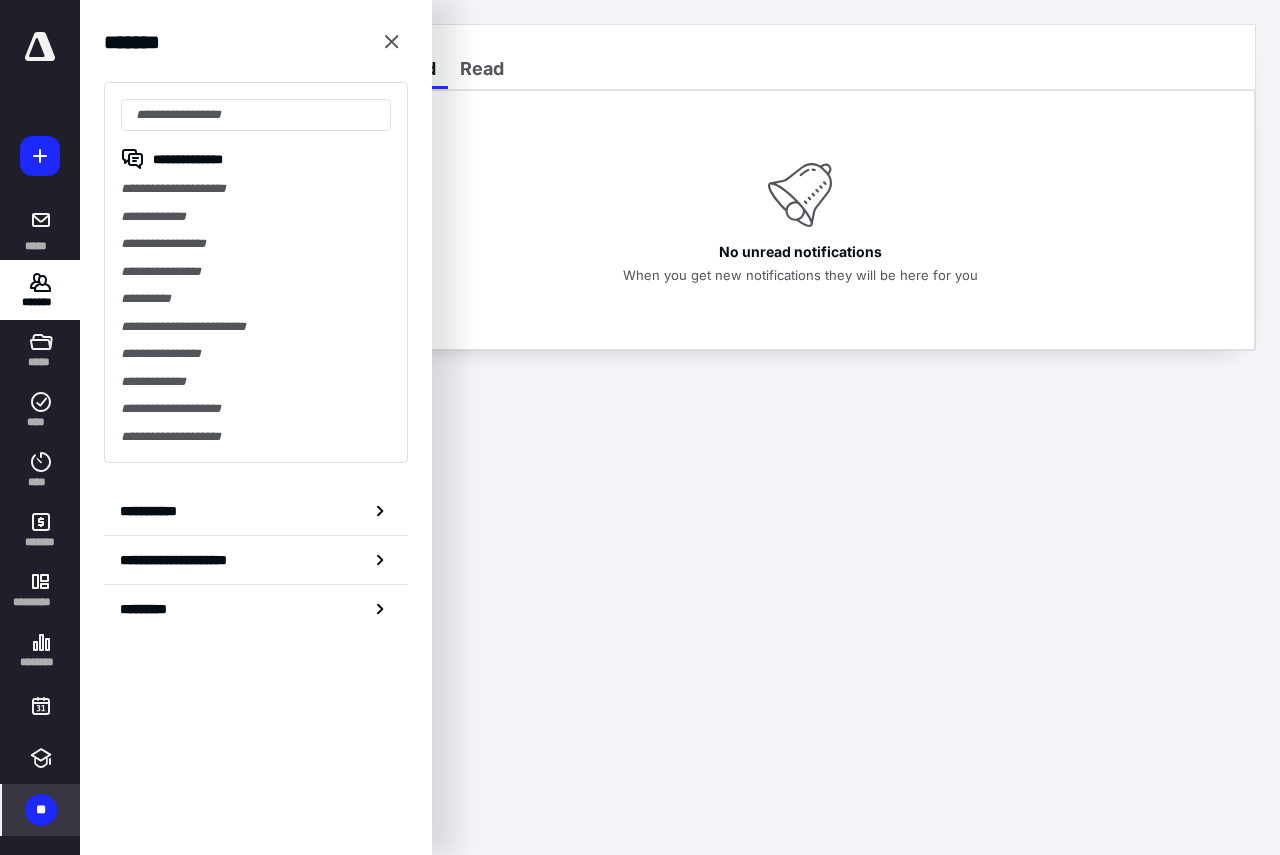 click on "**" at bounding box center [41, 810] 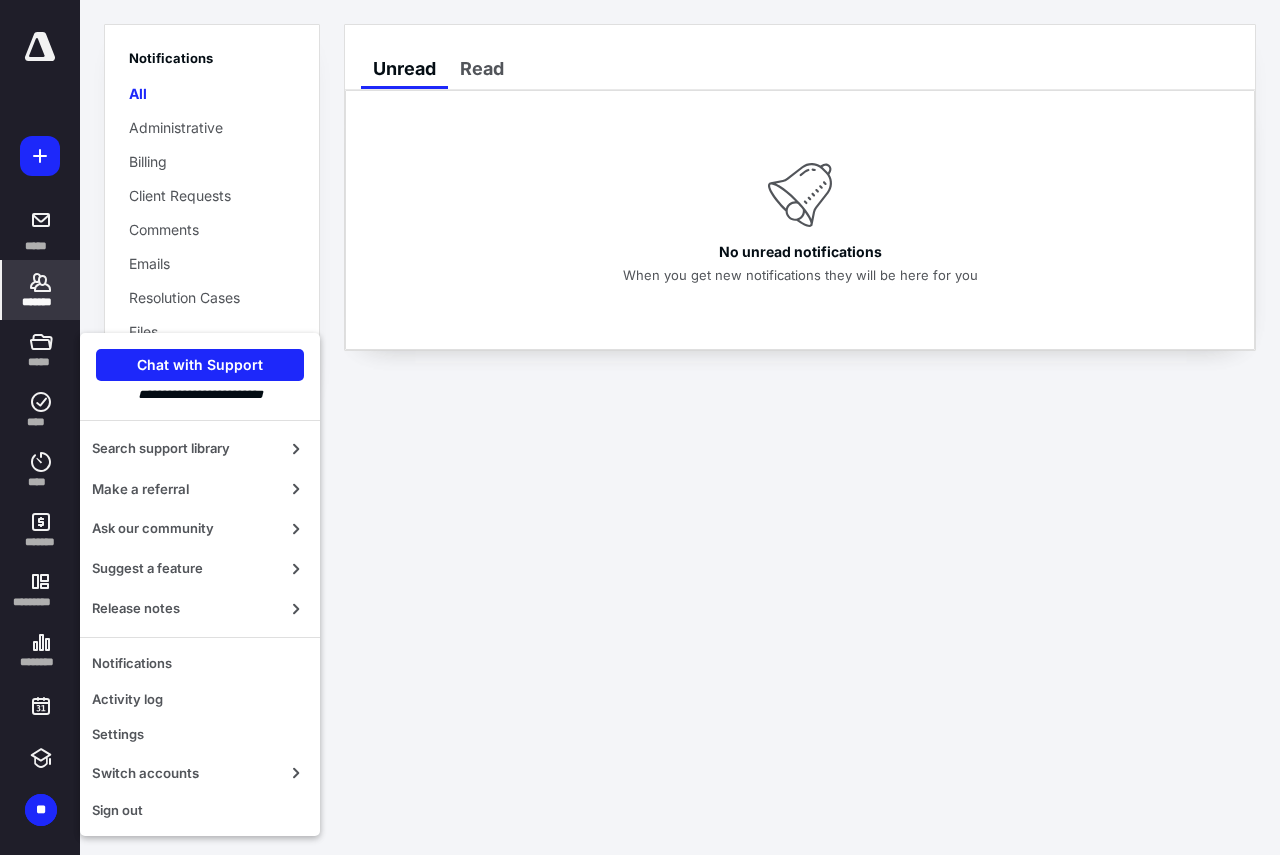click on "*******" at bounding box center [41, 302] 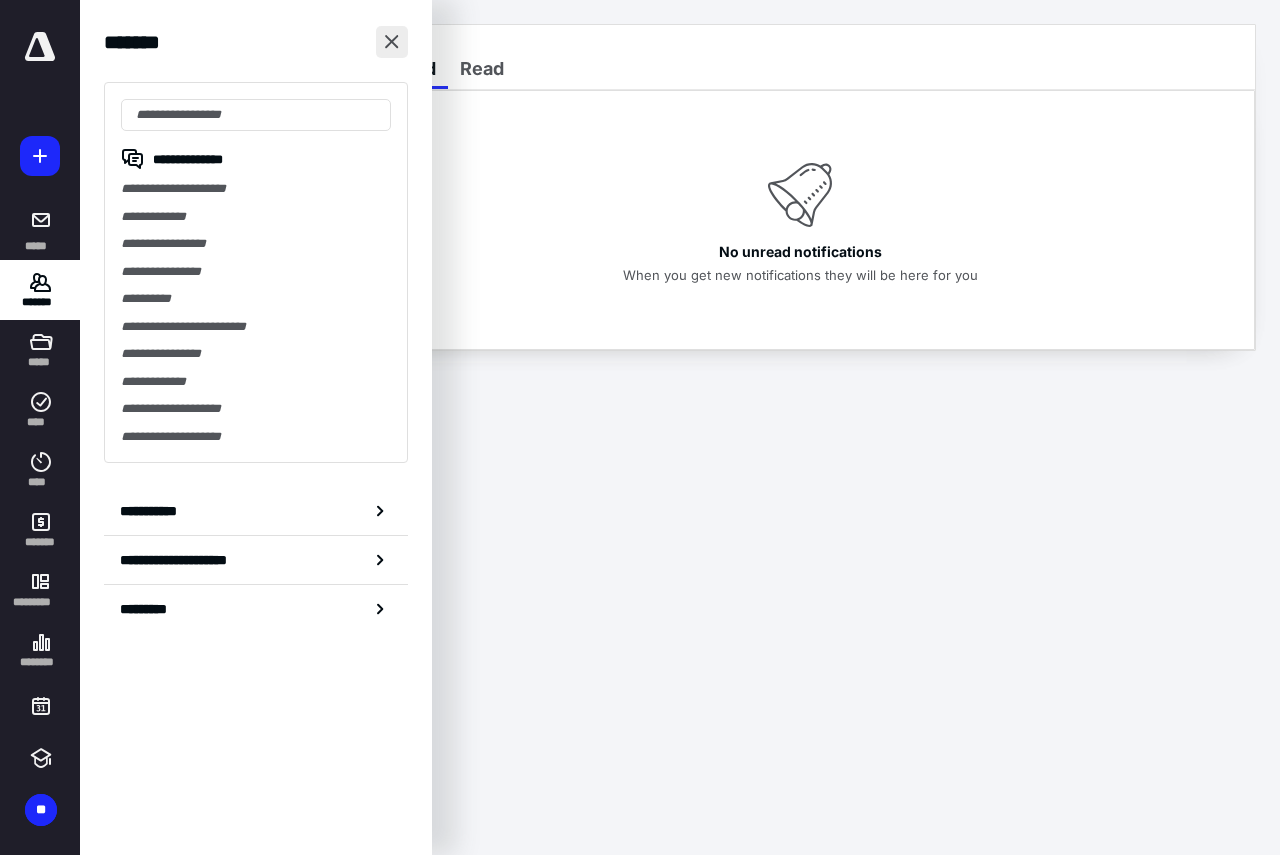 click at bounding box center [392, 42] 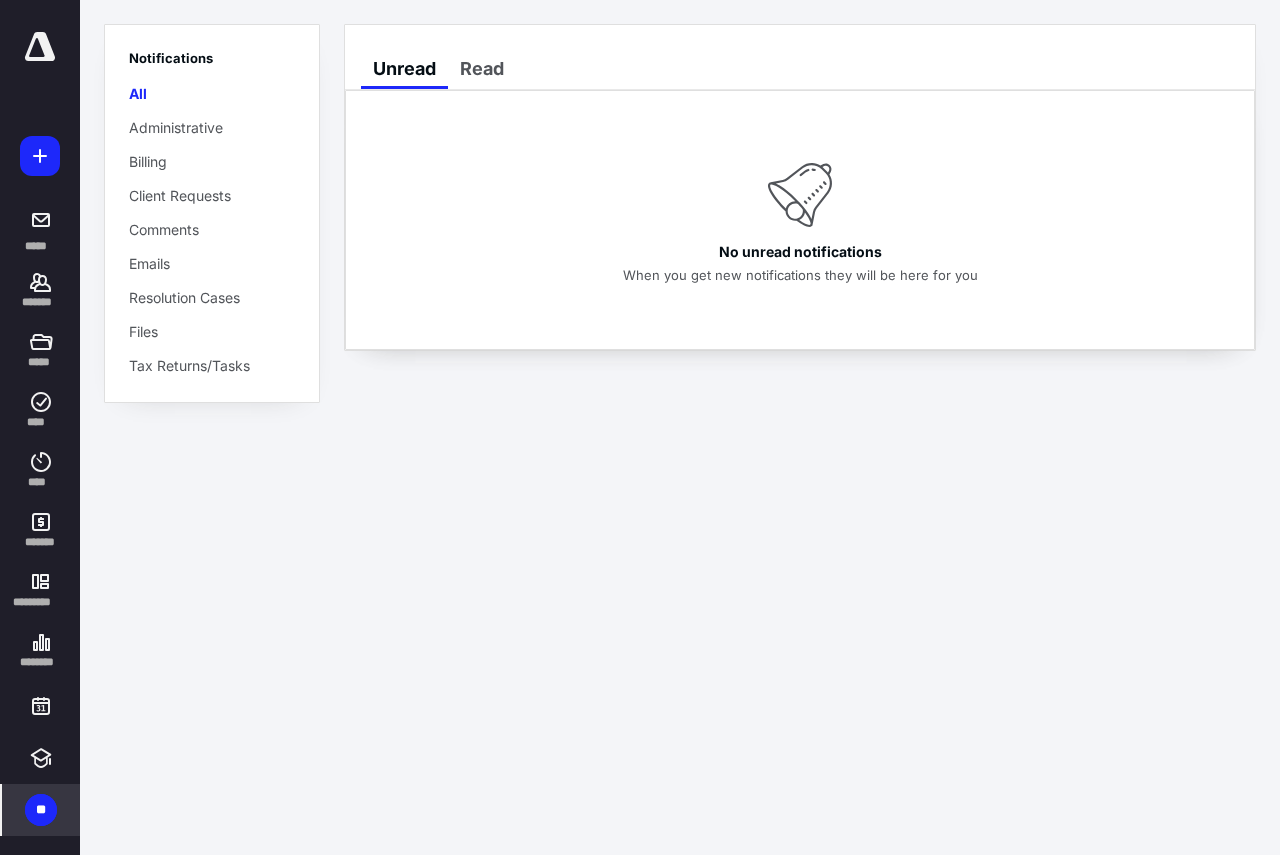 click on "**" at bounding box center (41, 810) 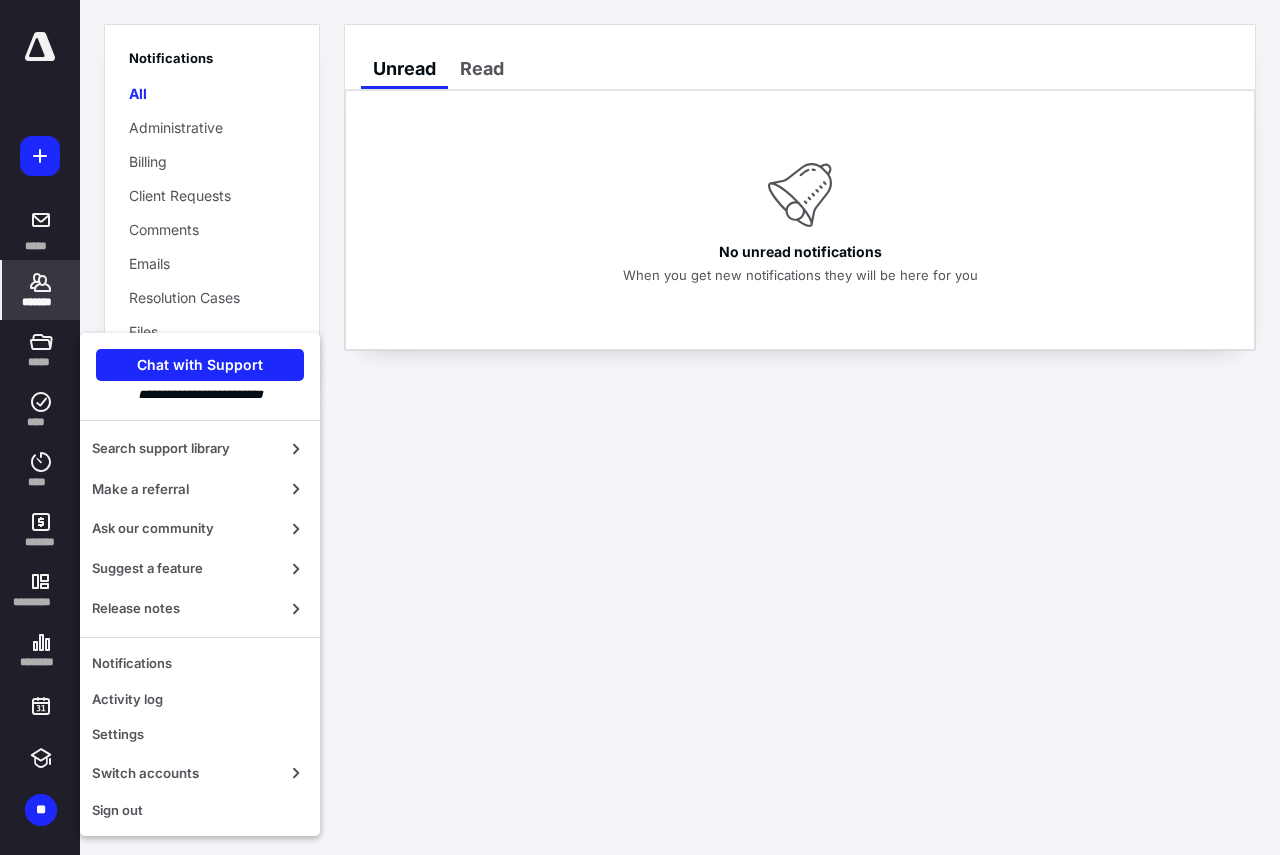 click on "*******" at bounding box center [41, 290] 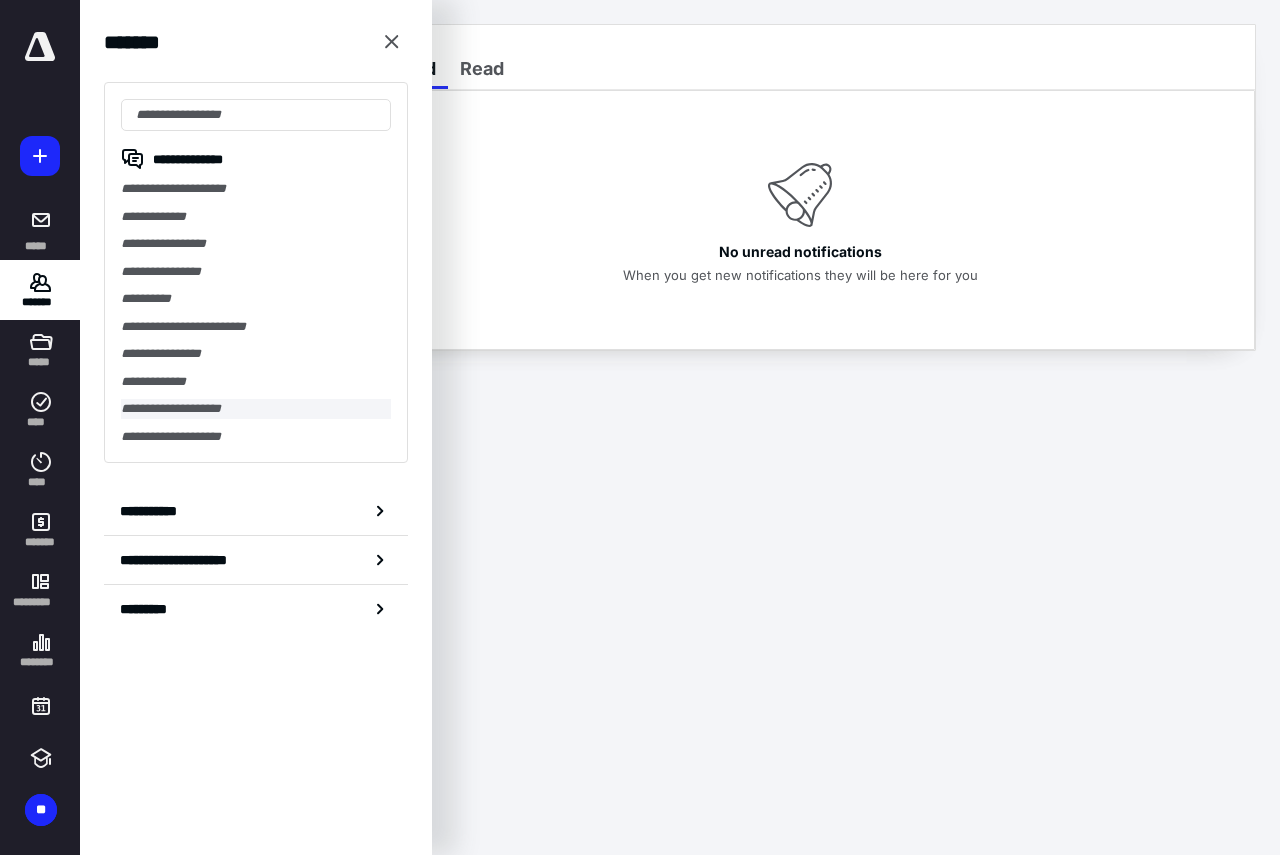 click on "**********" at bounding box center (256, 409) 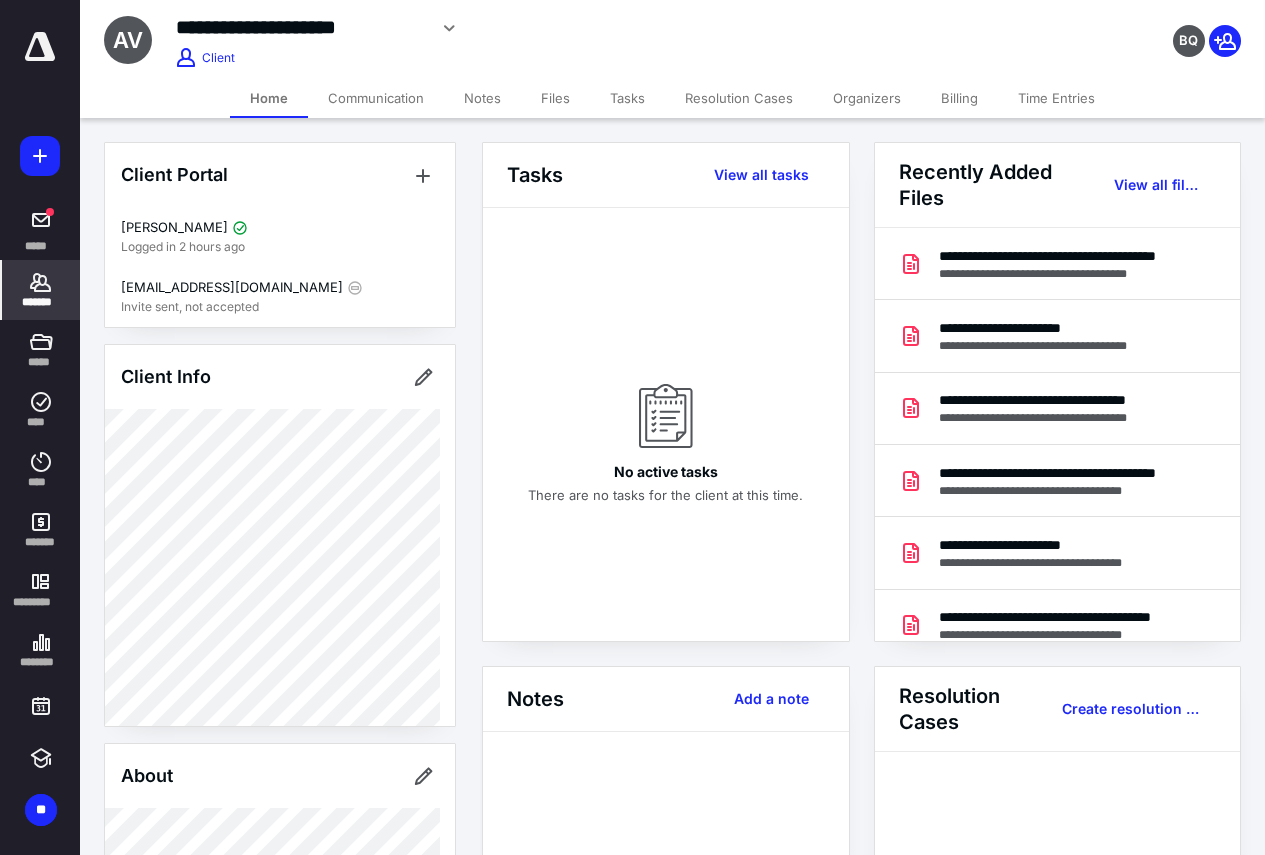 click on "*******" at bounding box center [41, 302] 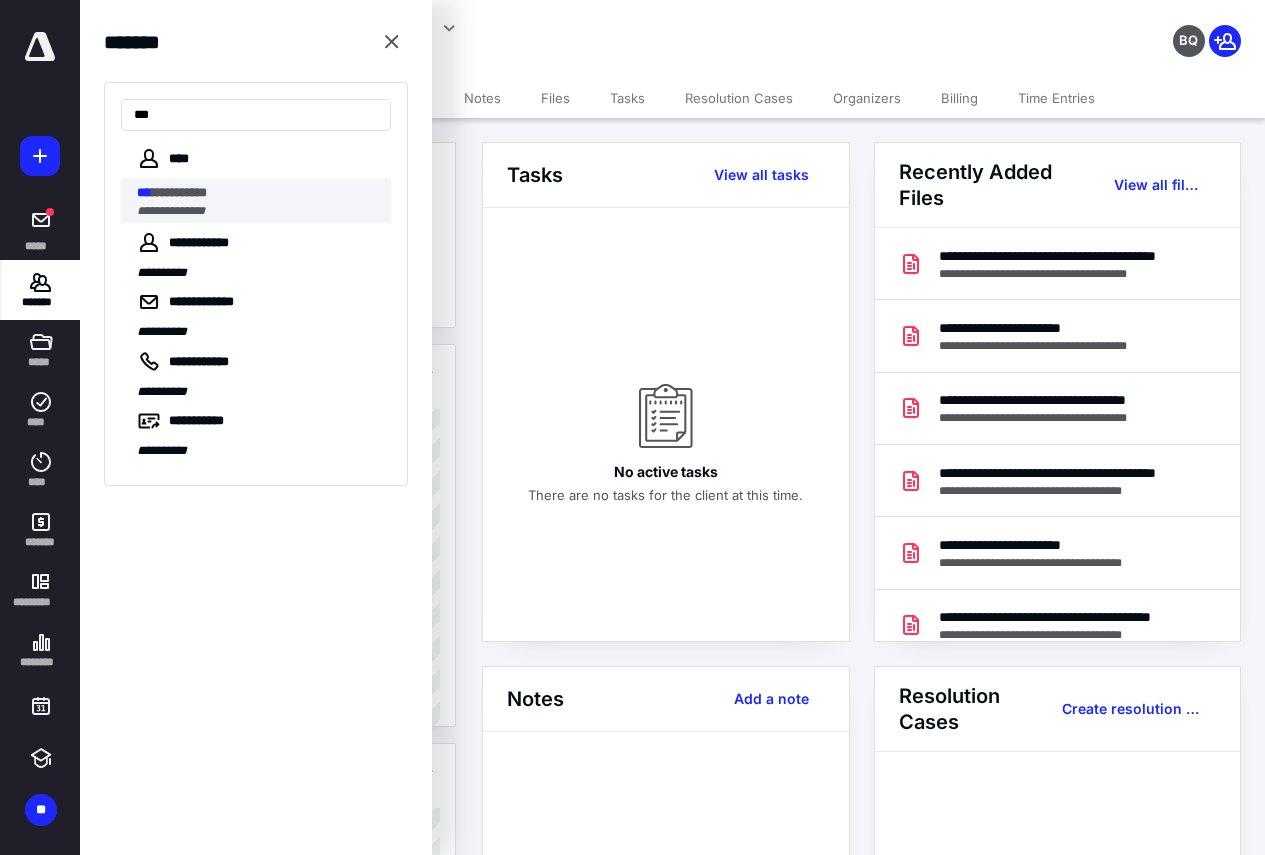 type on "***" 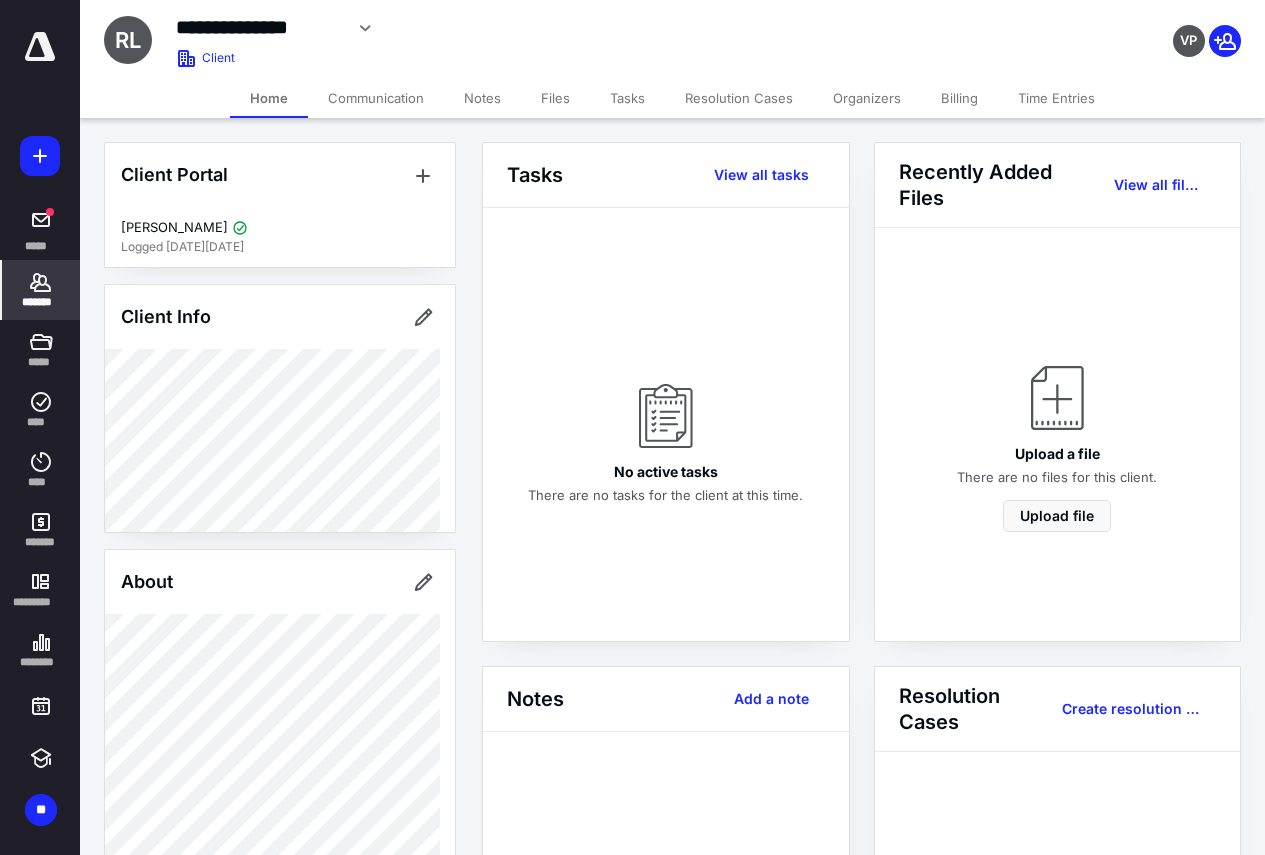click on "Time Entries" at bounding box center (1056, 98) 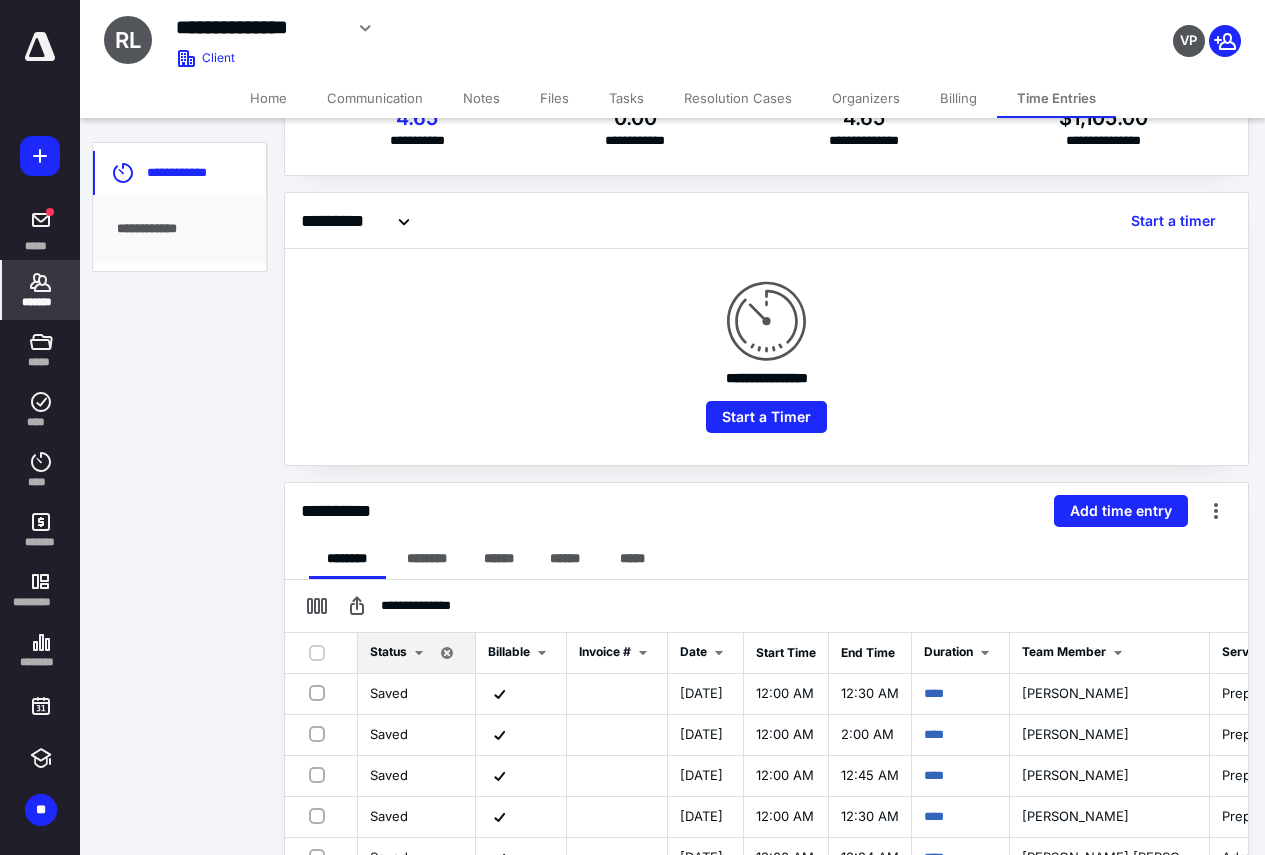 scroll, scrollTop: 47, scrollLeft: 0, axis: vertical 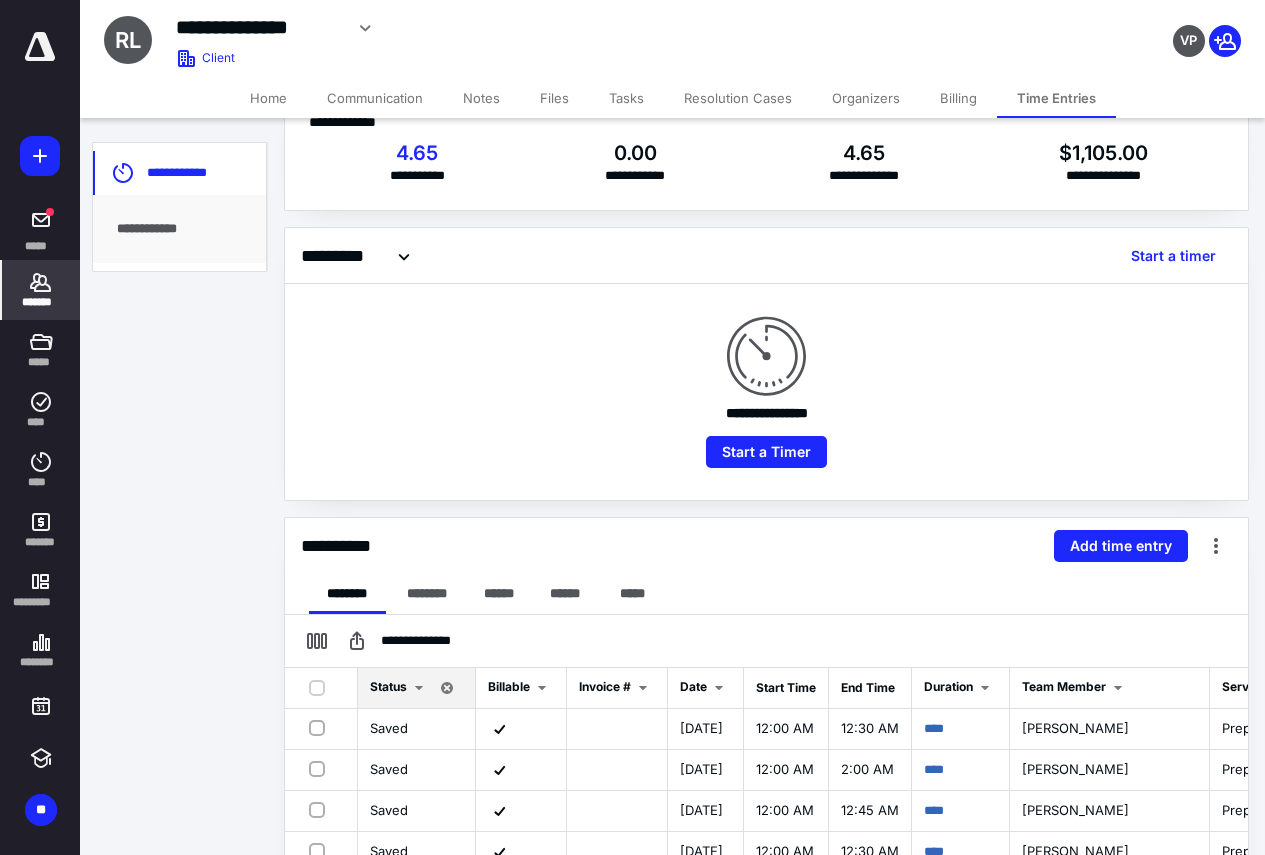click on "*******" at bounding box center (41, 302) 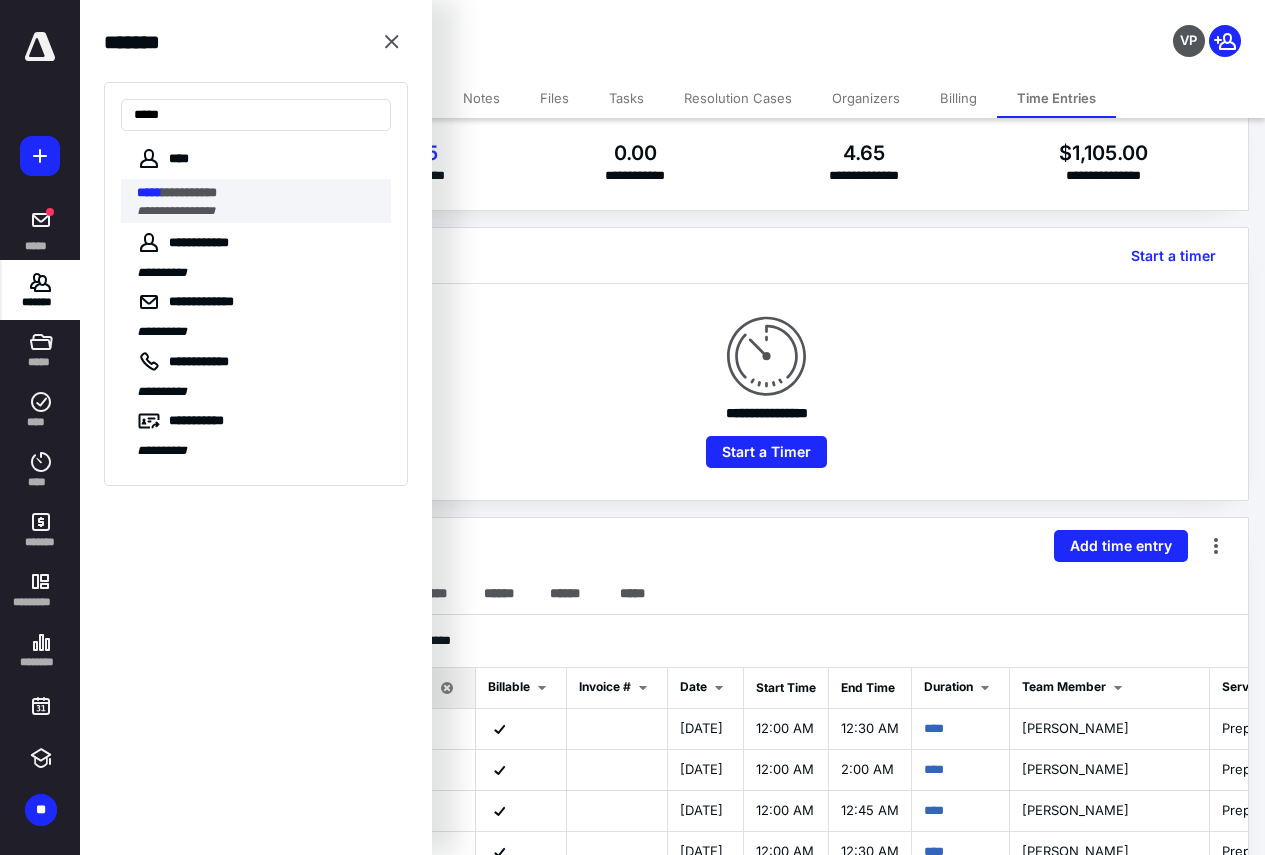 type on "*****" 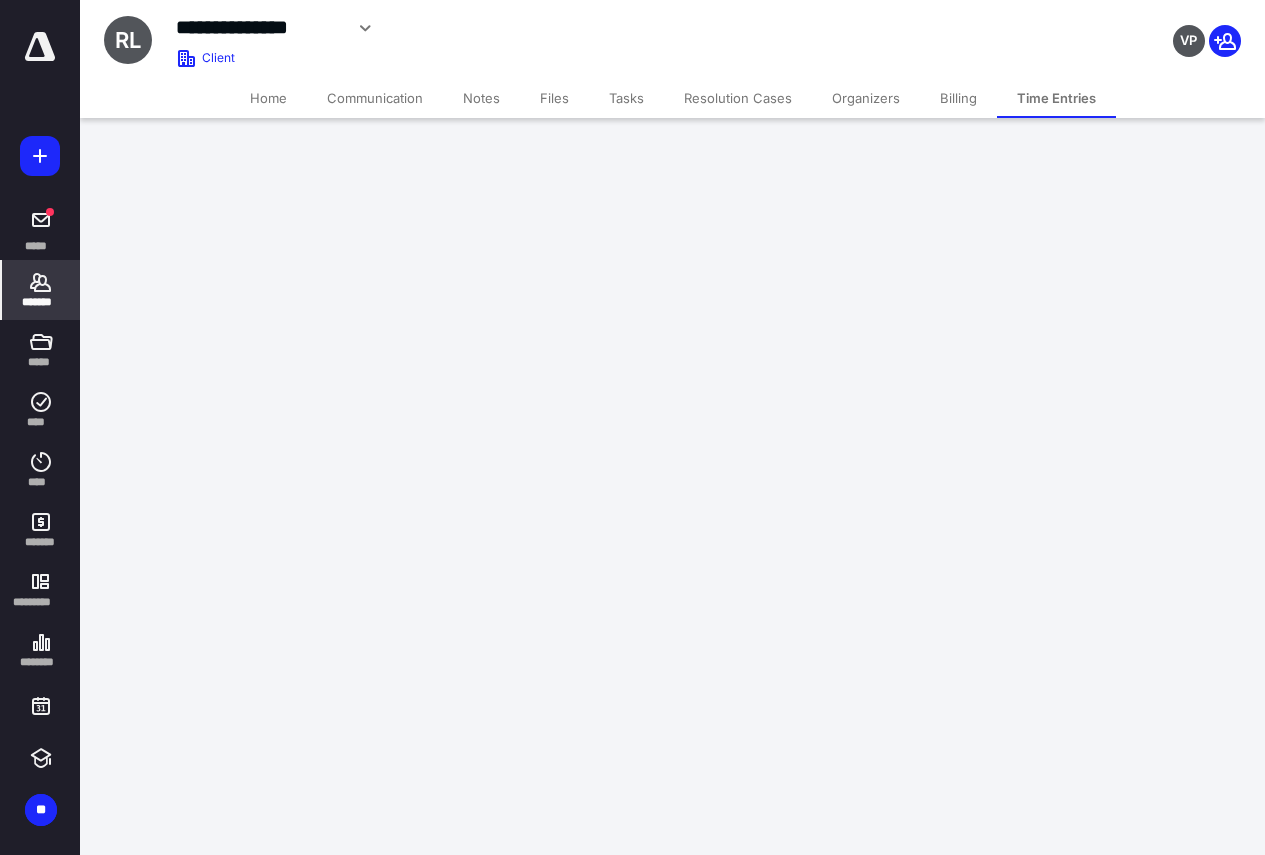 scroll, scrollTop: 0, scrollLeft: 0, axis: both 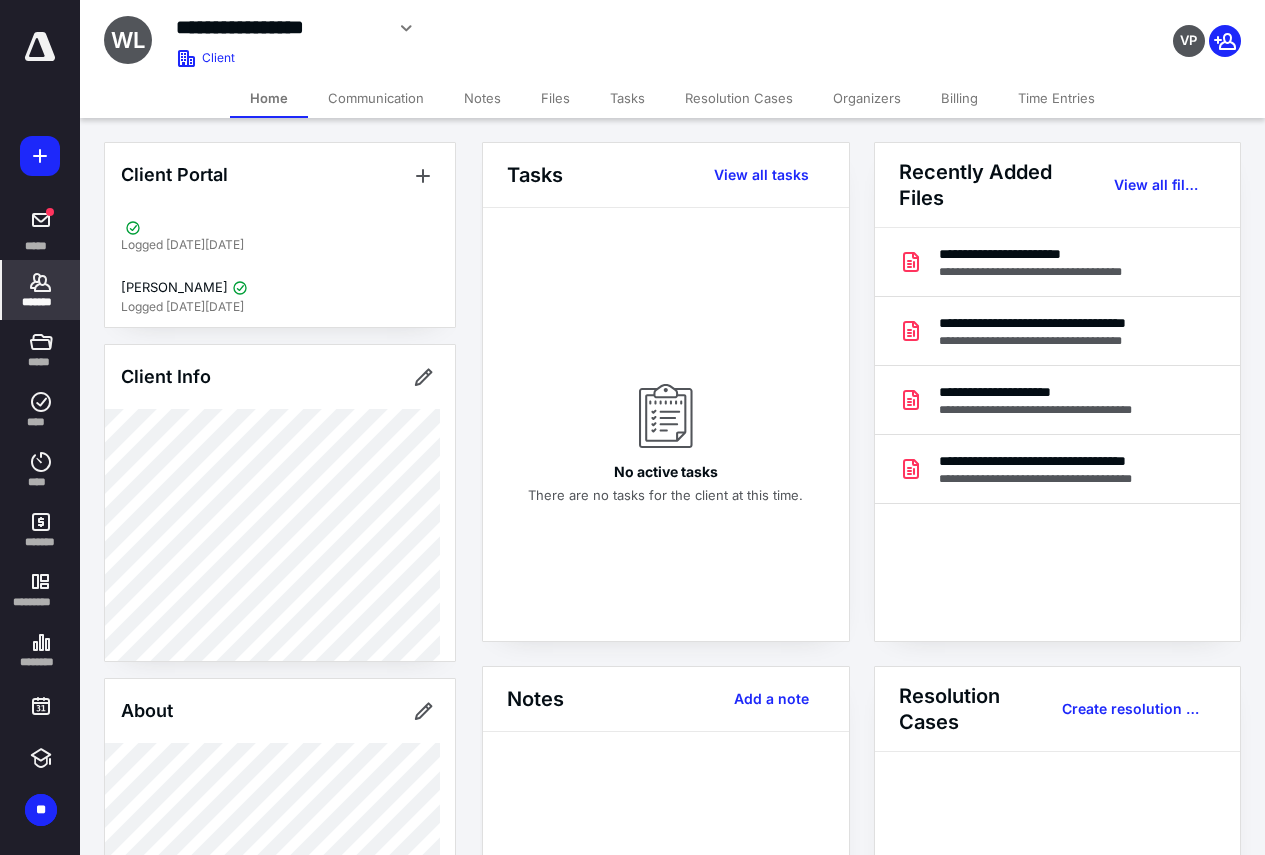 click on "Billing" at bounding box center [959, 98] 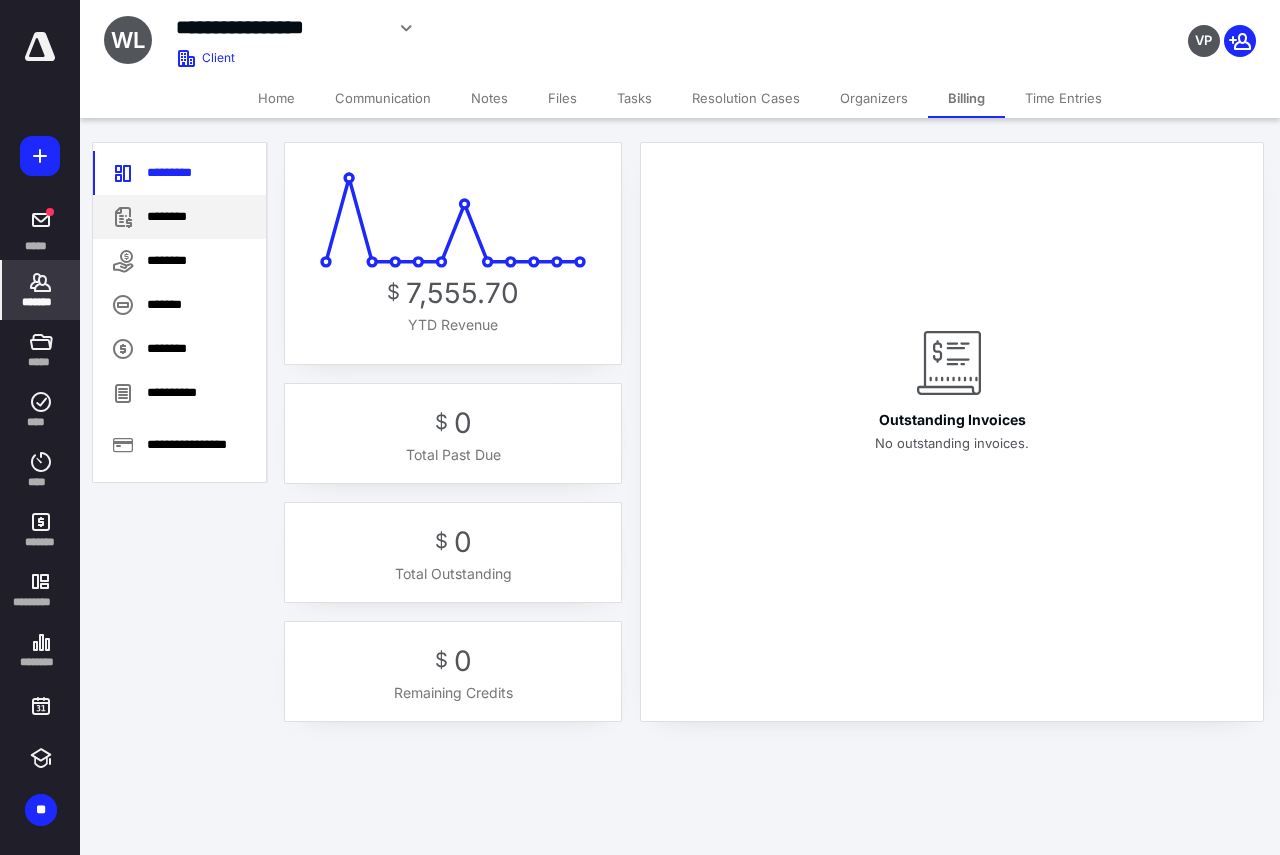 click on "********" at bounding box center (179, 217) 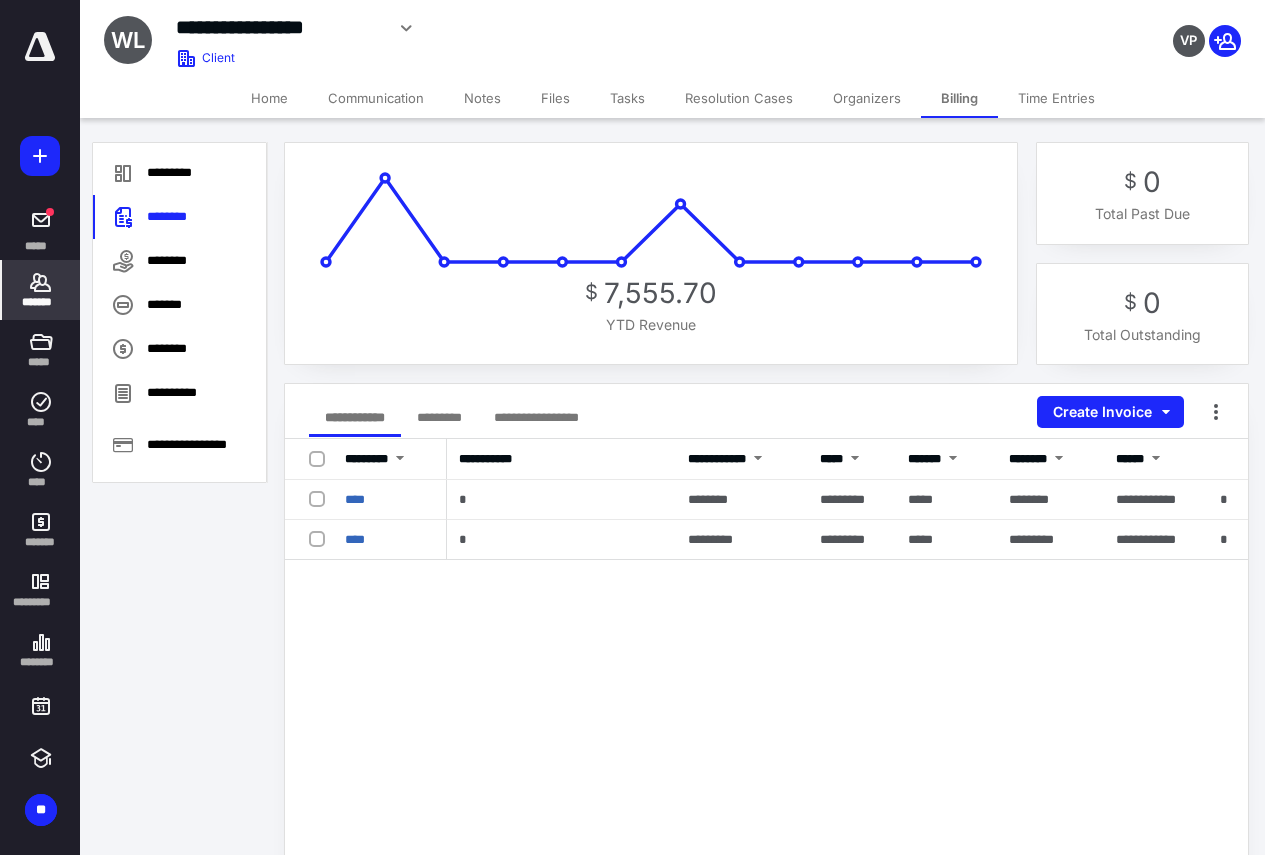 click 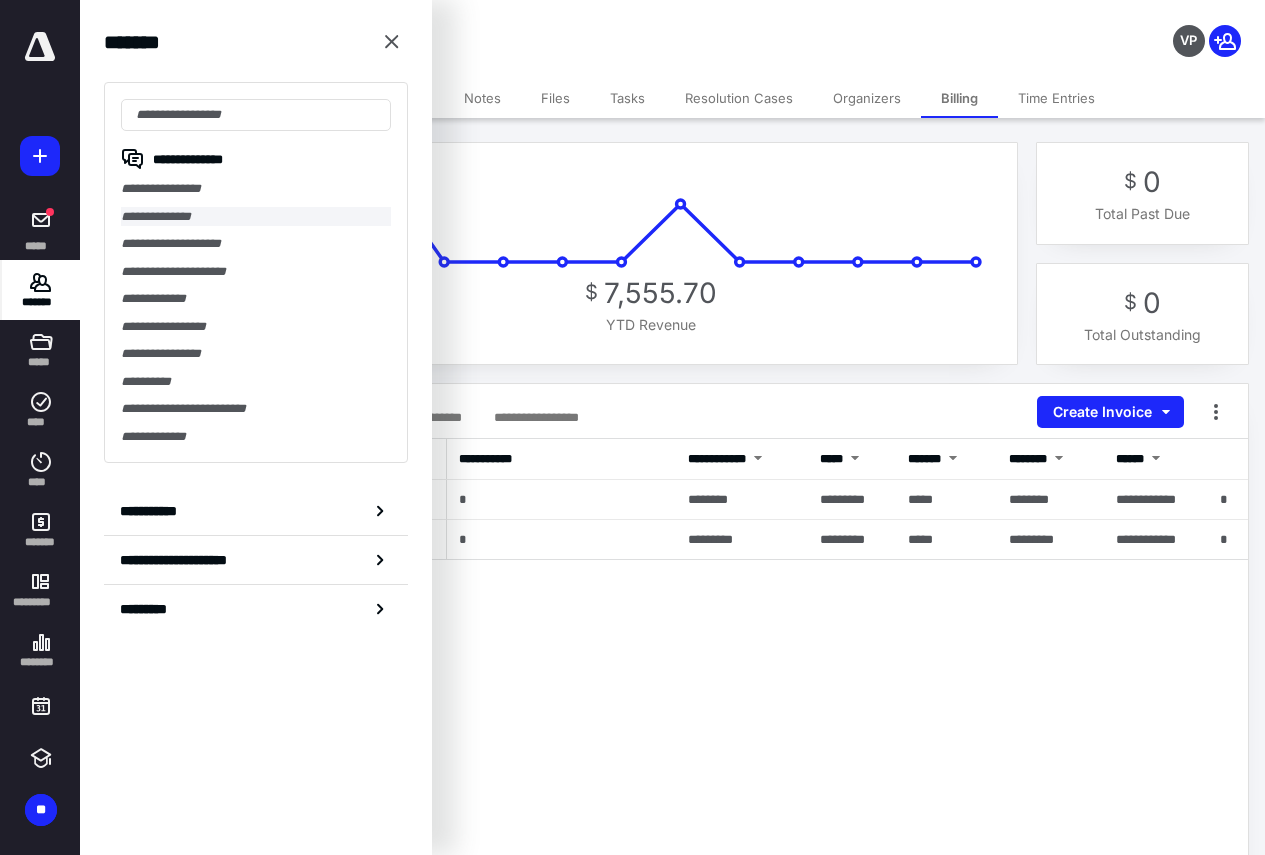 click on "**********" at bounding box center [256, 217] 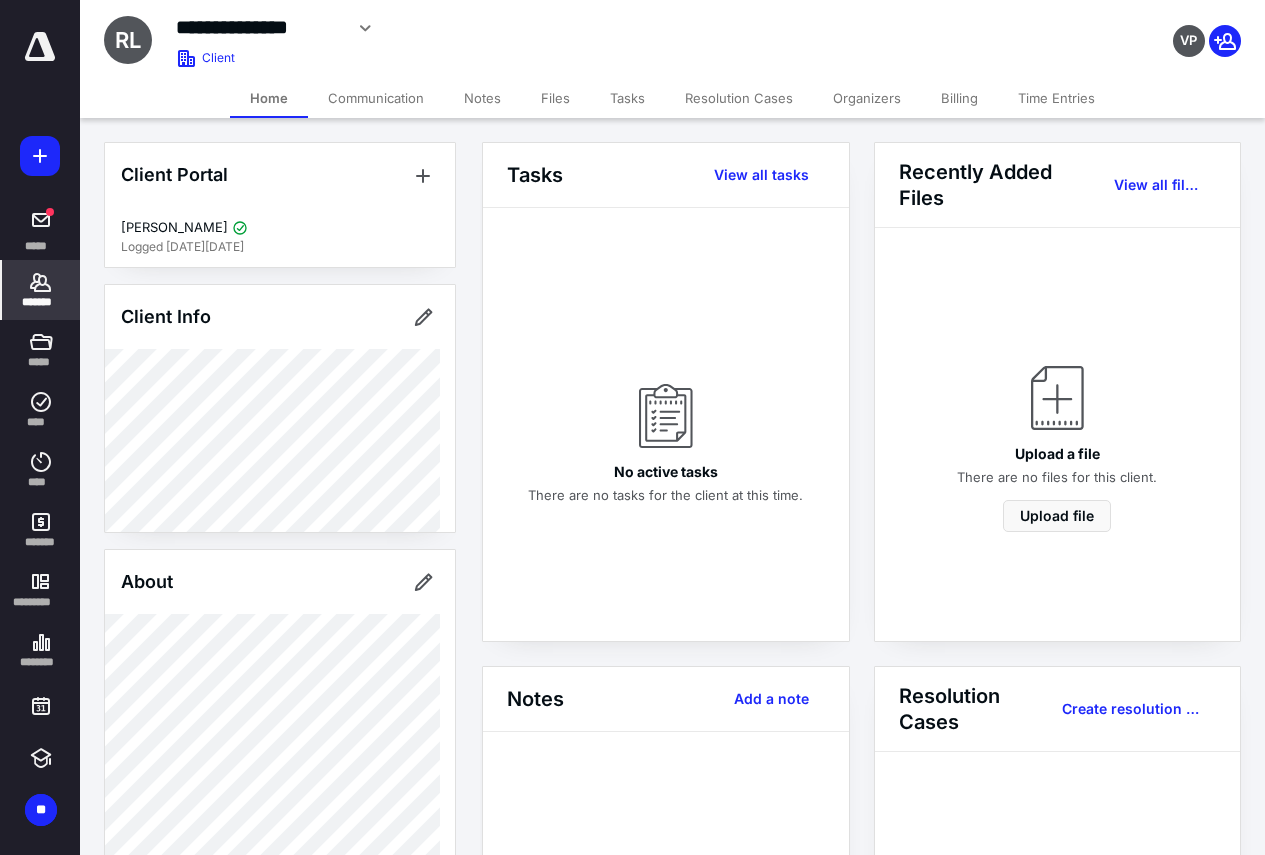click on "Time Entries" at bounding box center (1056, 98) 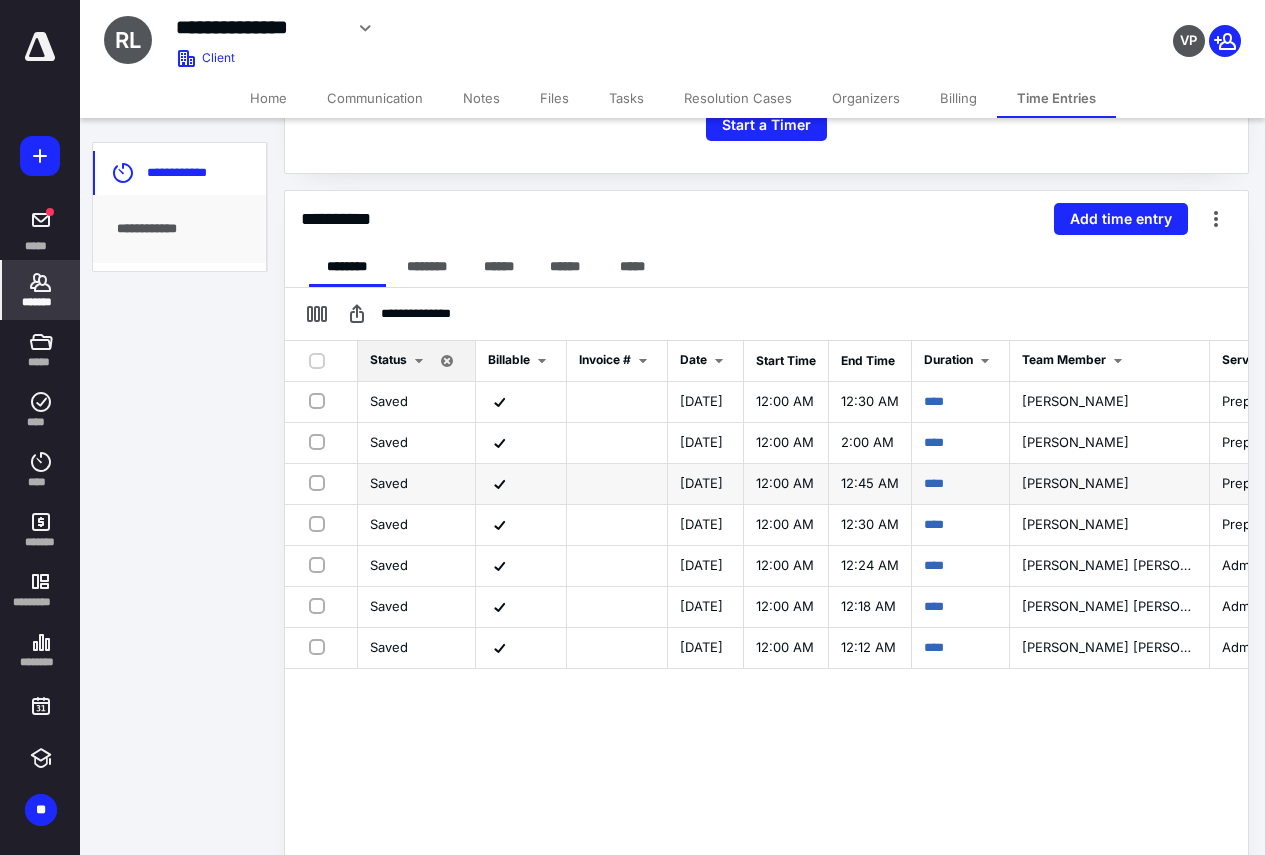 scroll, scrollTop: 400, scrollLeft: 0, axis: vertical 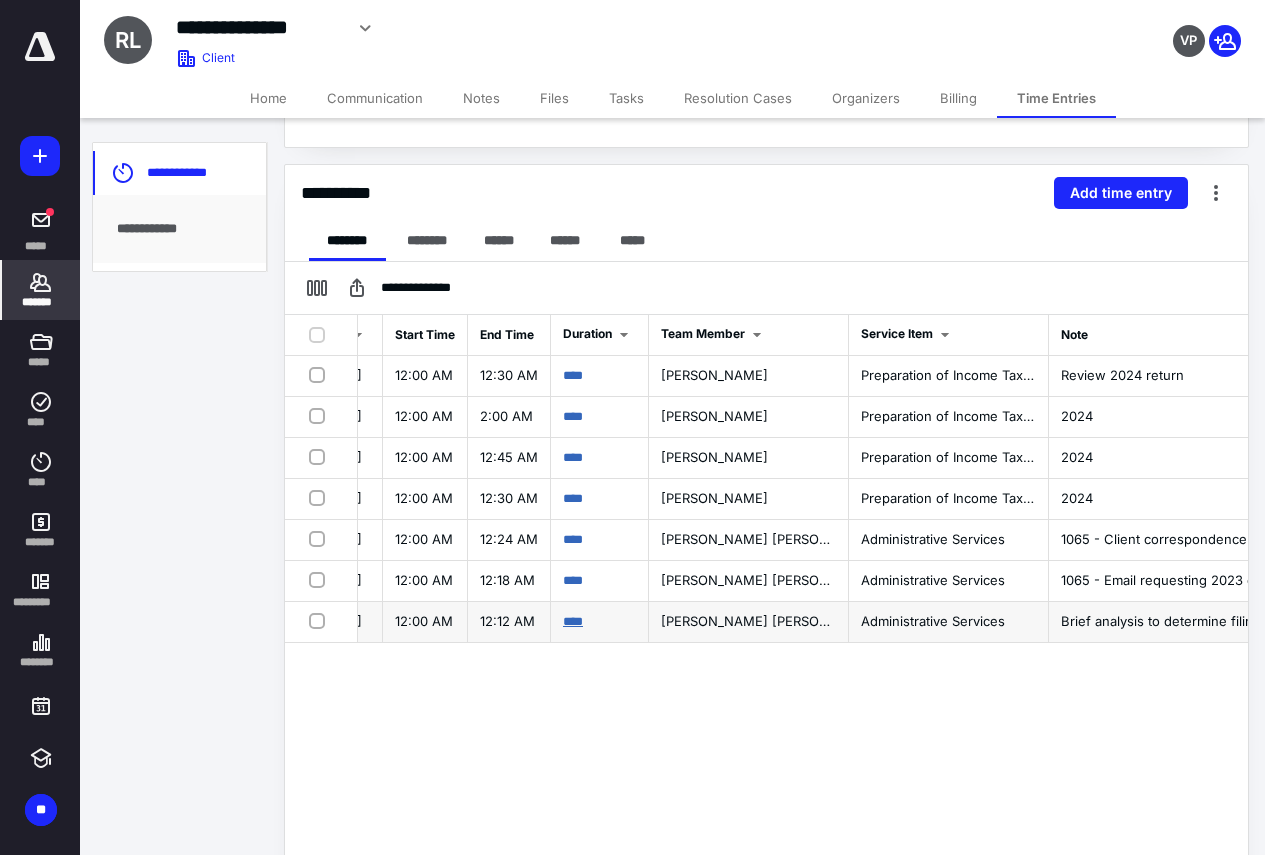 click on "****" at bounding box center [573, 621] 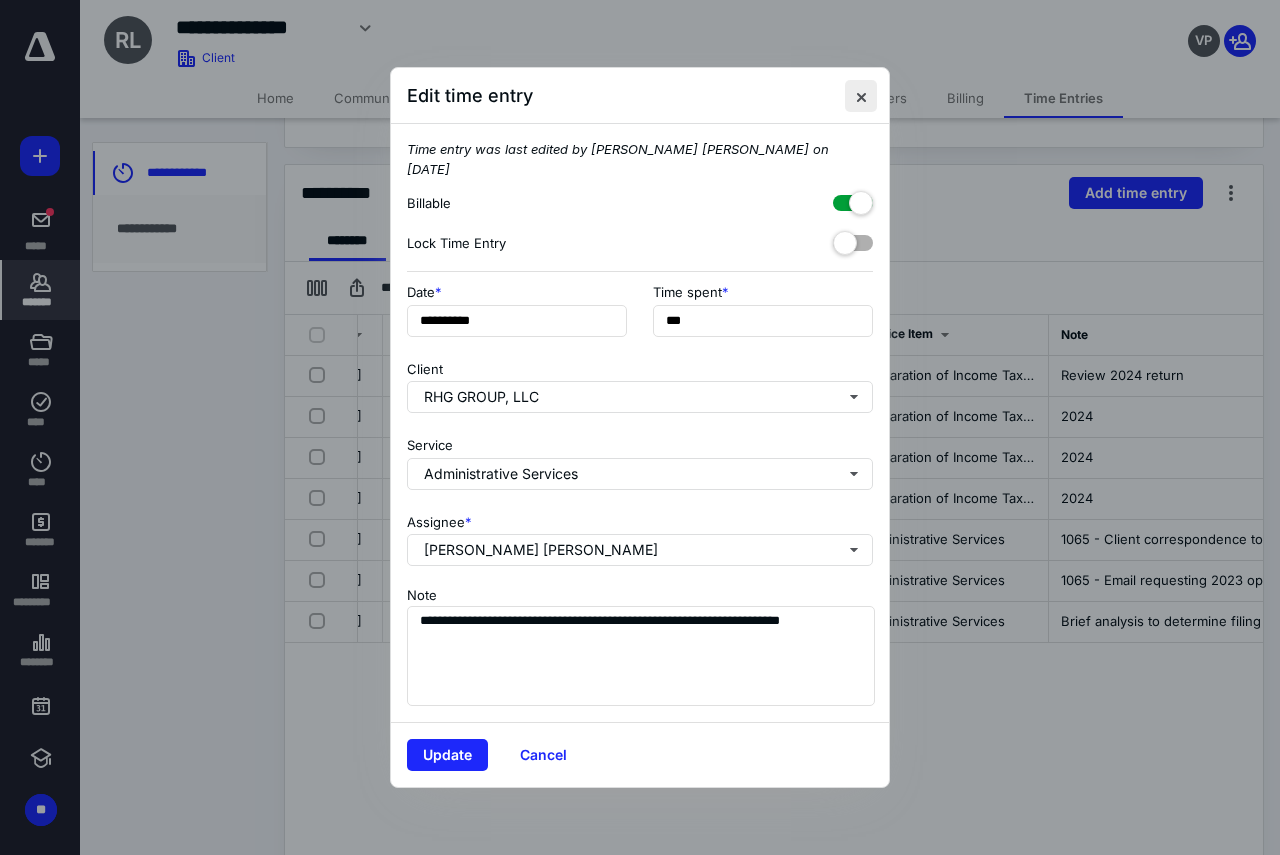 click at bounding box center (861, 96) 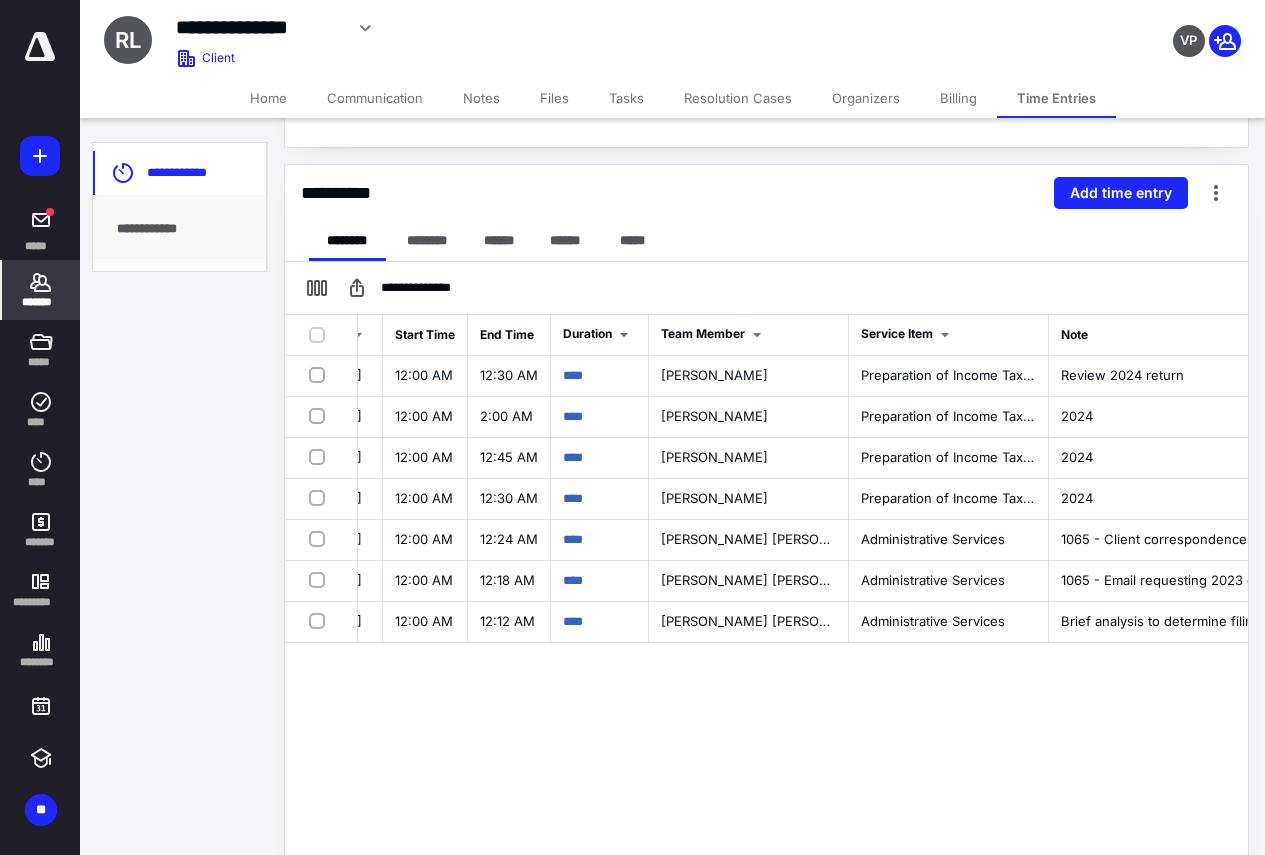 scroll, scrollTop: 0, scrollLeft: 0, axis: both 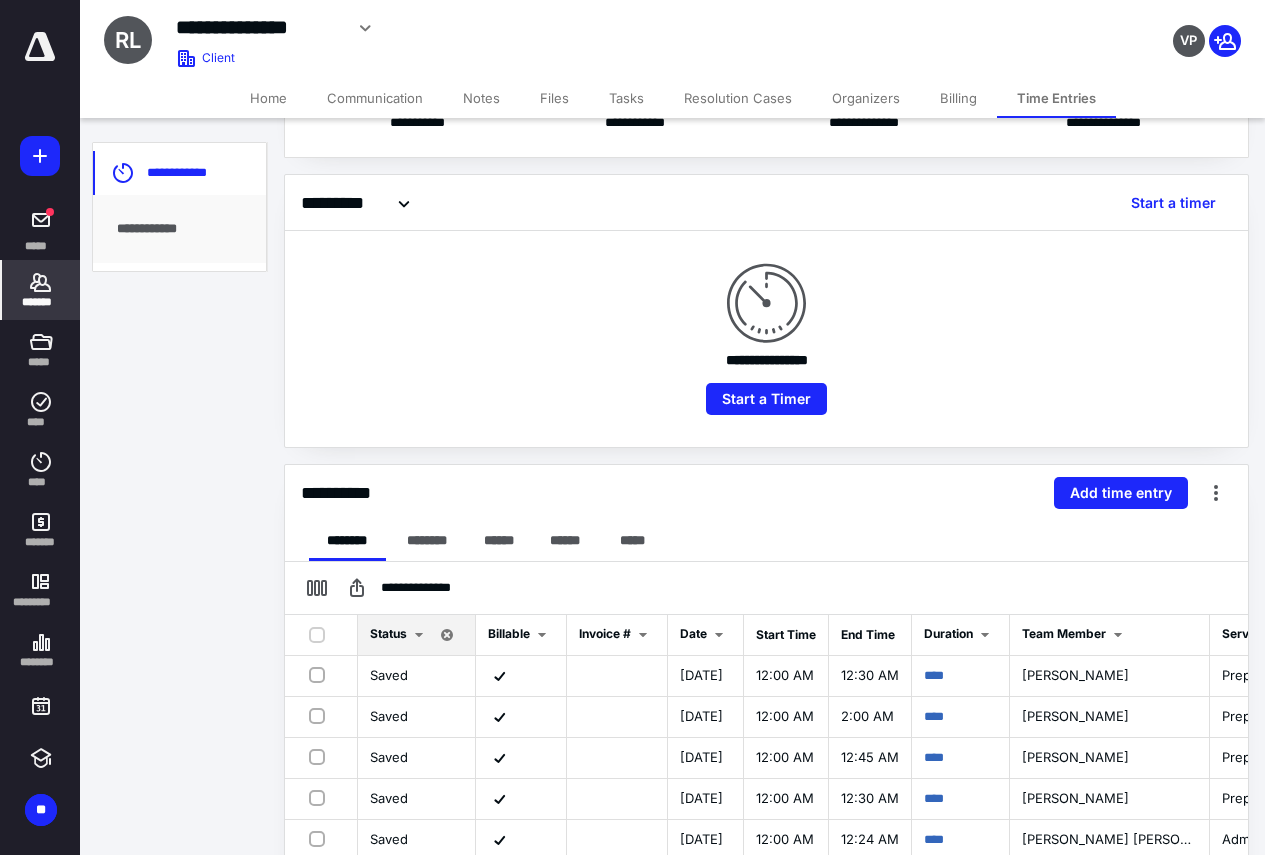 click on "Billing" at bounding box center (958, 98) 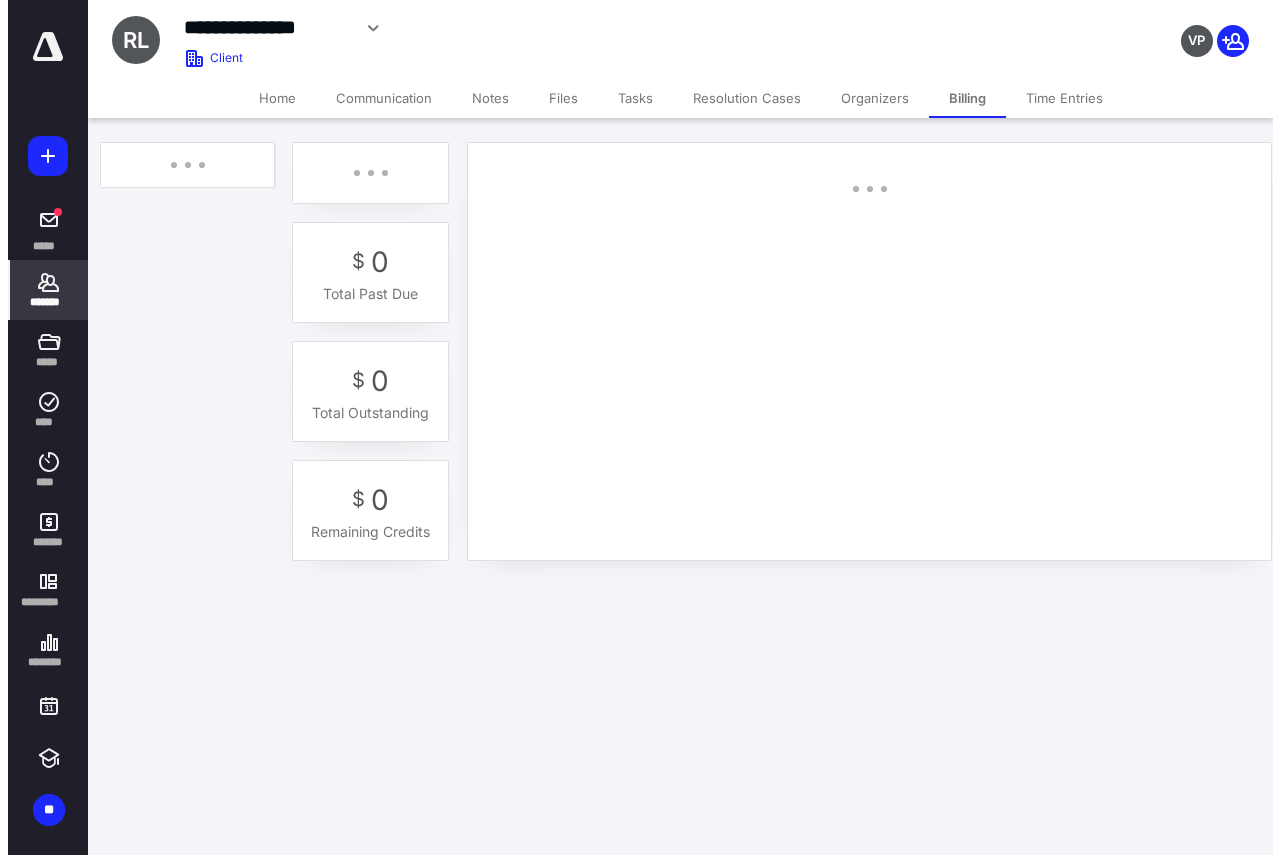 scroll, scrollTop: 0, scrollLeft: 0, axis: both 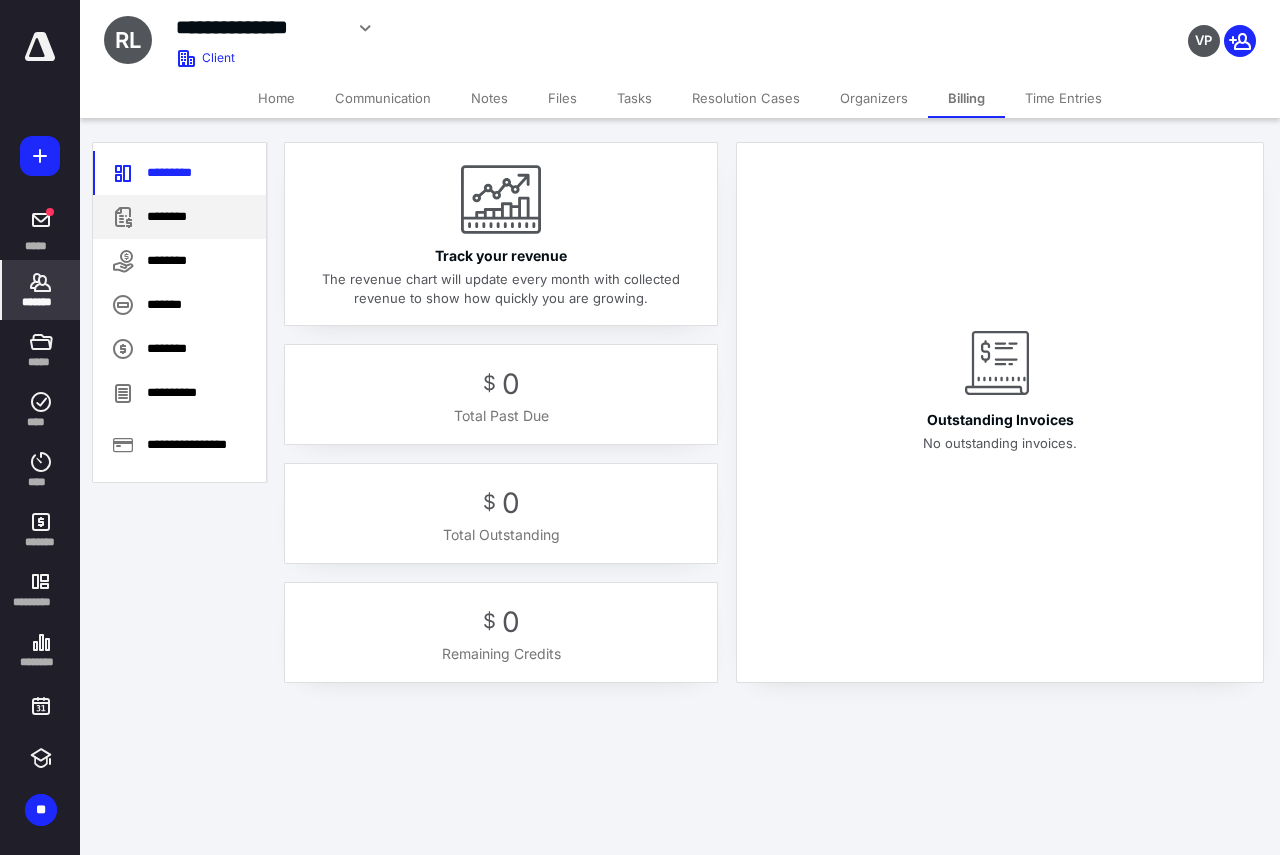 click on "********" at bounding box center (179, 217) 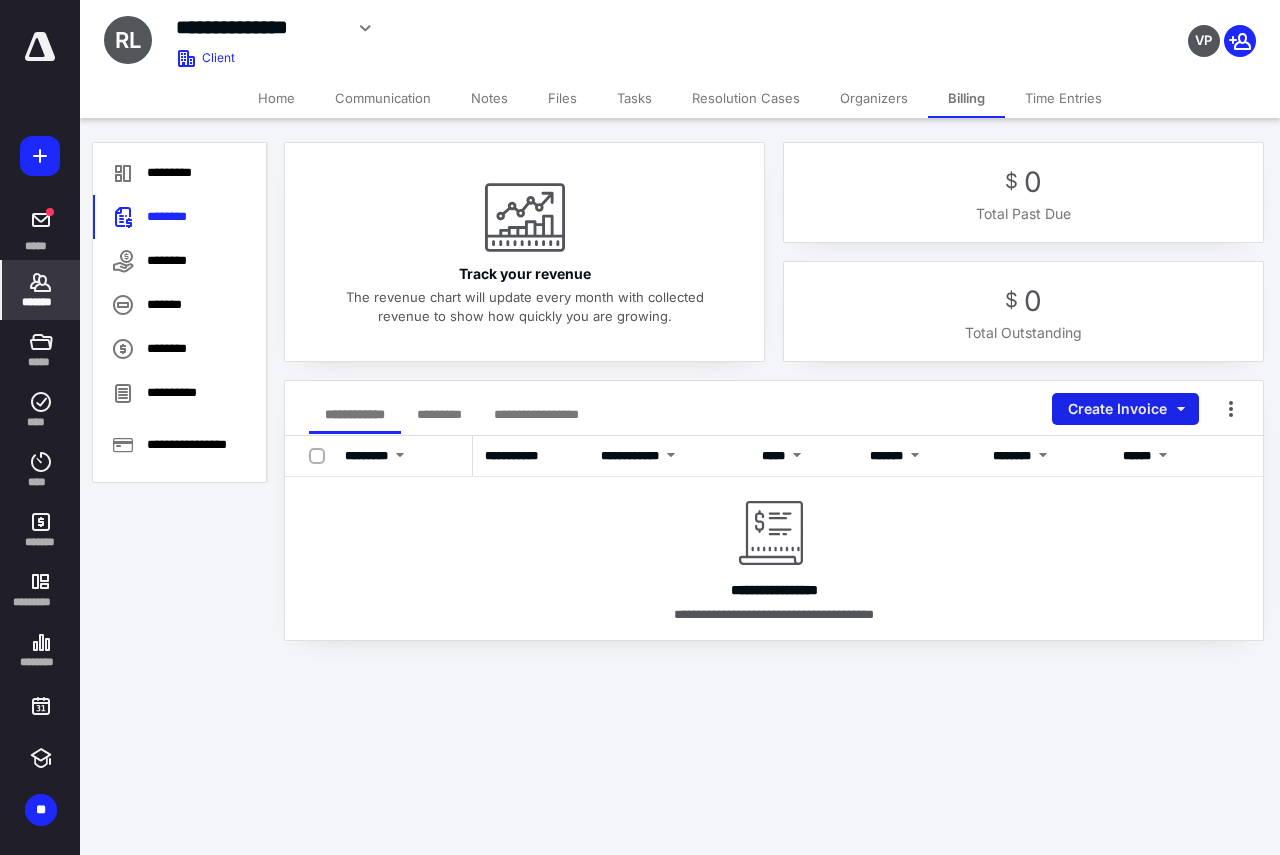 click on "Create Invoice" at bounding box center [1125, 409] 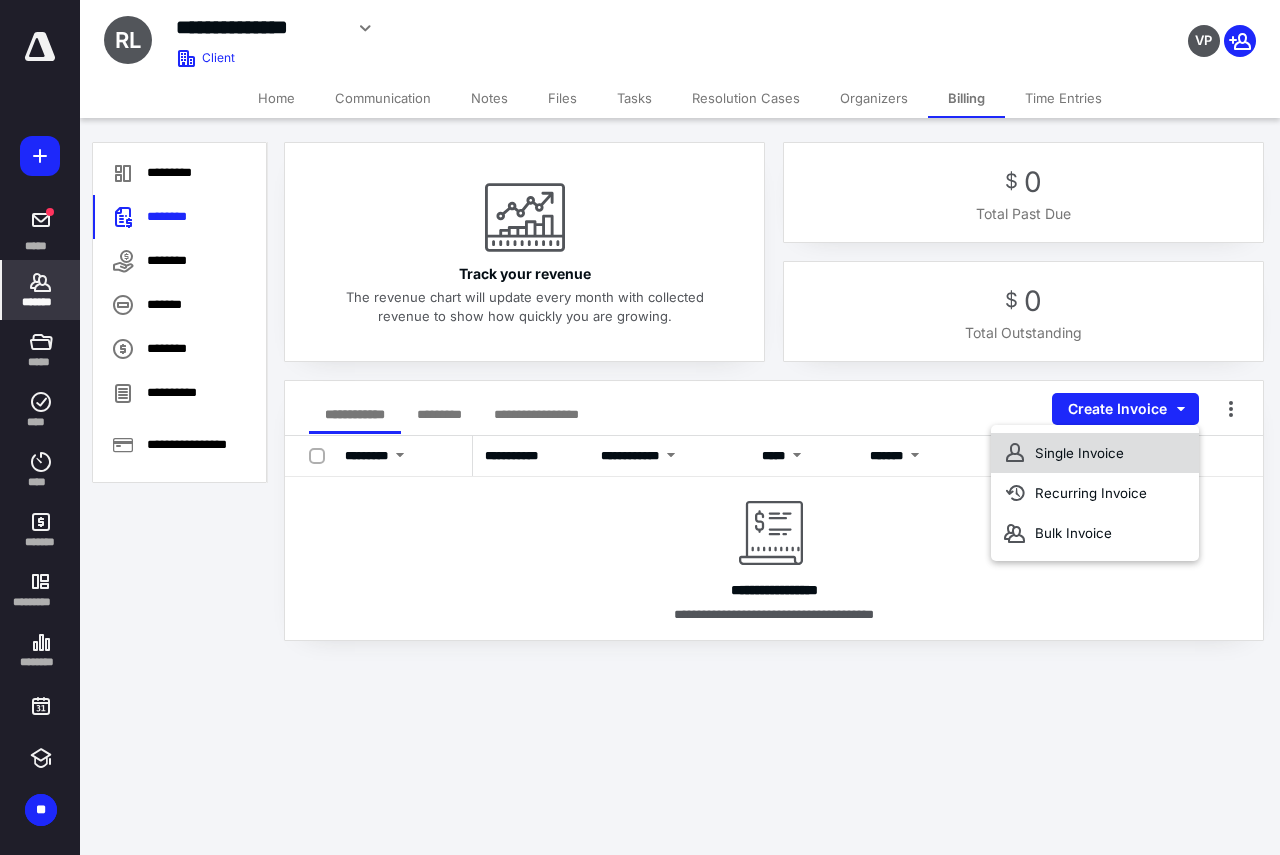 click on "Single Invoice" at bounding box center [1095, 453] 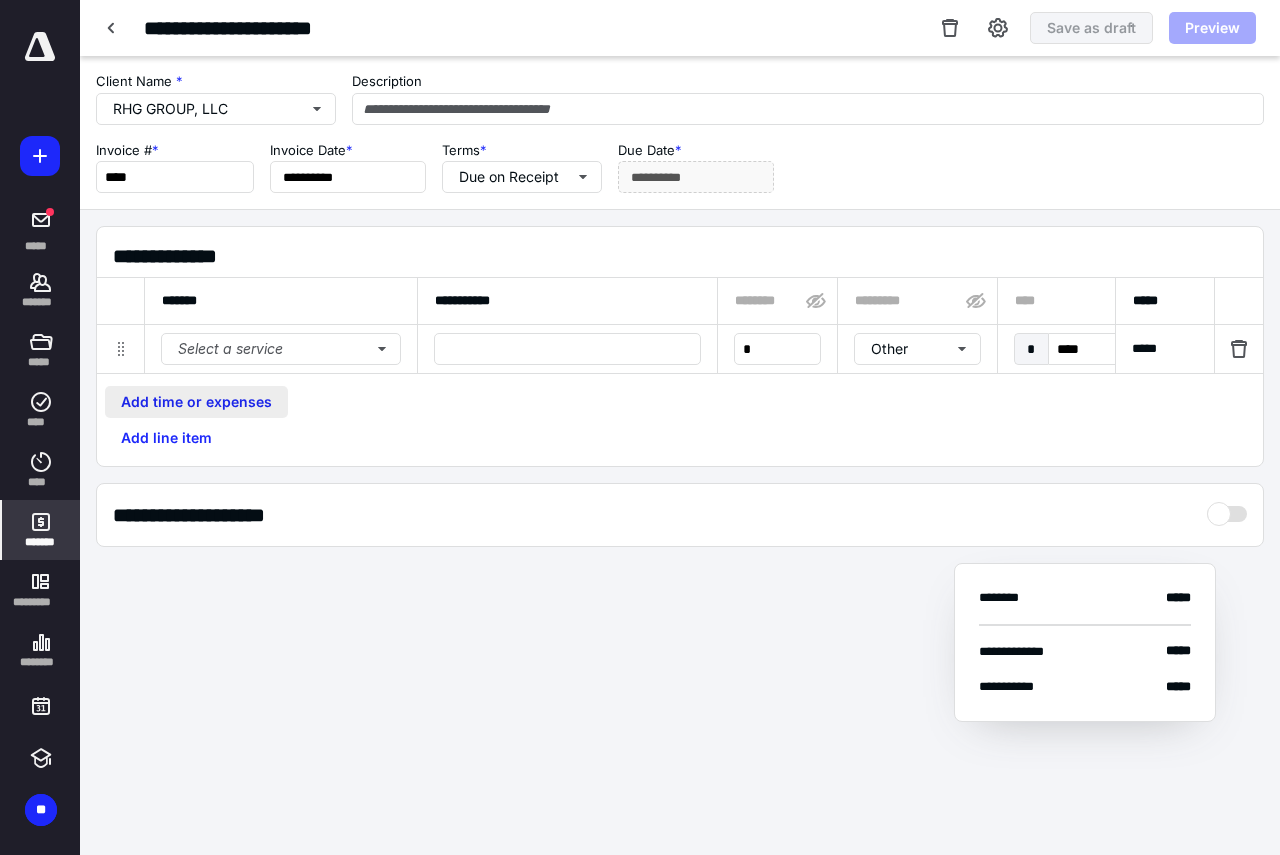 click on "Add time or expenses" at bounding box center (196, 402) 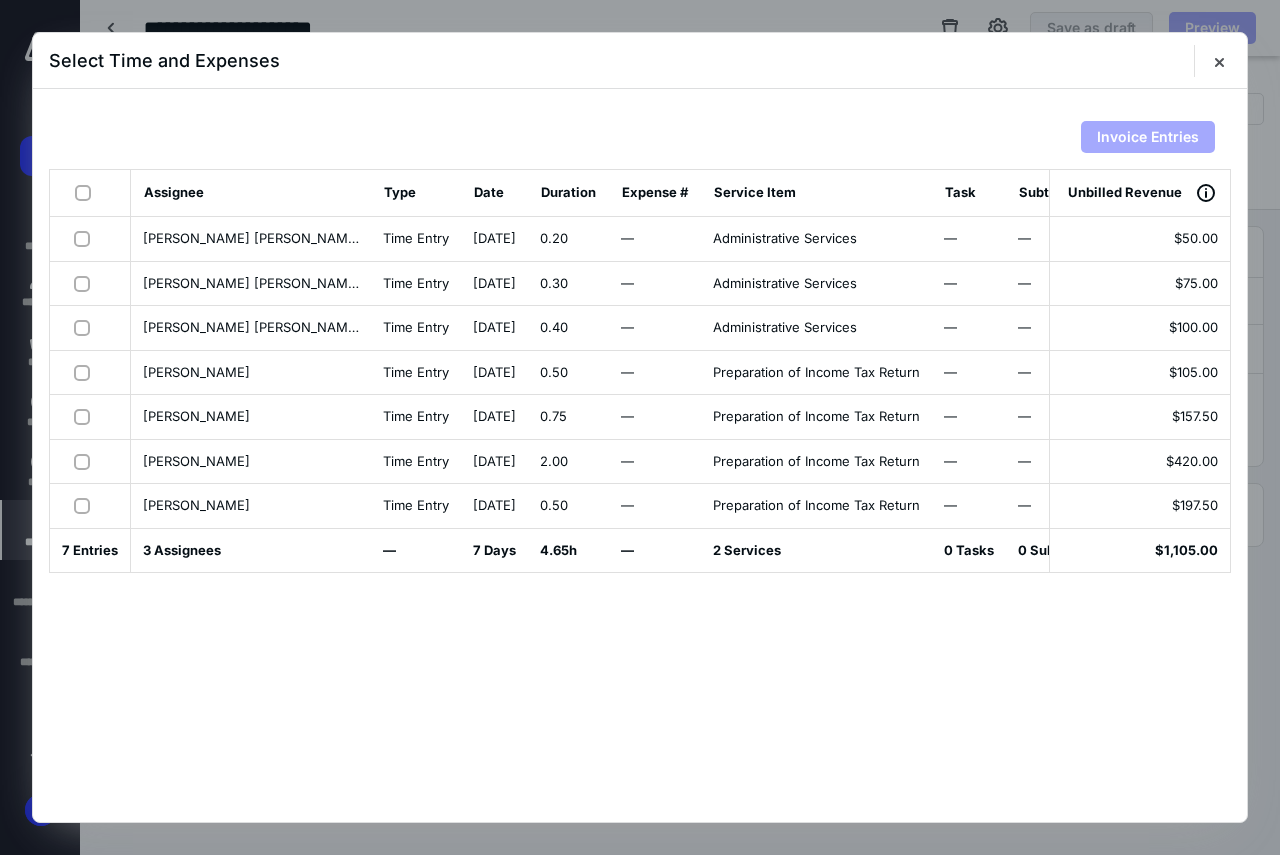 click at bounding box center (87, 192) 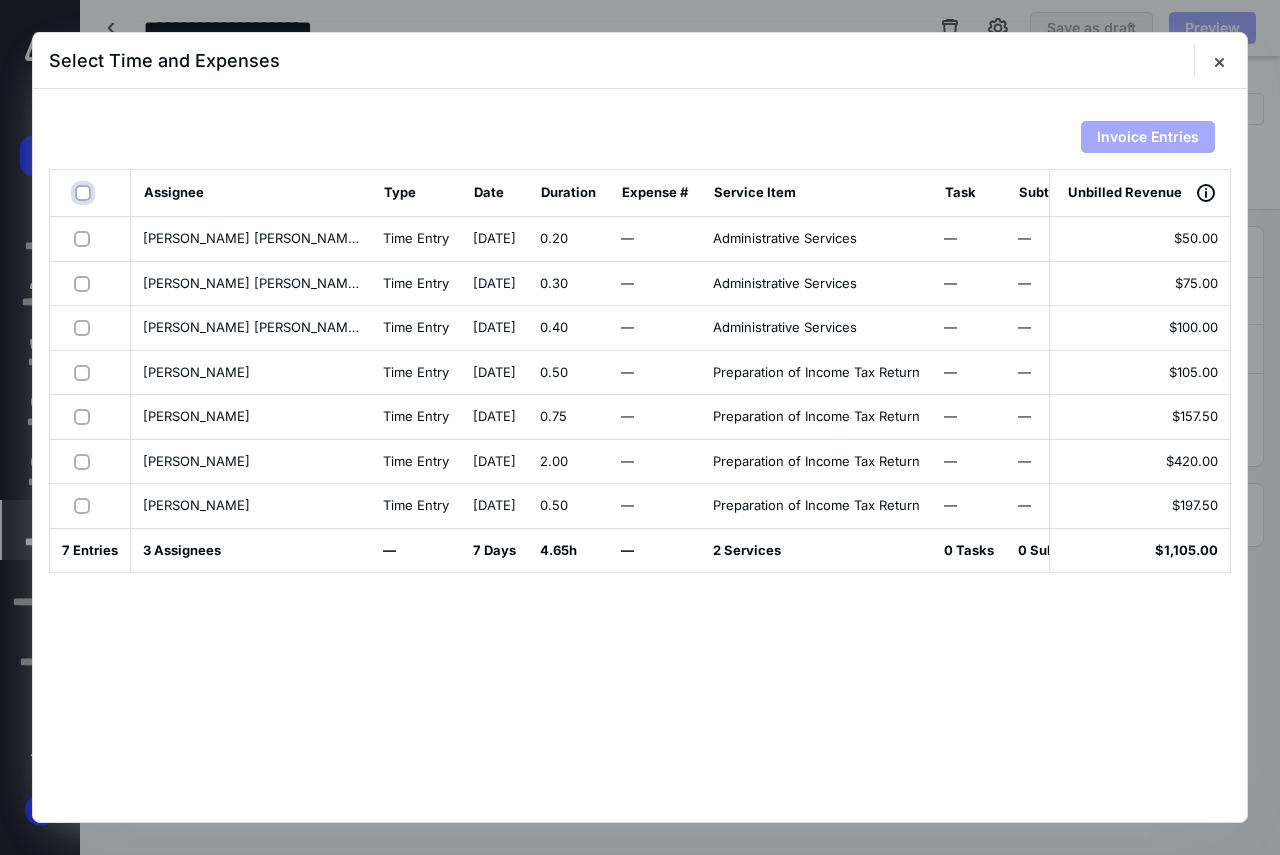 click at bounding box center (85, 193) 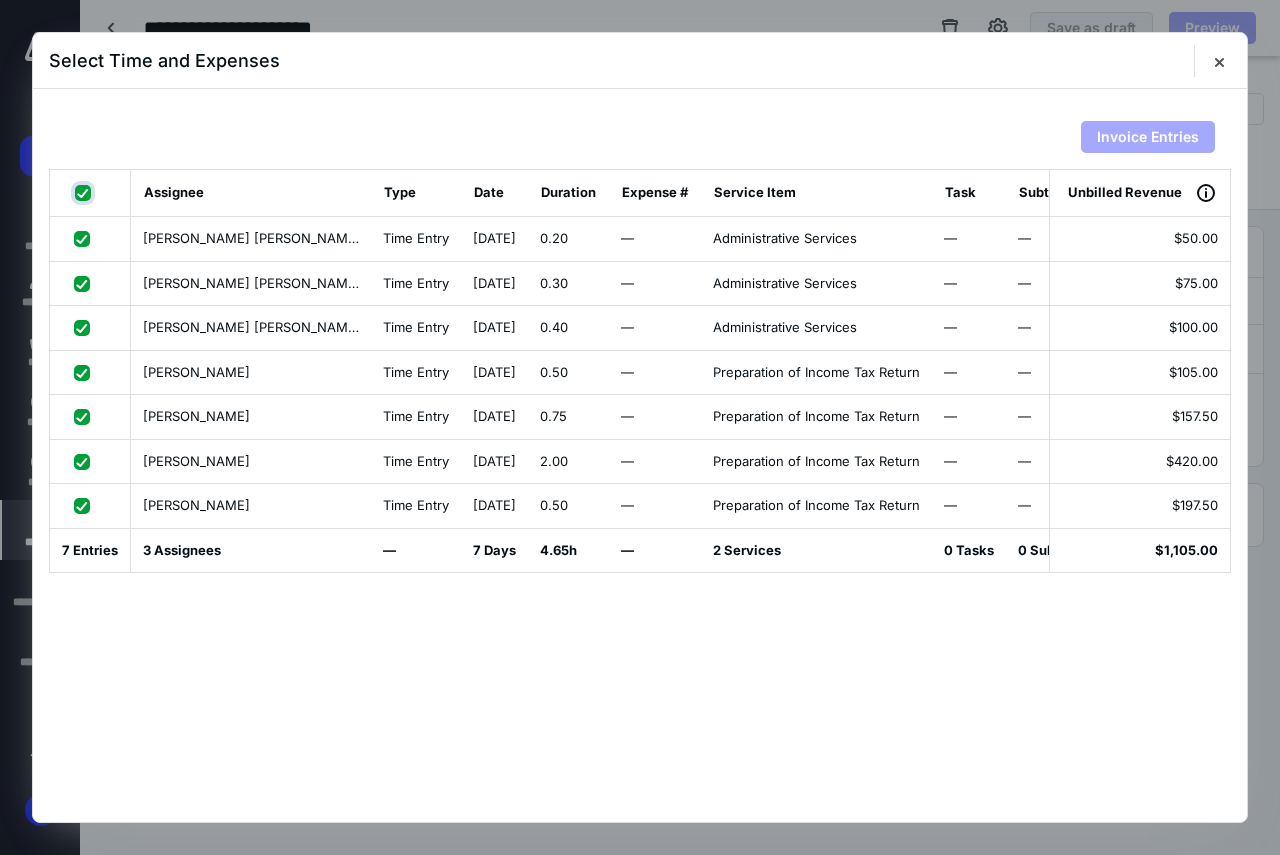 checkbox on "true" 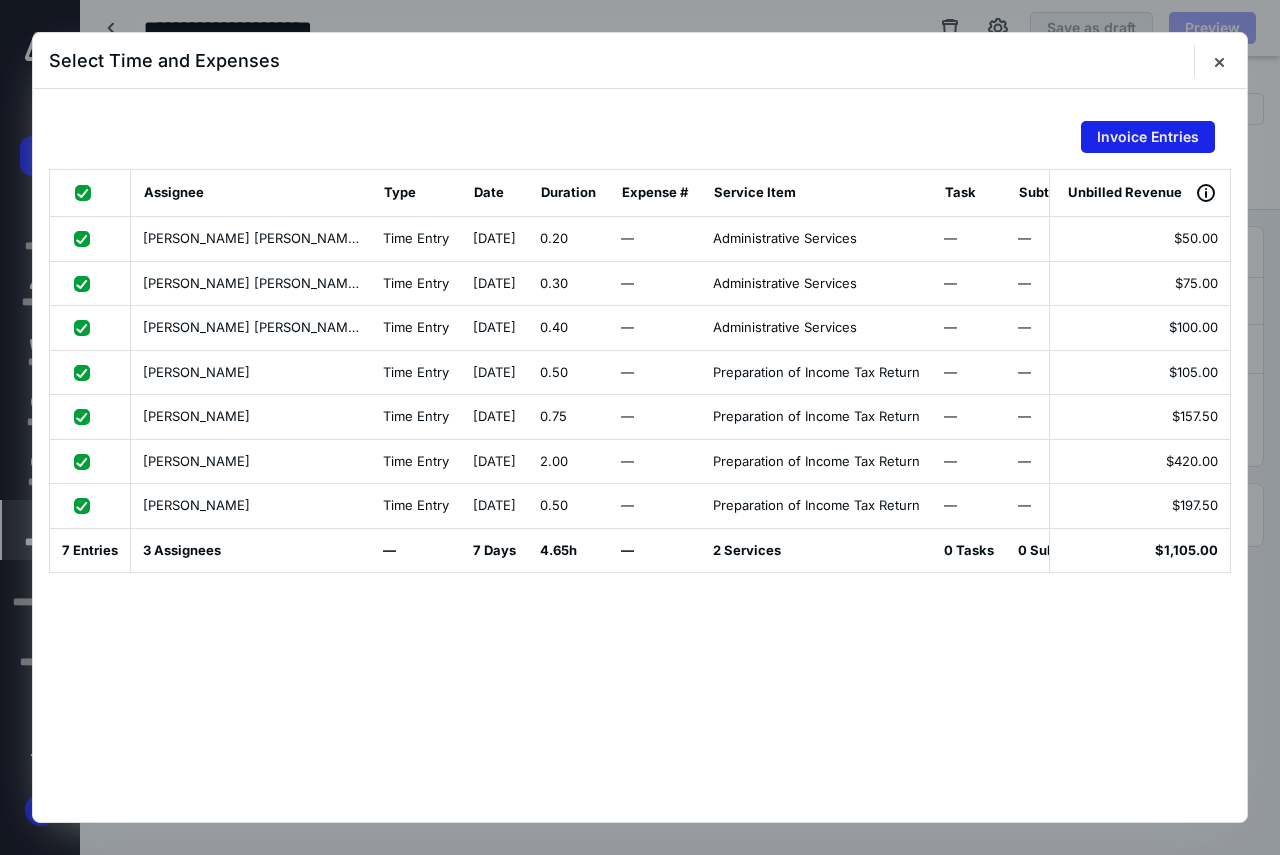 click on "Invoice Entries" at bounding box center (1148, 137) 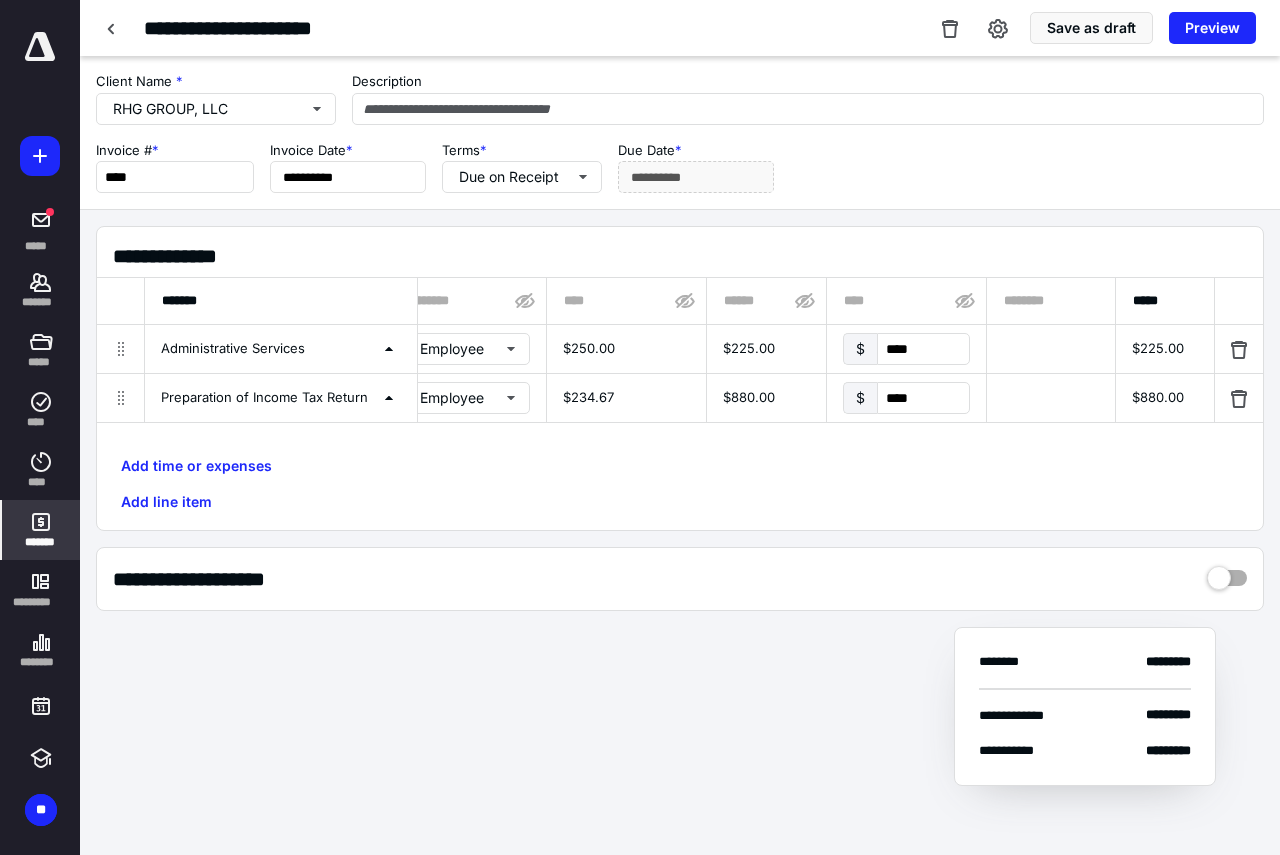 scroll, scrollTop: 0, scrollLeft: 498, axis: horizontal 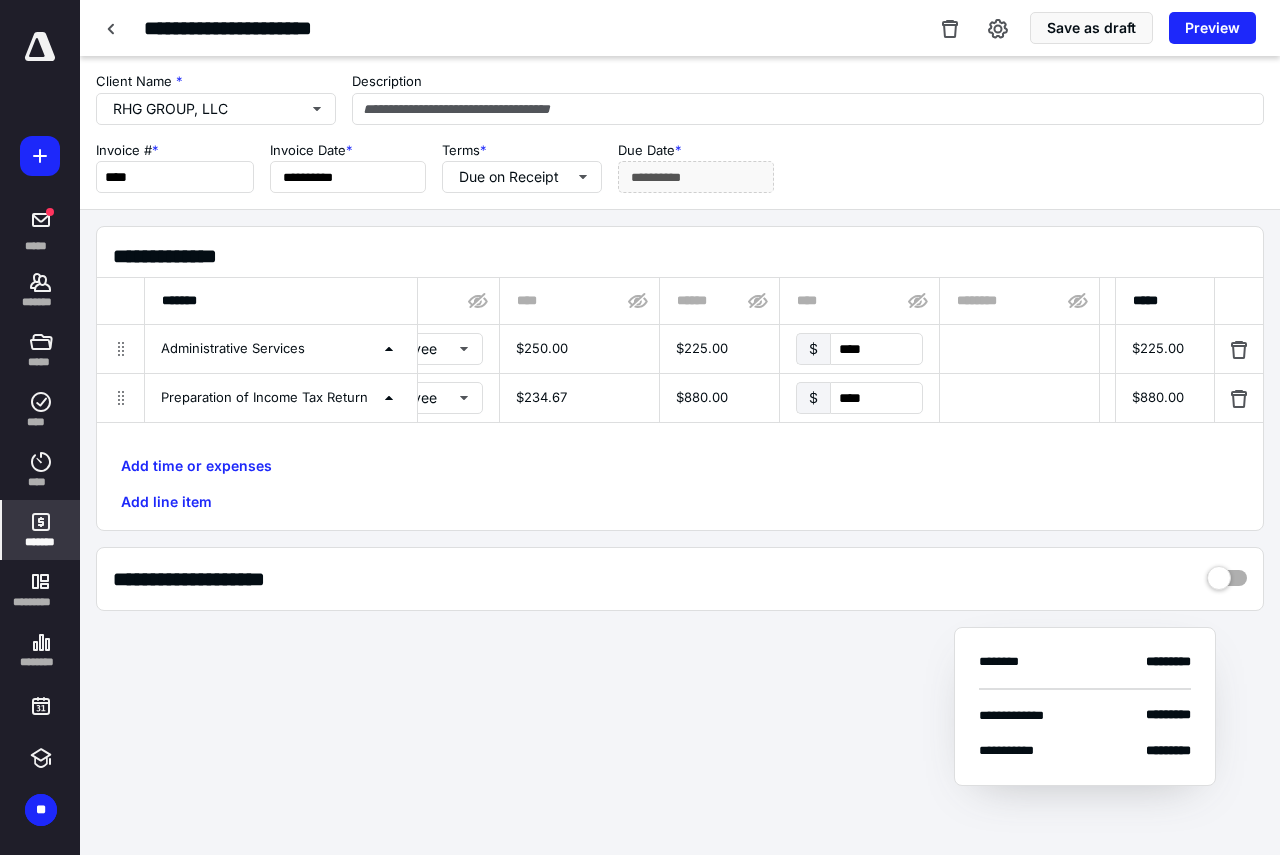click on "$ ****" at bounding box center (859, 398) 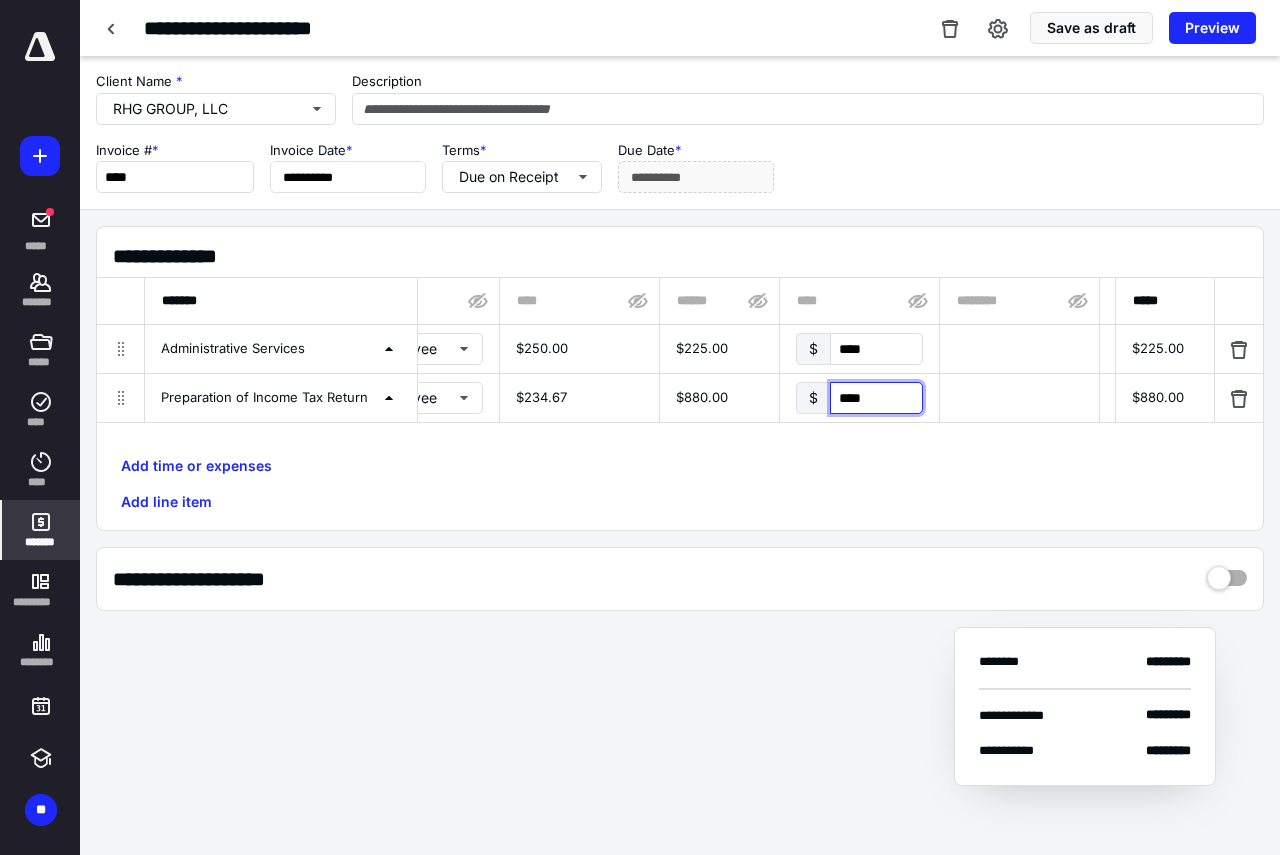 click on "****" at bounding box center (876, 398) 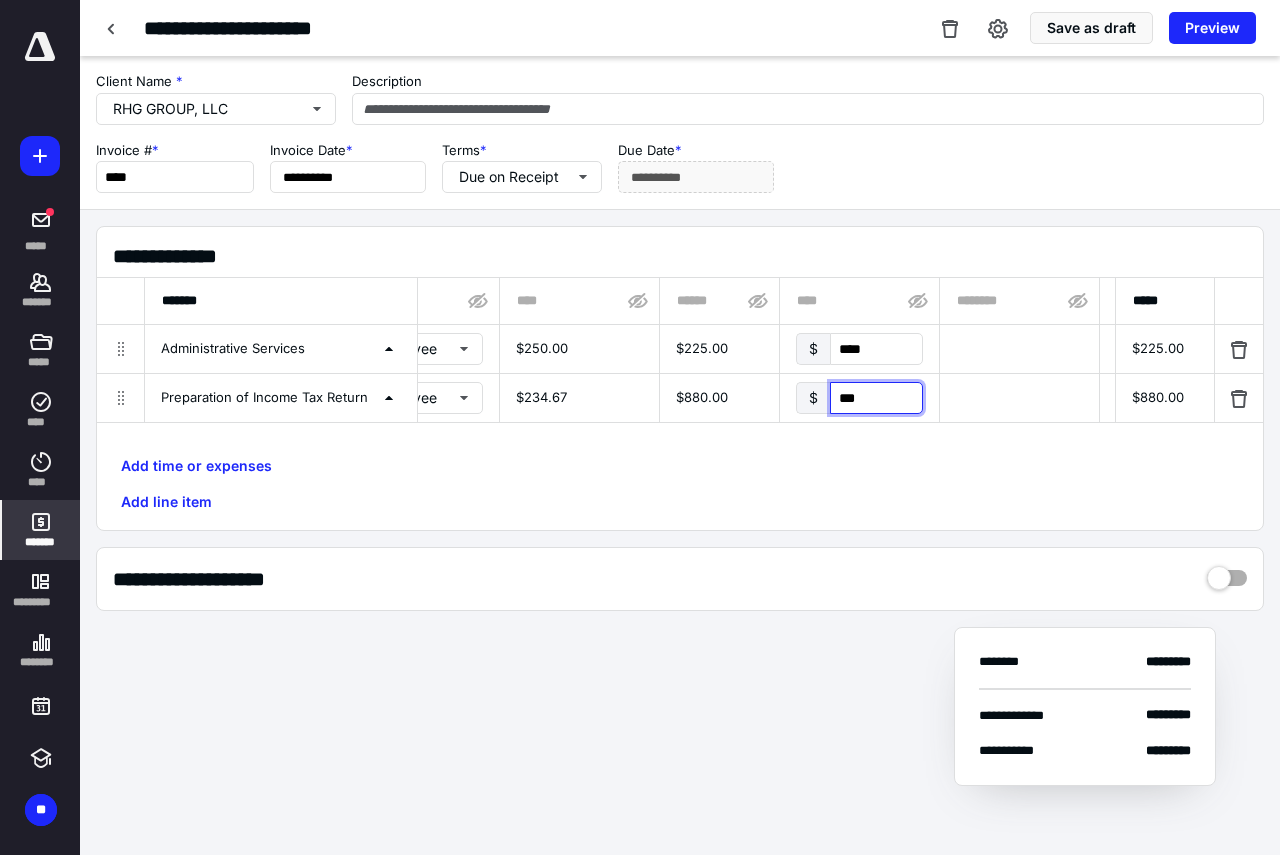 type on "****" 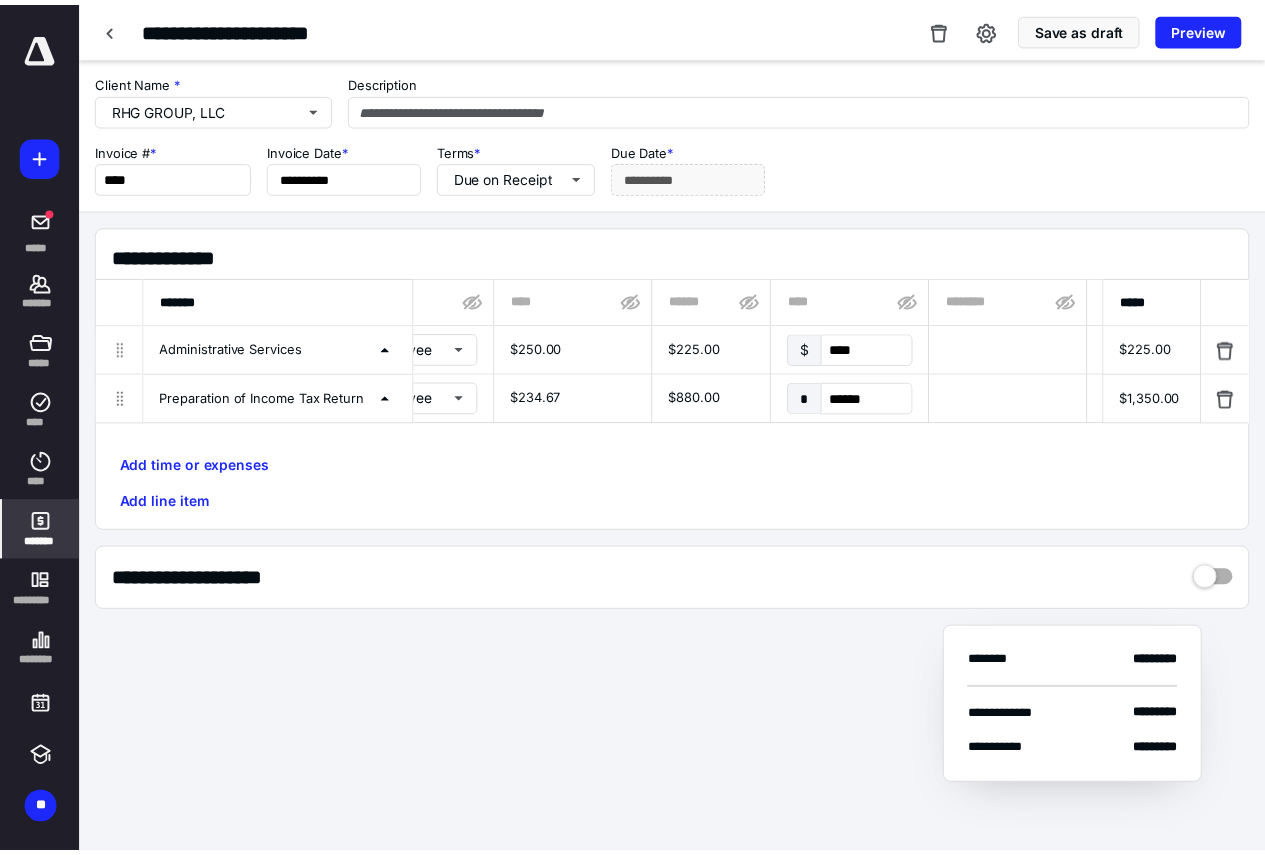 scroll, scrollTop: 0, scrollLeft: 1283, axis: horizontal 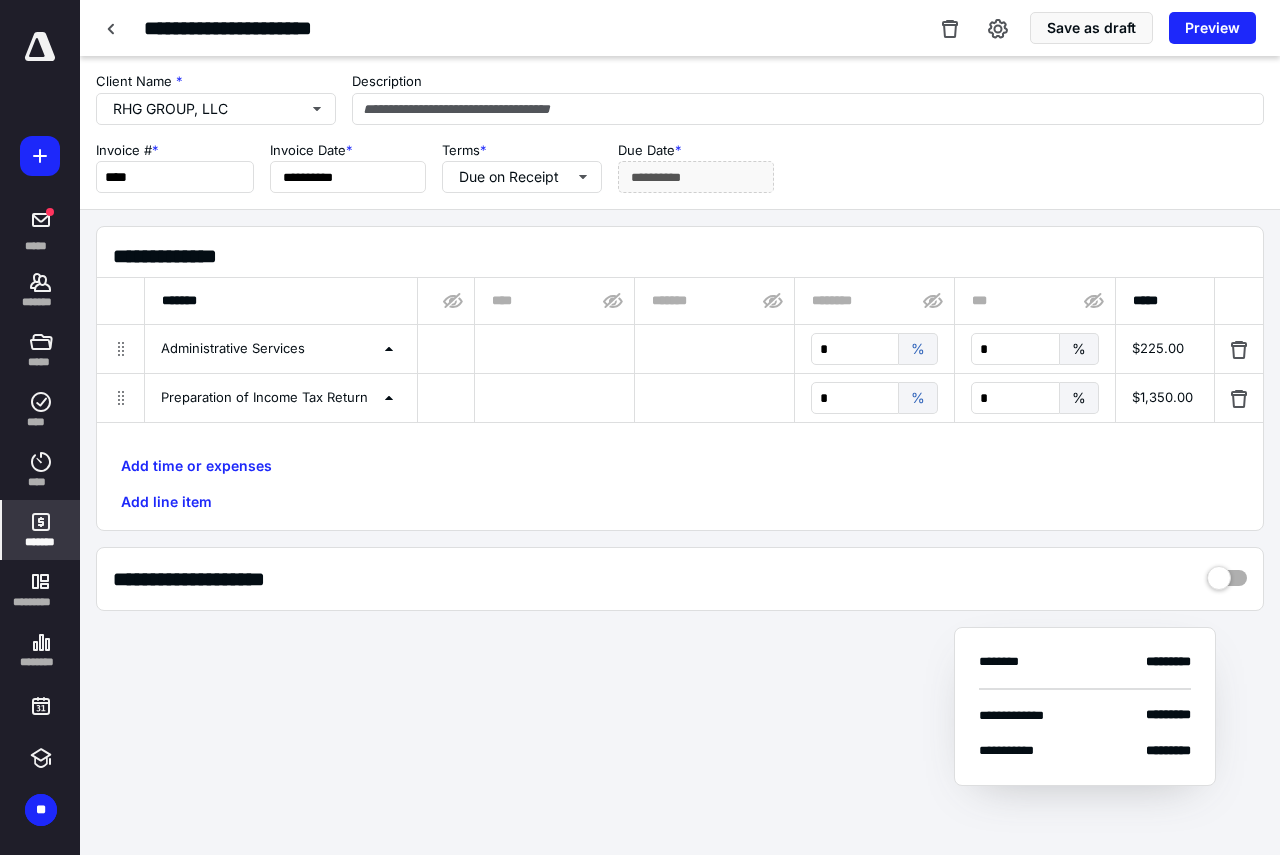 drag, startPoint x: 971, startPoint y: 588, endPoint x: 1056, endPoint y: 604, distance: 86.492775 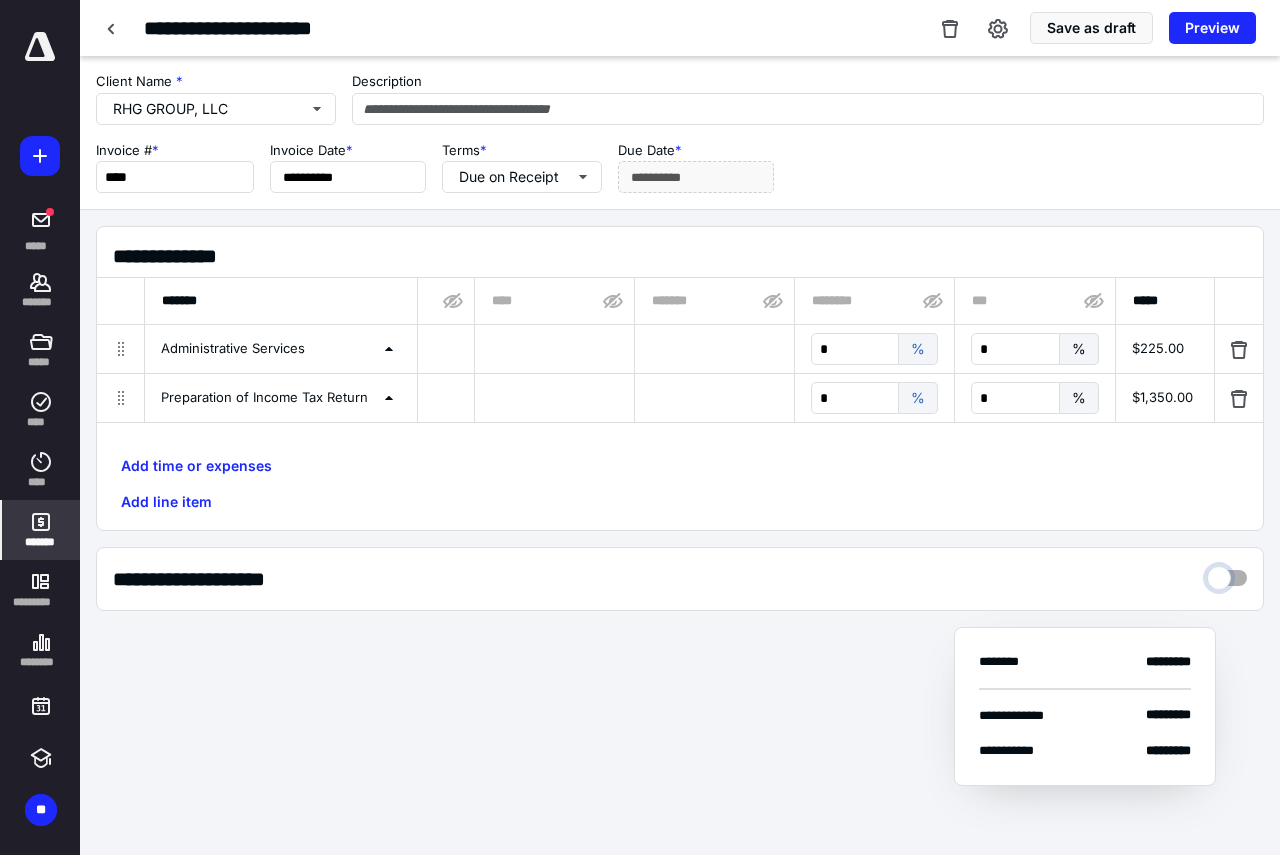 click at bounding box center (1227, 573) 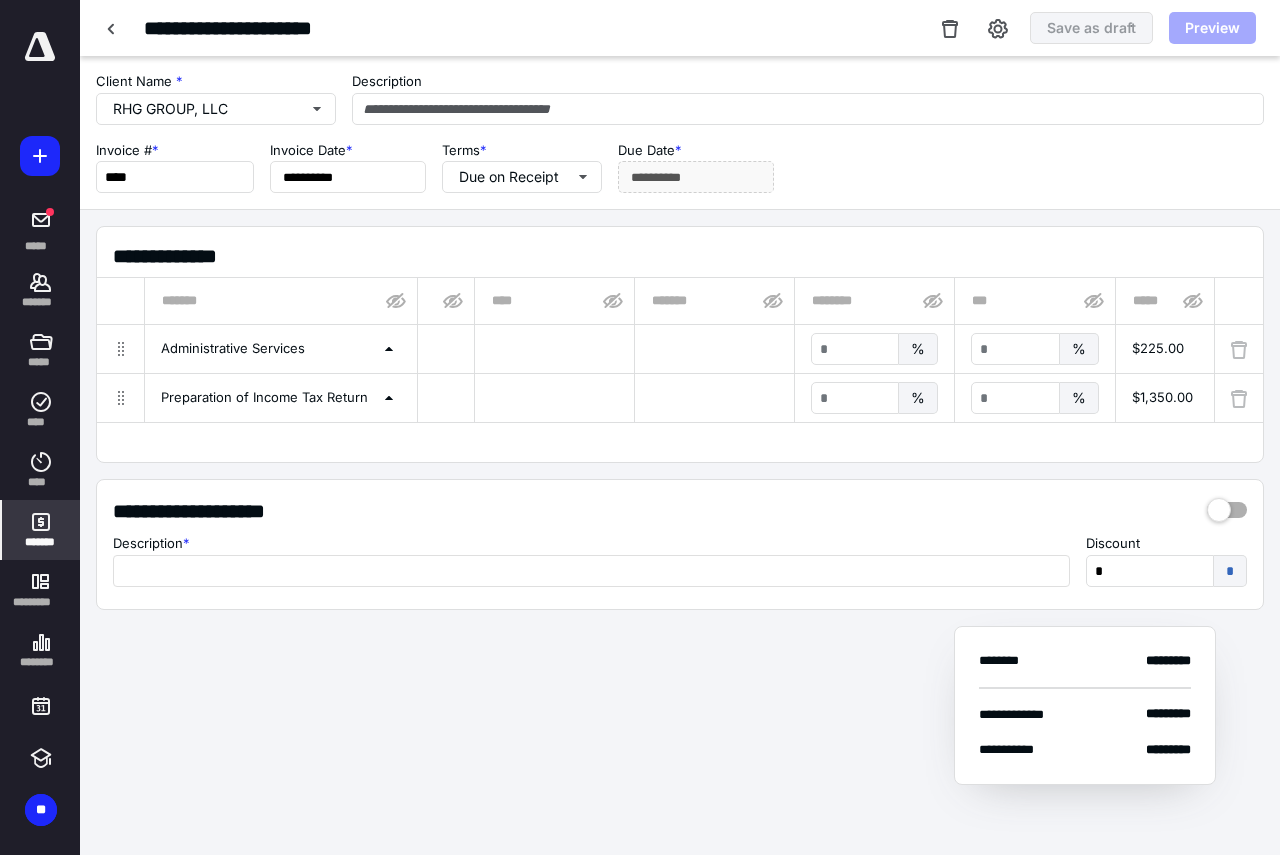 click on "Preparation of Income Tax Return" at bounding box center (264, 397) 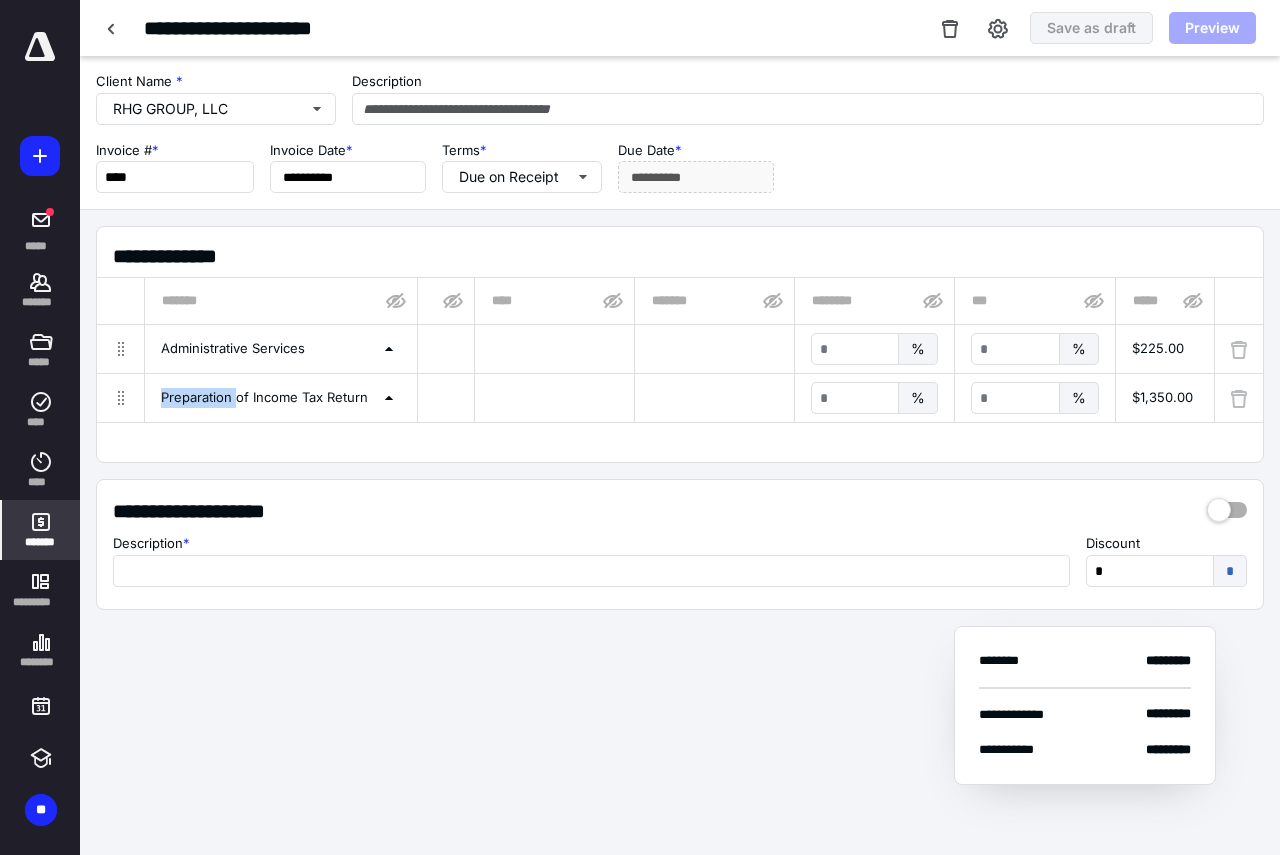 click on "Preparation of Income Tax Return" at bounding box center [264, 397] 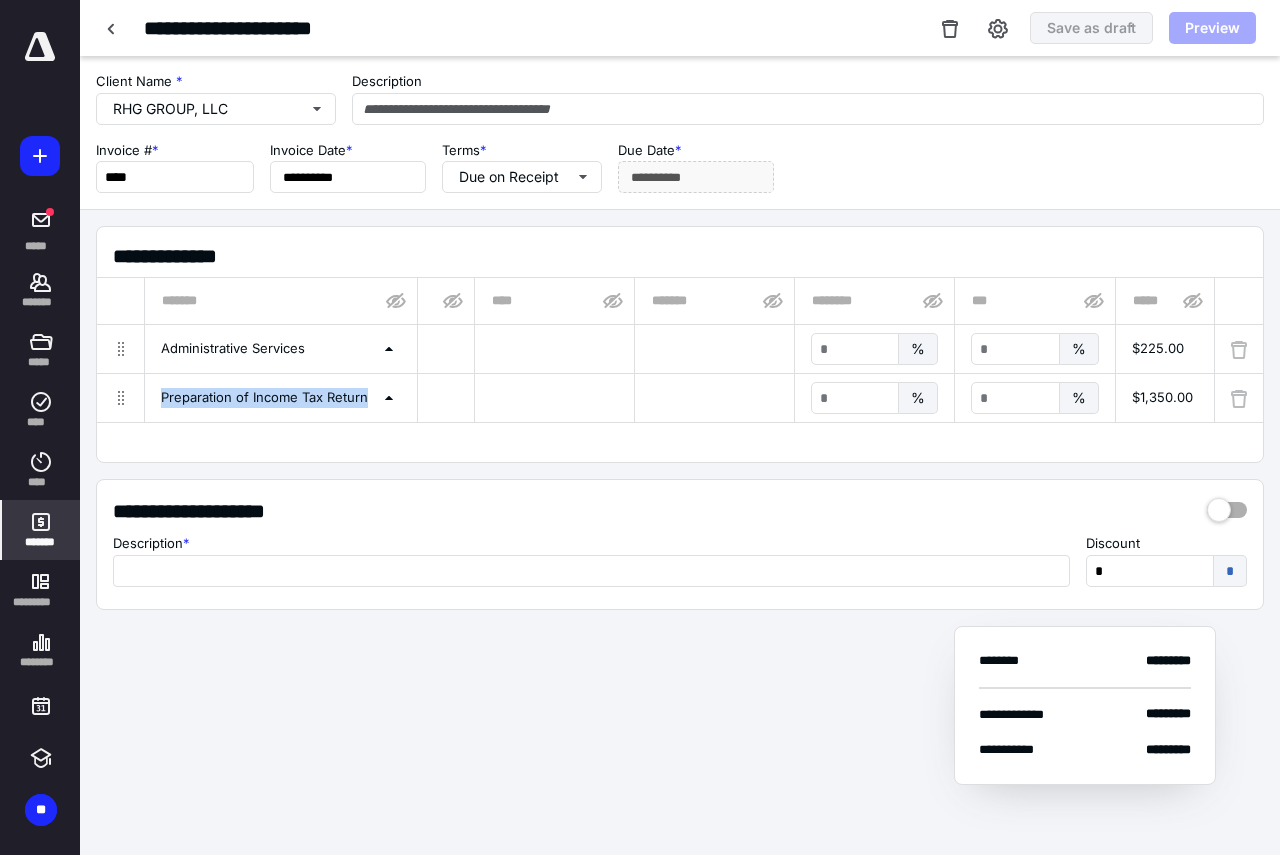 click on "Preparation of Income Tax Return" at bounding box center (264, 397) 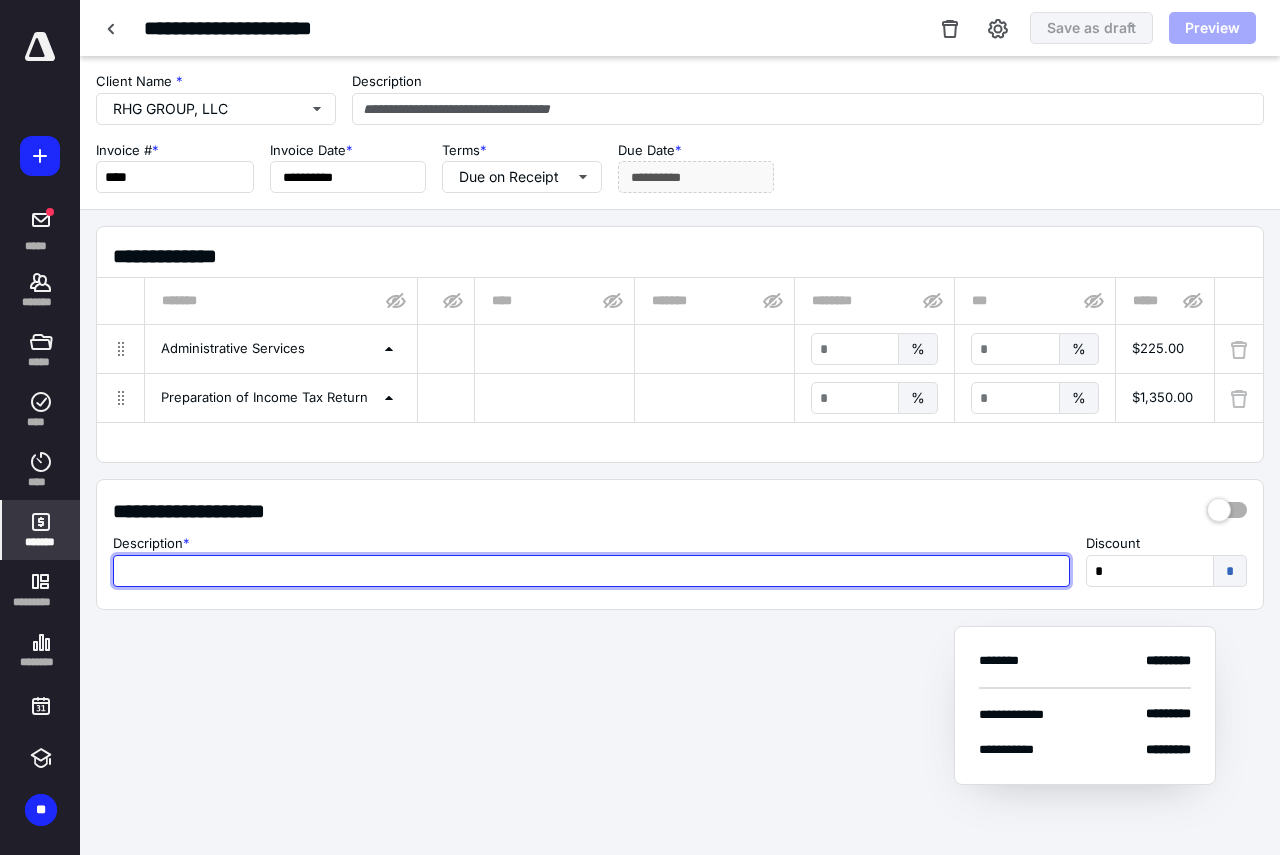 click at bounding box center [591, 571] 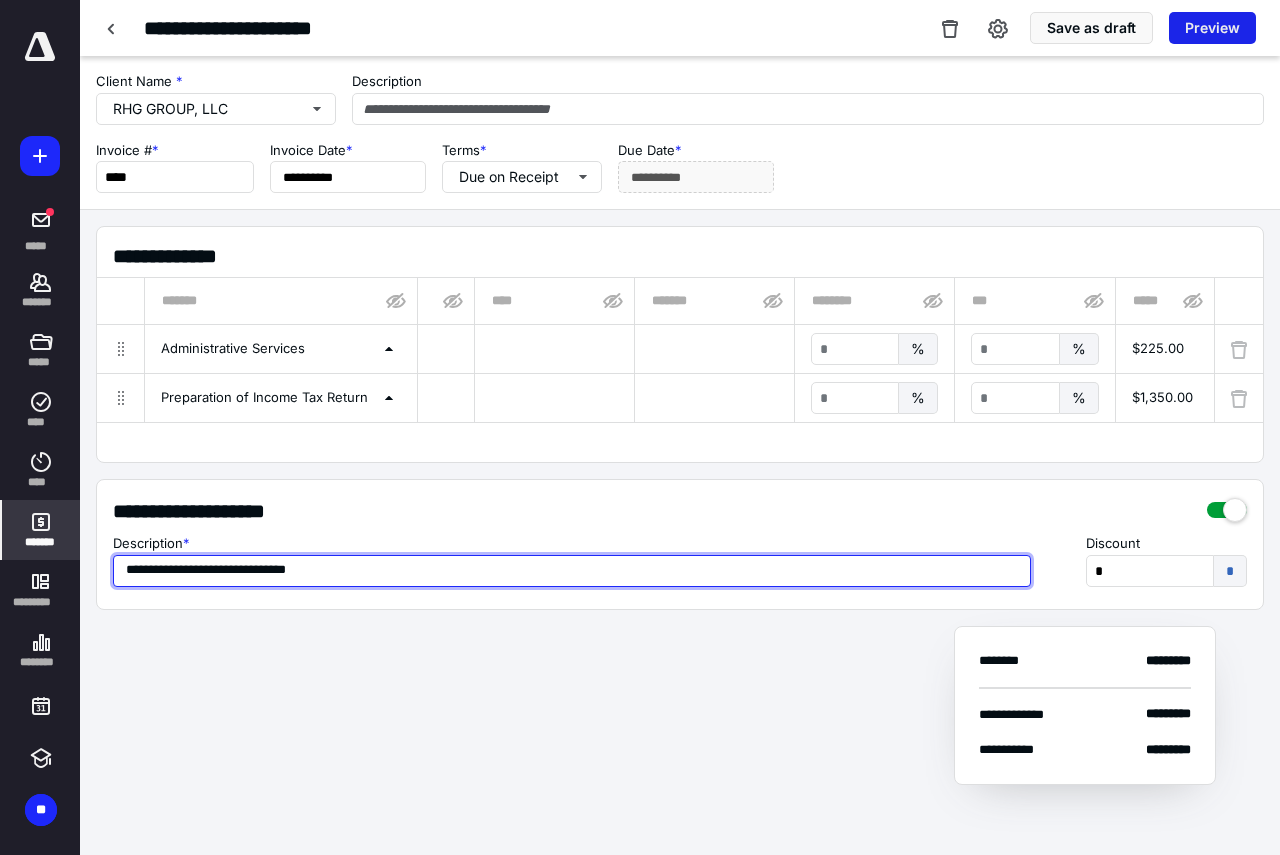 type on "**********" 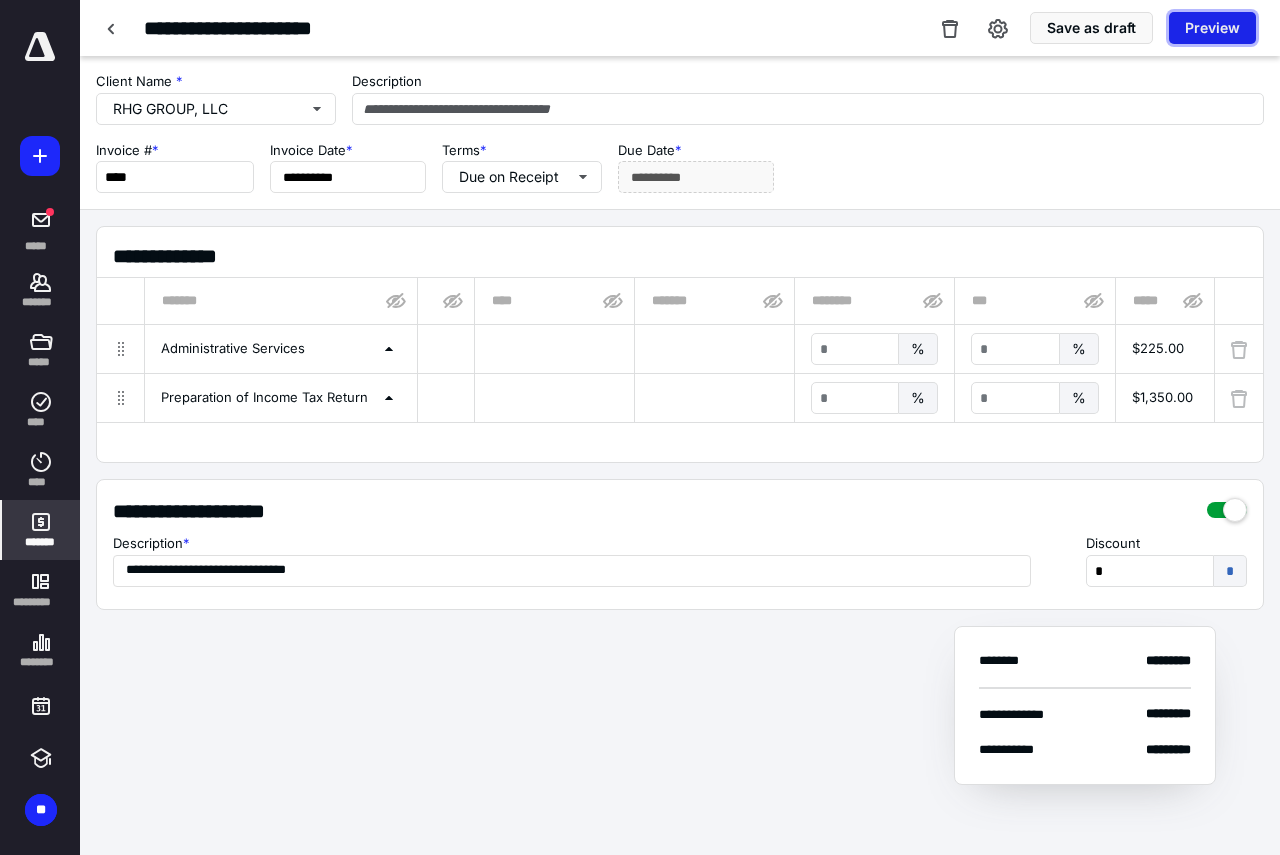 click on "Preview" at bounding box center [1212, 28] 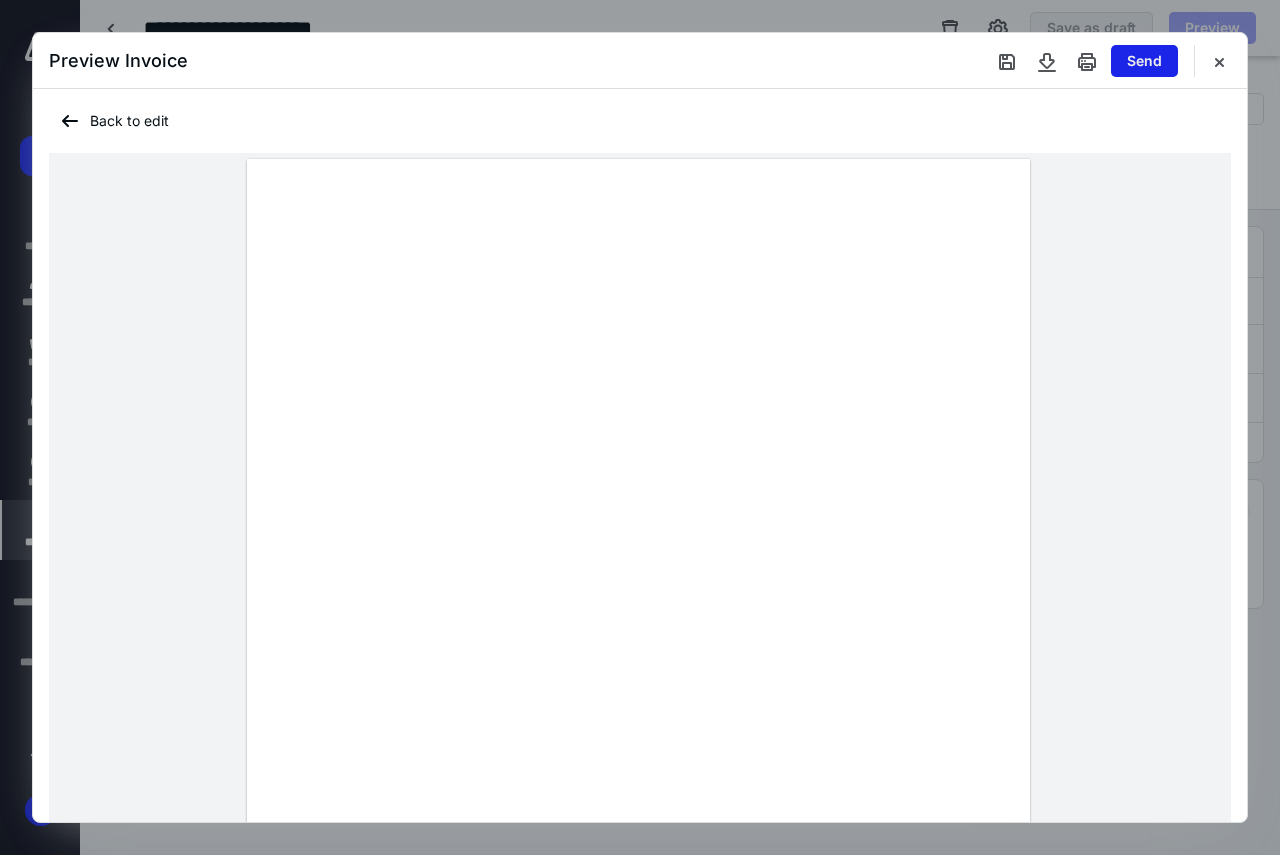click on "Send" at bounding box center (1144, 61) 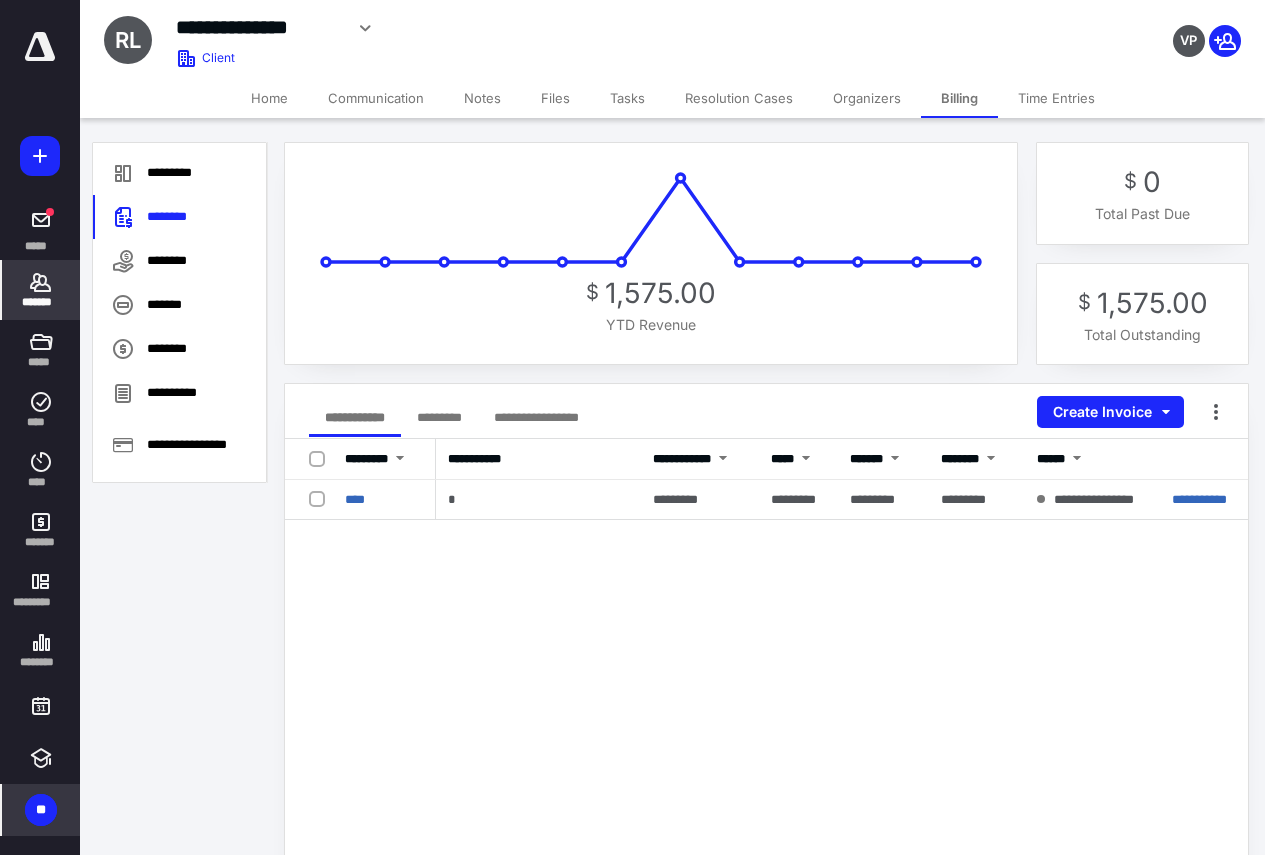 click on "**" at bounding box center (41, 810) 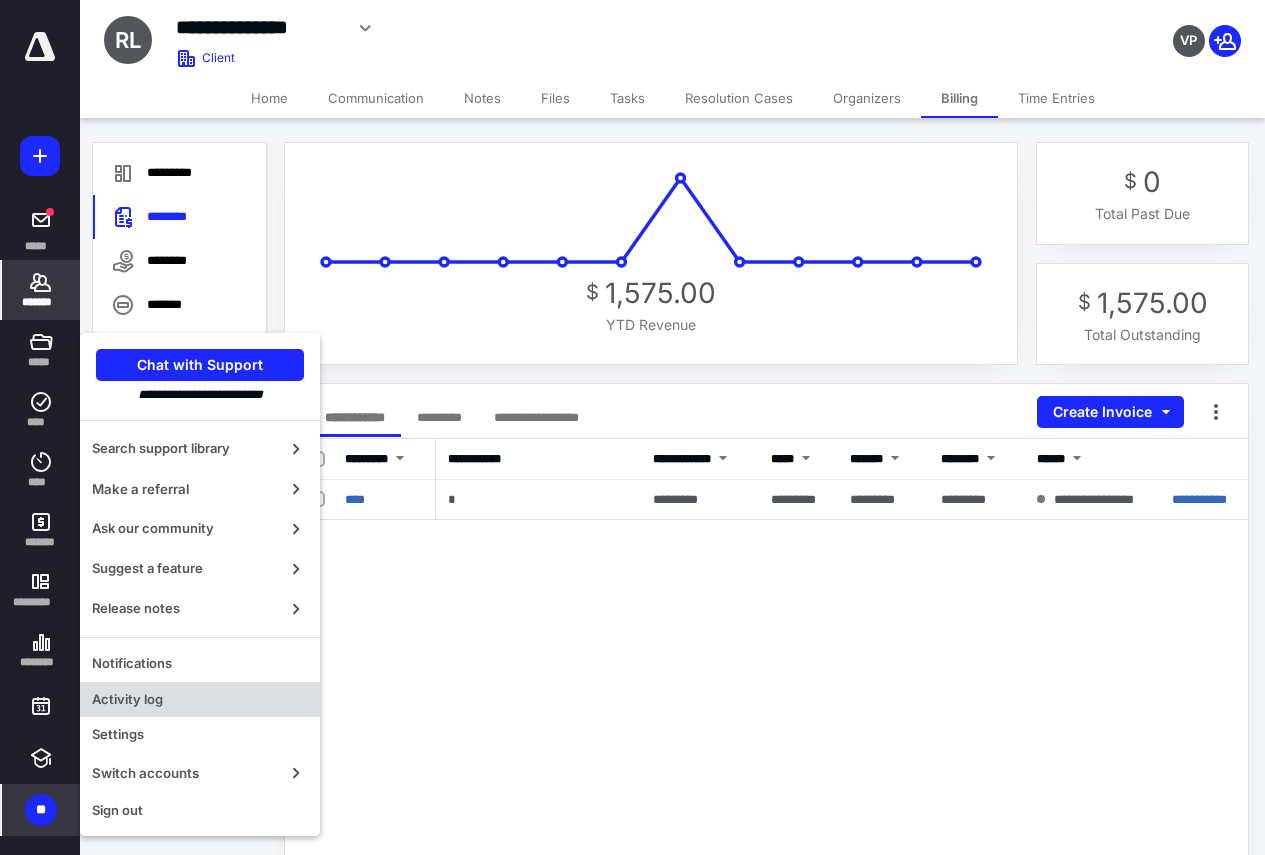 click on "Activity log" at bounding box center [200, 700] 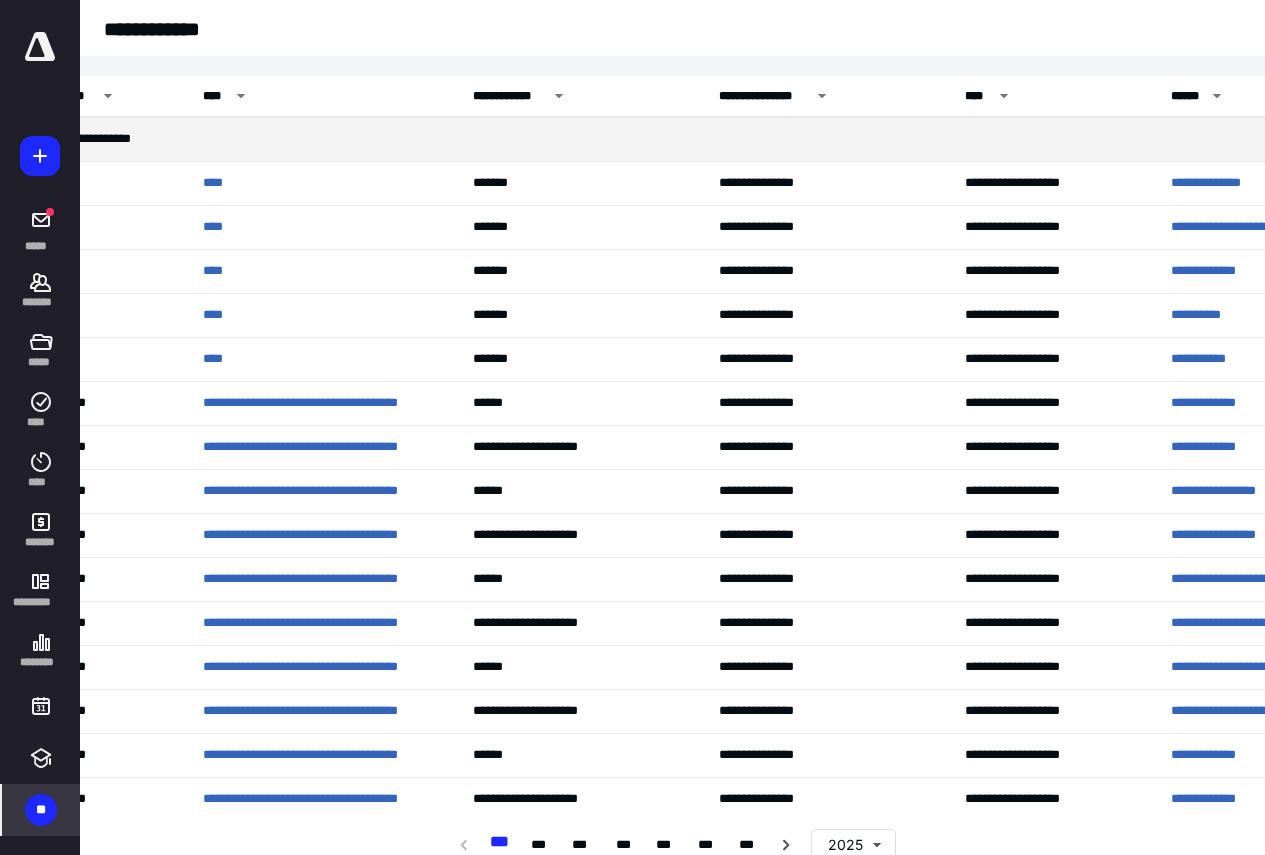 scroll, scrollTop: 0, scrollLeft: 70, axis: horizontal 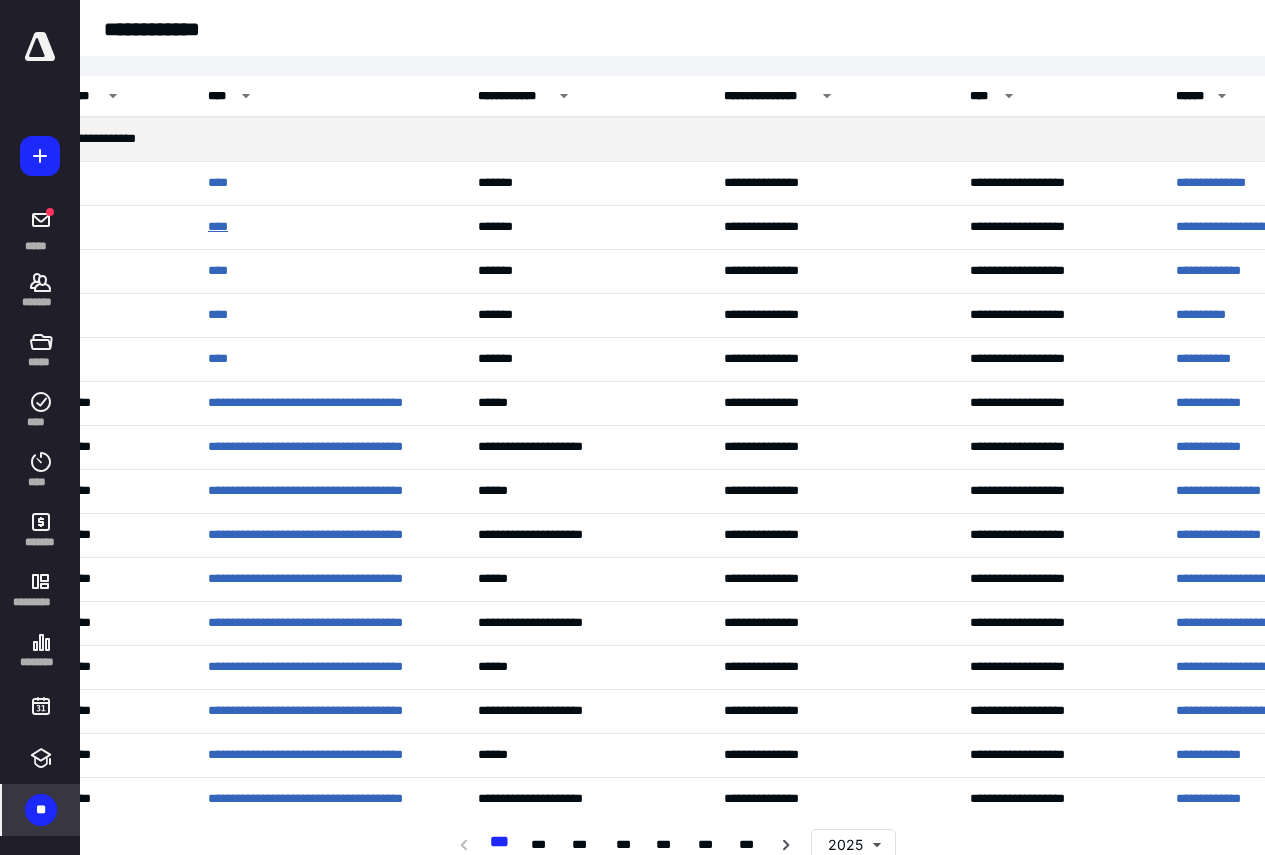 click on "****" at bounding box center [220, 227] 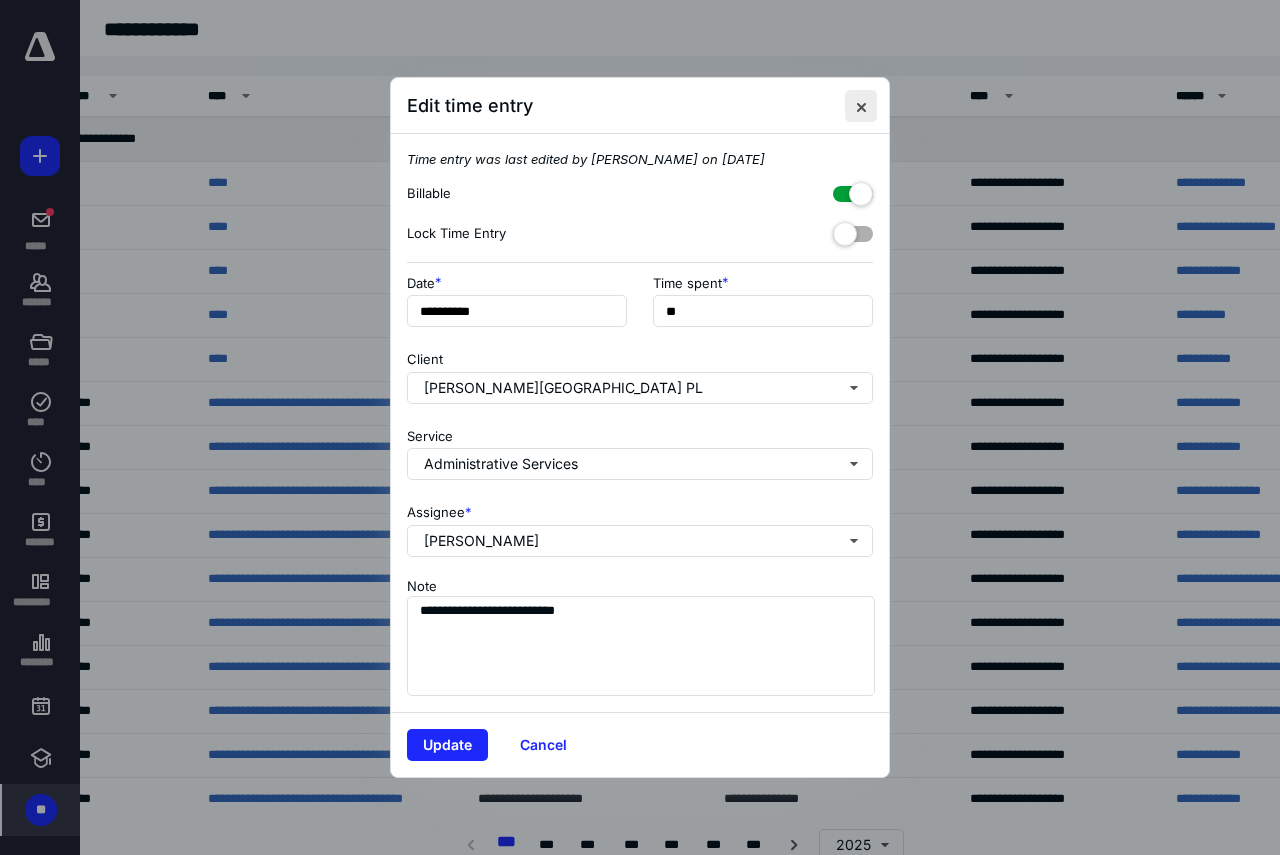 click at bounding box center (861, 106) 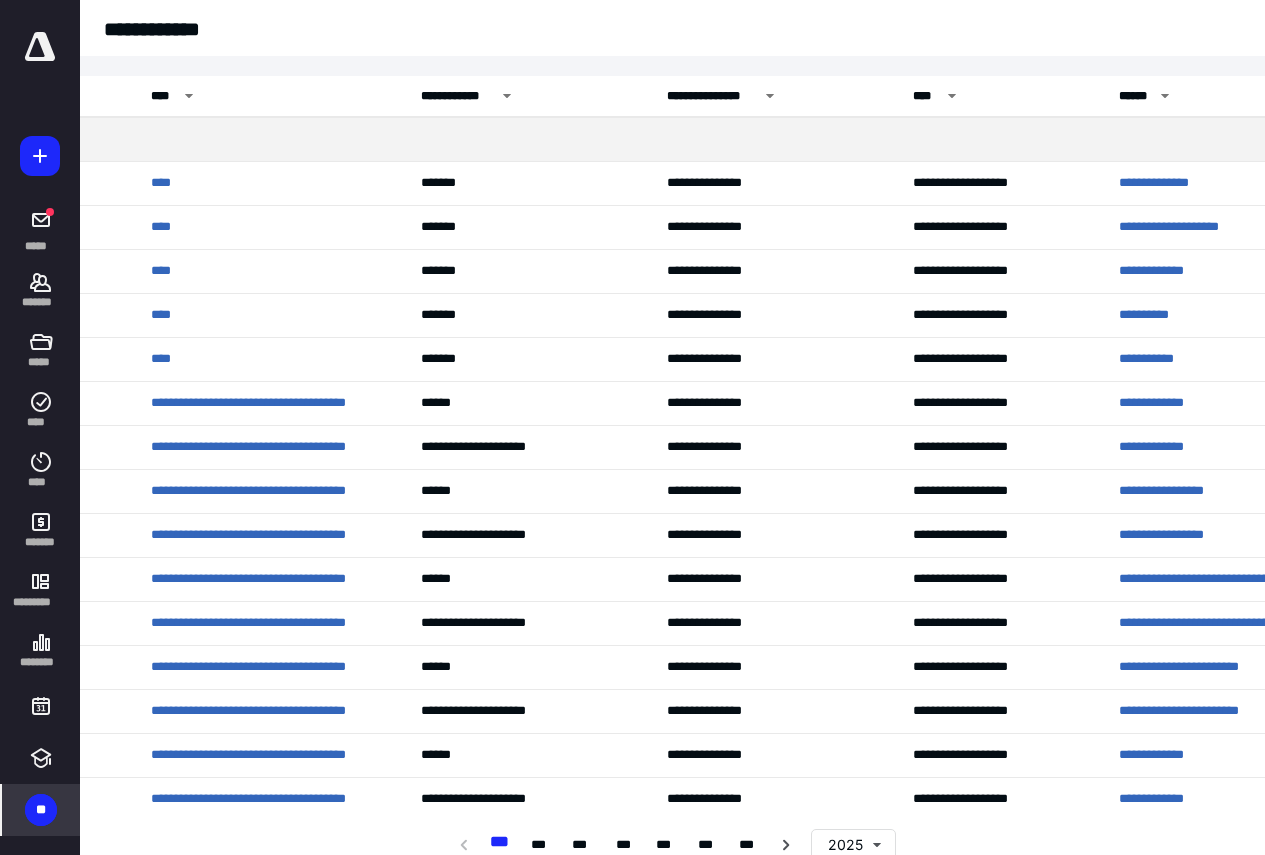 scroll, scrollTop: 0, scrollLeft: 137, axis: horizontal 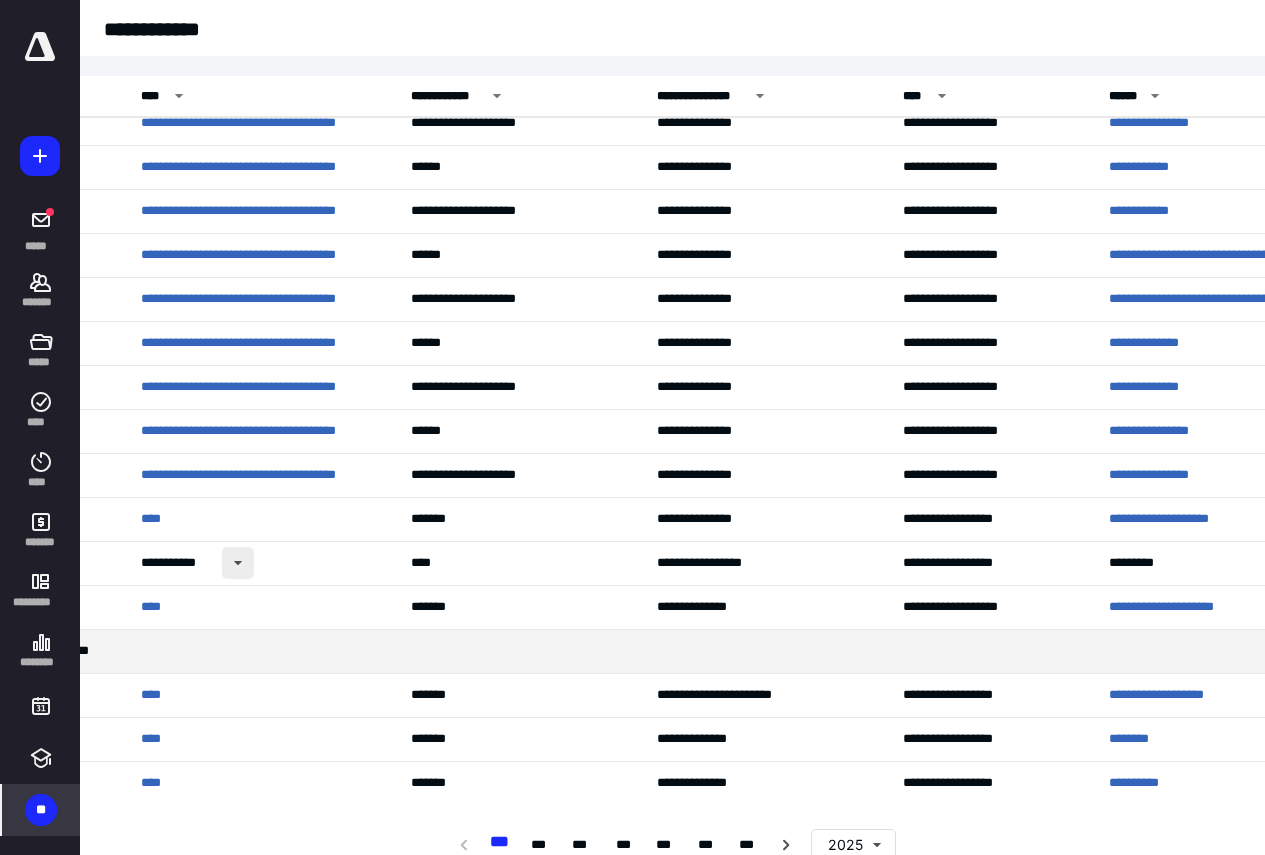click at bounding box center (238, 563) 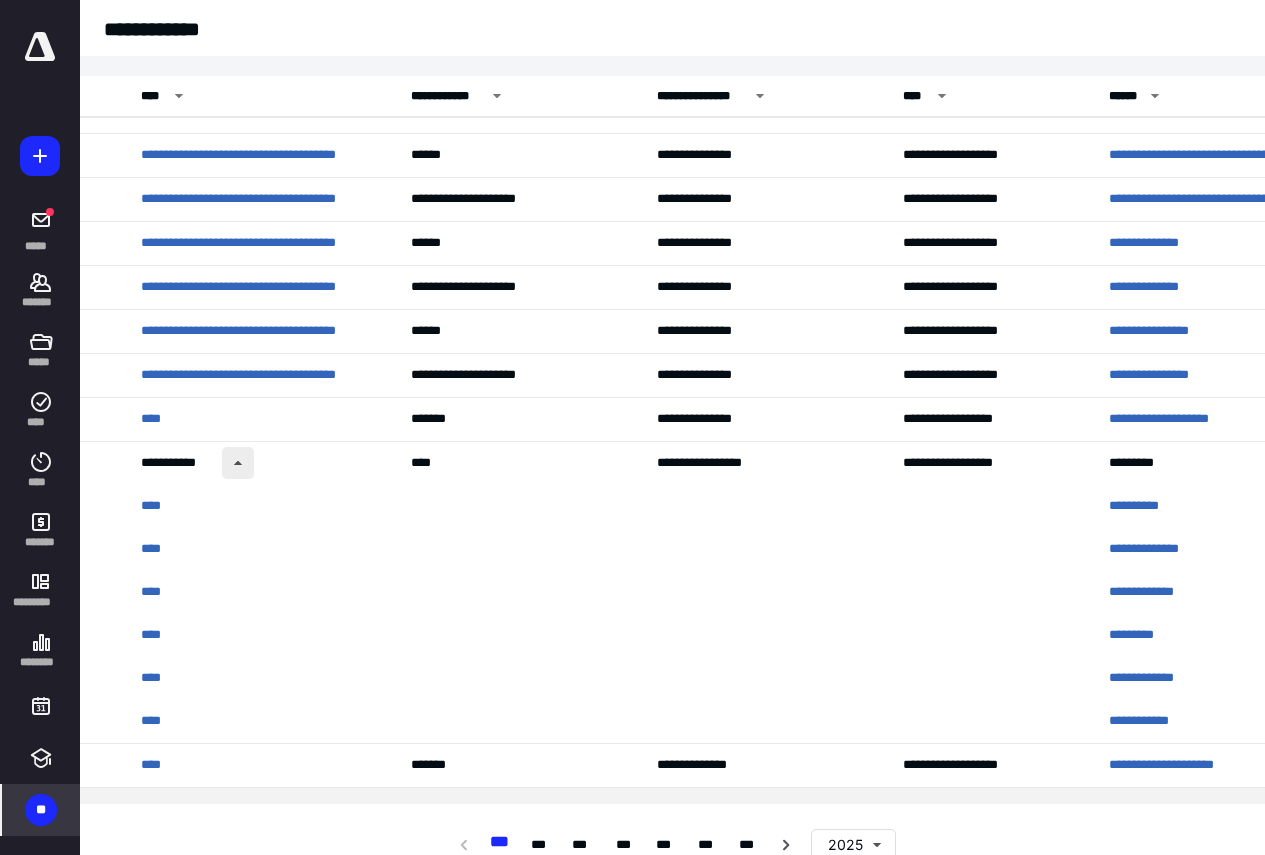 scroll, scrollTop: 1800, scrollLeft: 0, axis: vertical 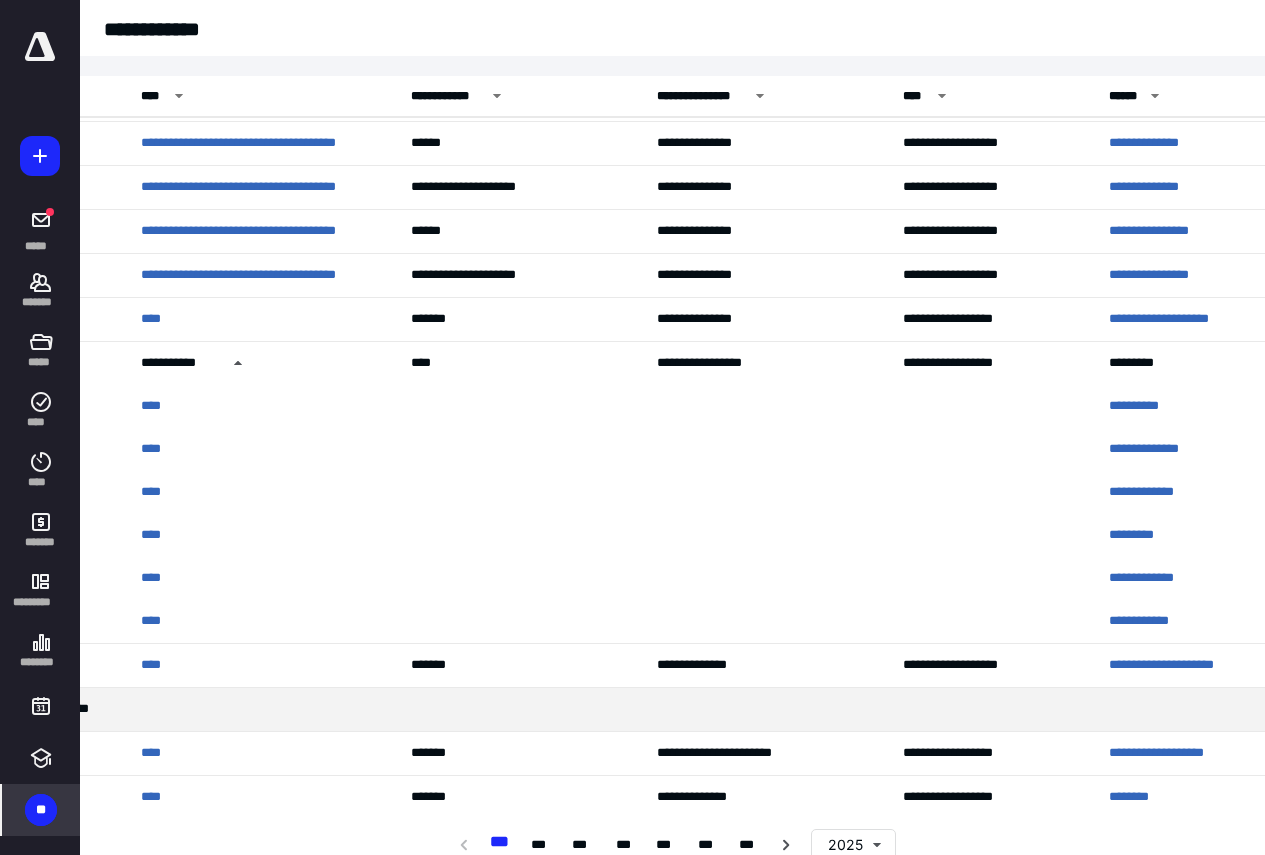 click on "**********" at bounding box center [1216, 578] 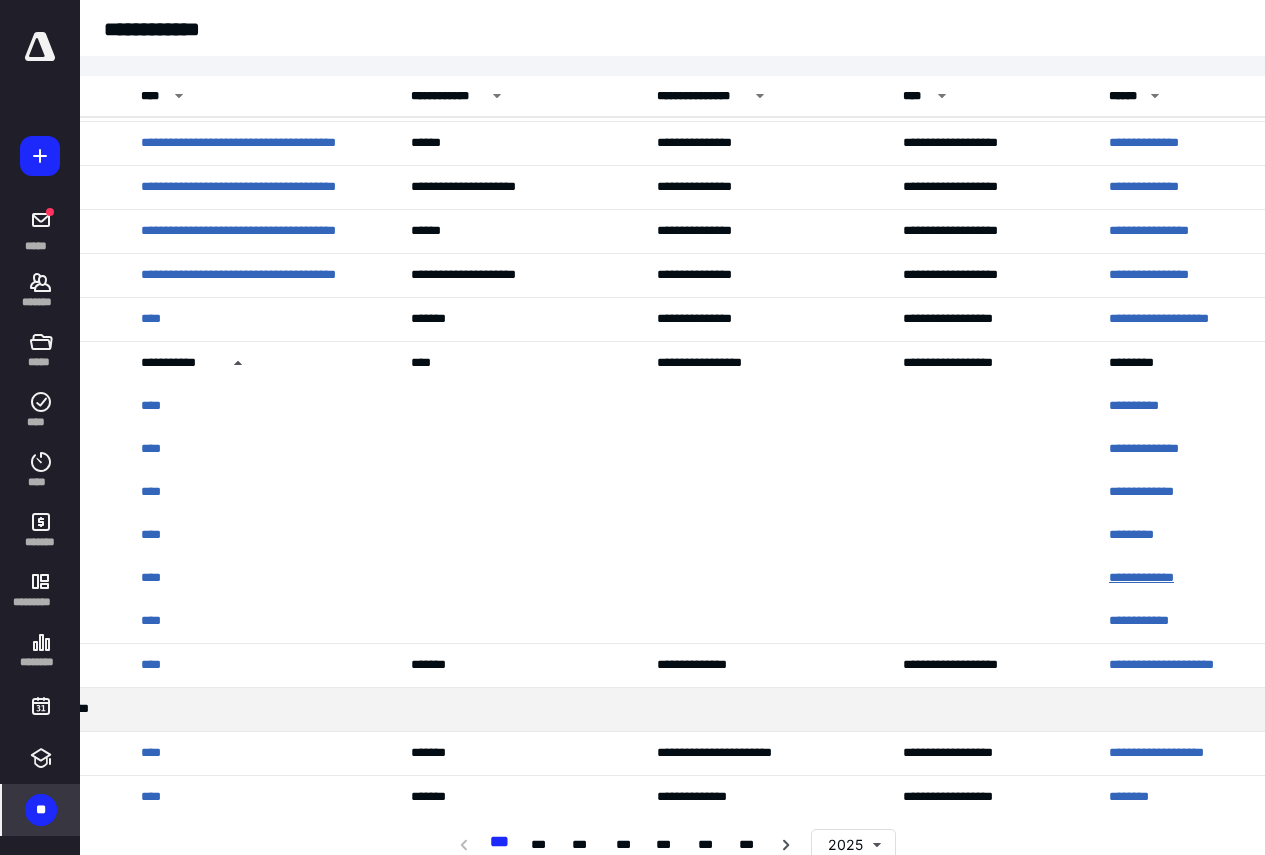 click on "**********" at bounding box center (1200, 578) 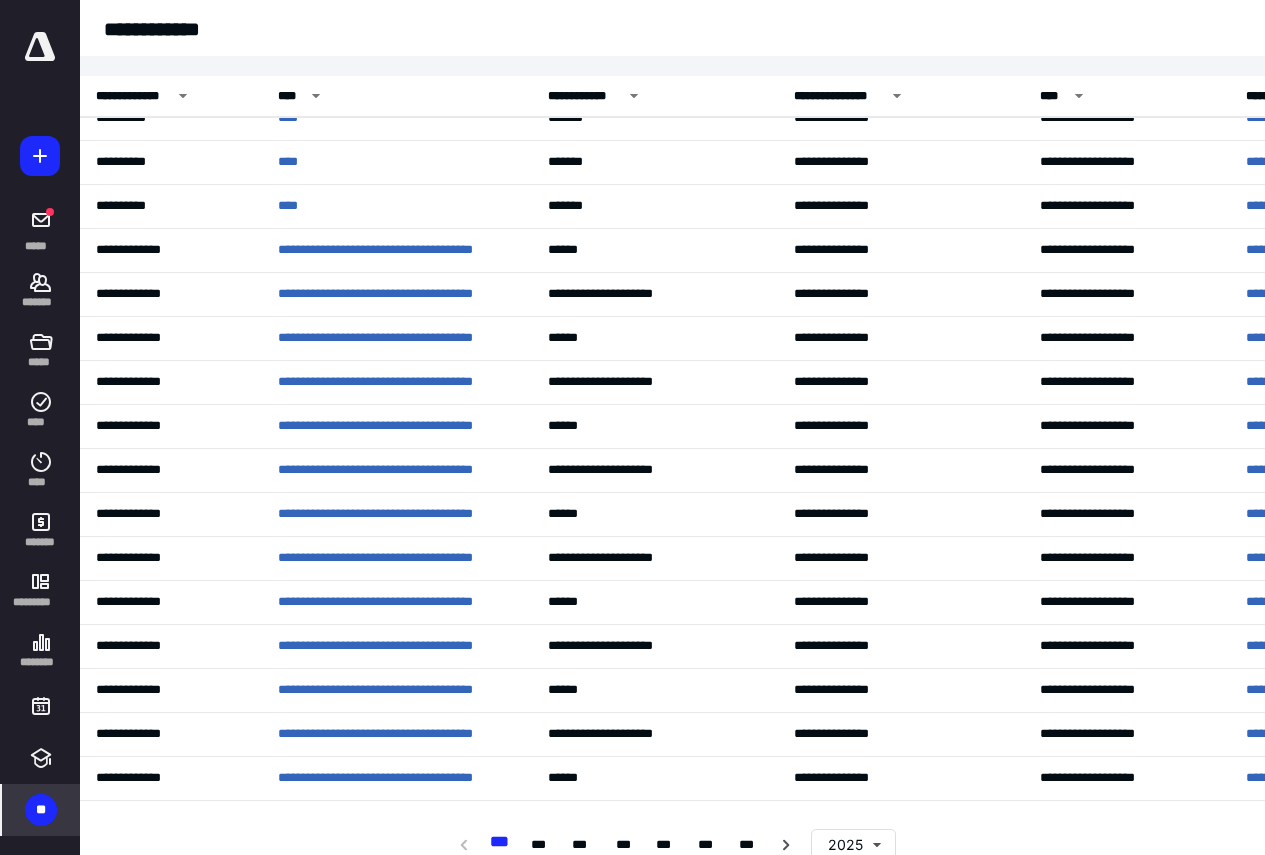 scroll, scrollTop: 300, scrollLeft: 0, axis: vertical 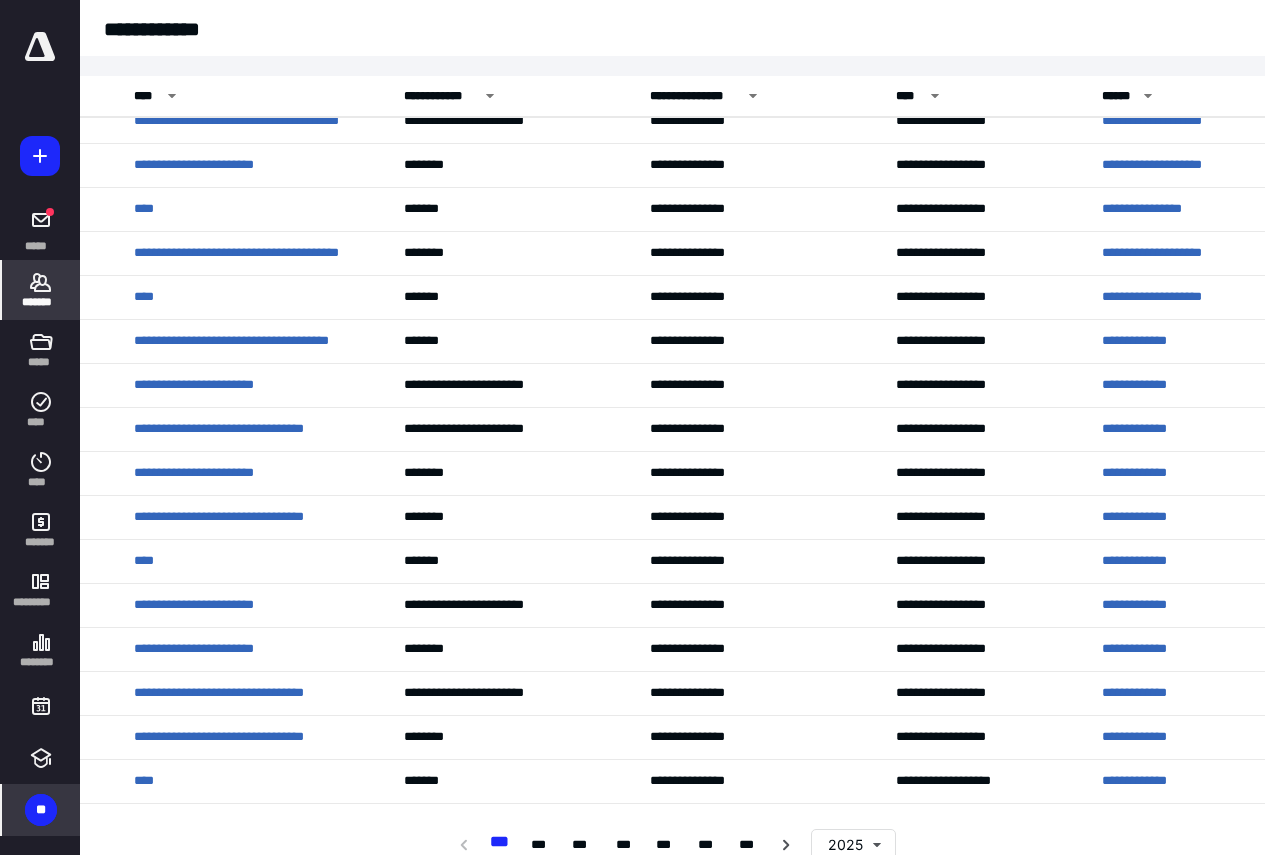 click 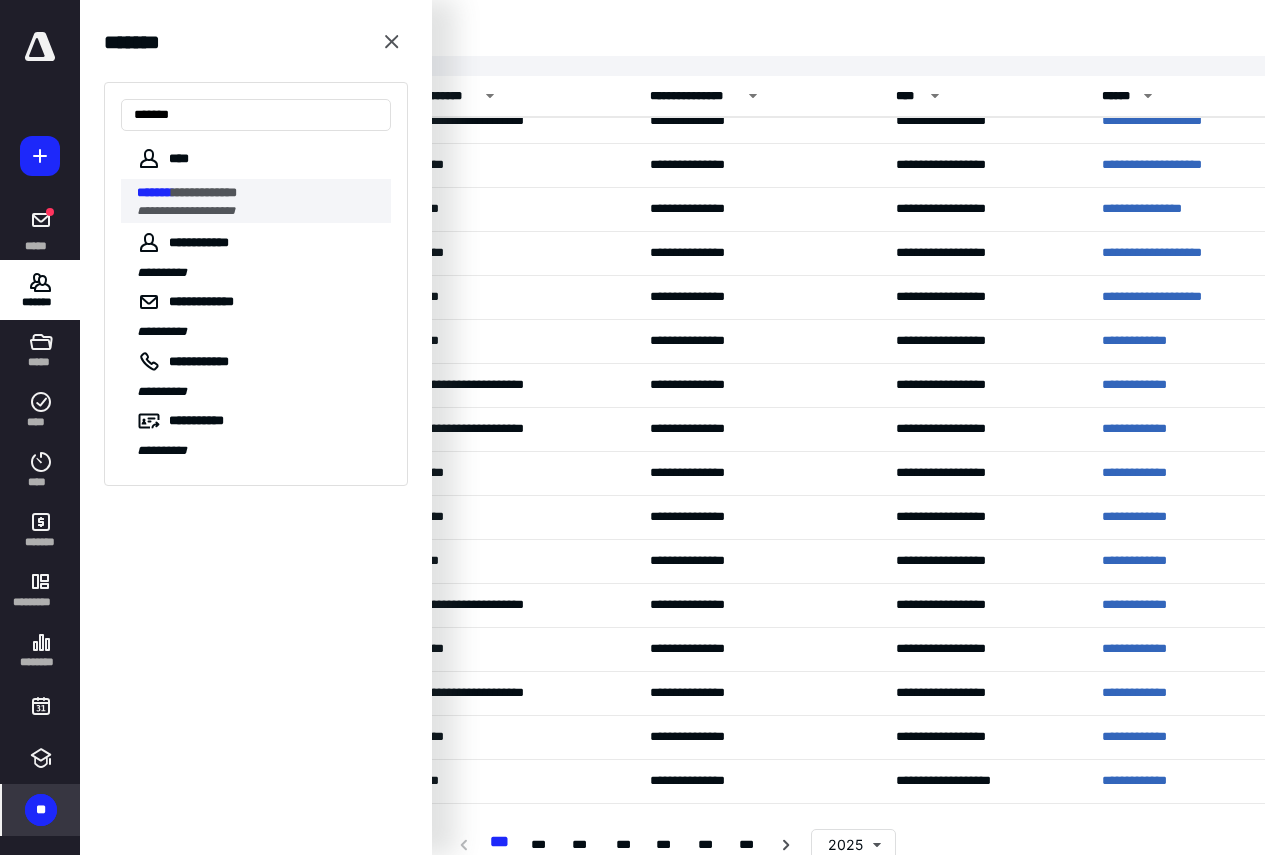 type on "*******" 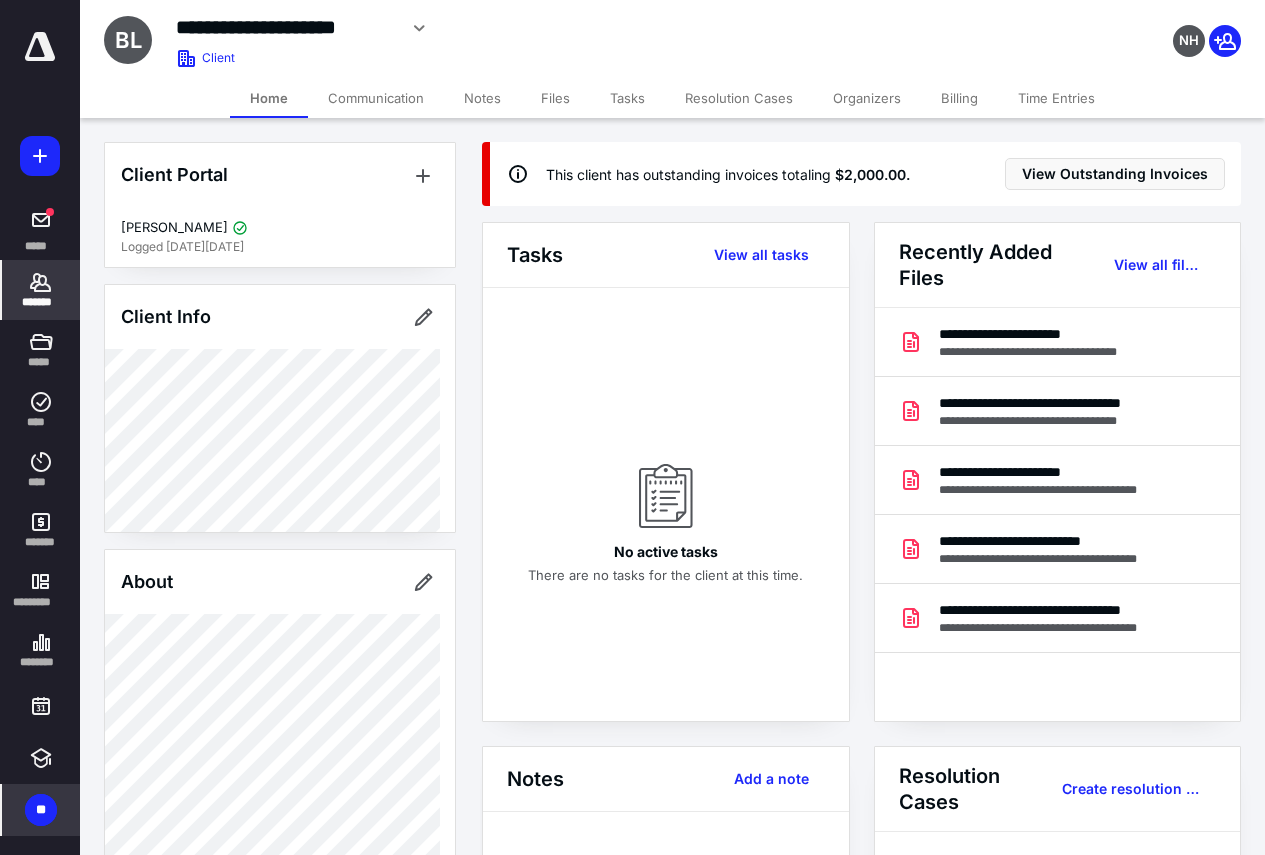 click on "*******" at bounding box center (41, 290) 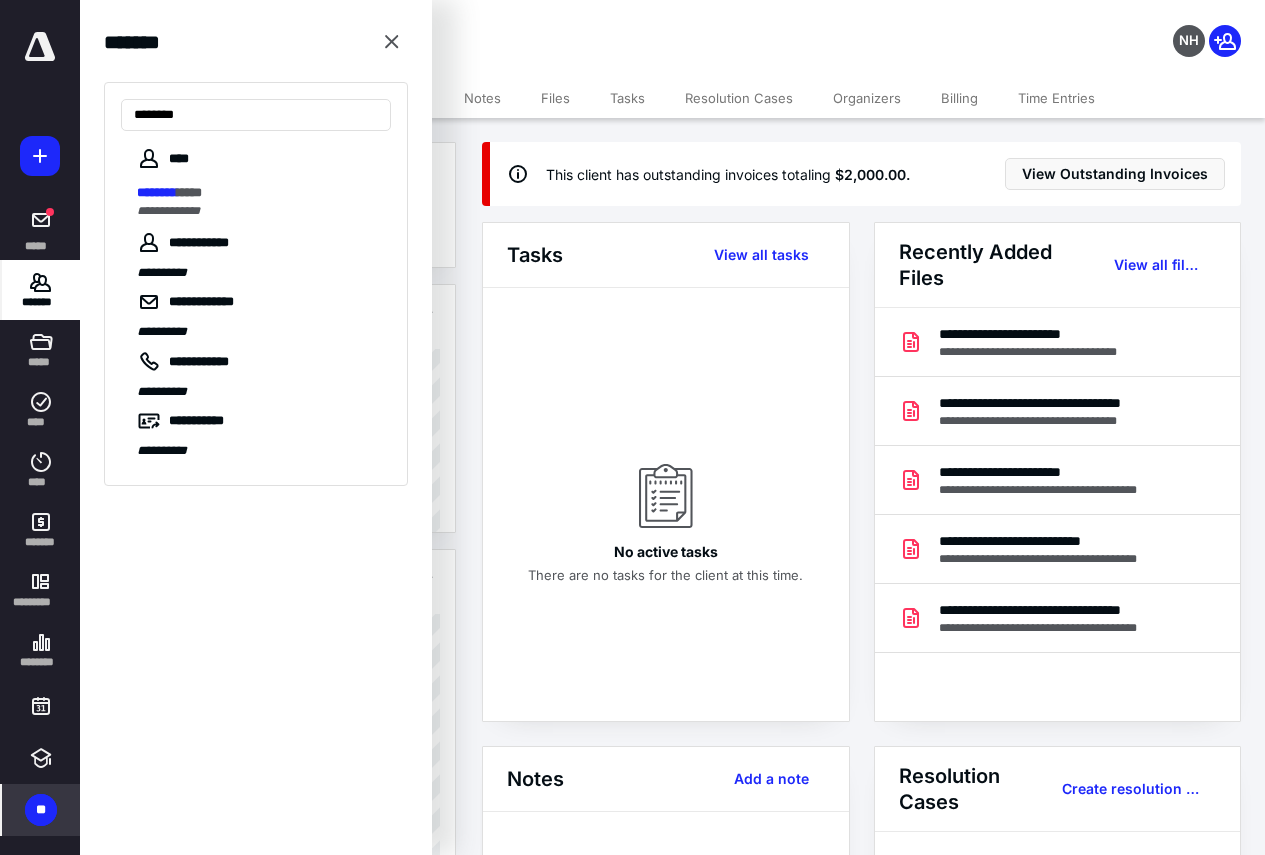 type on "********" 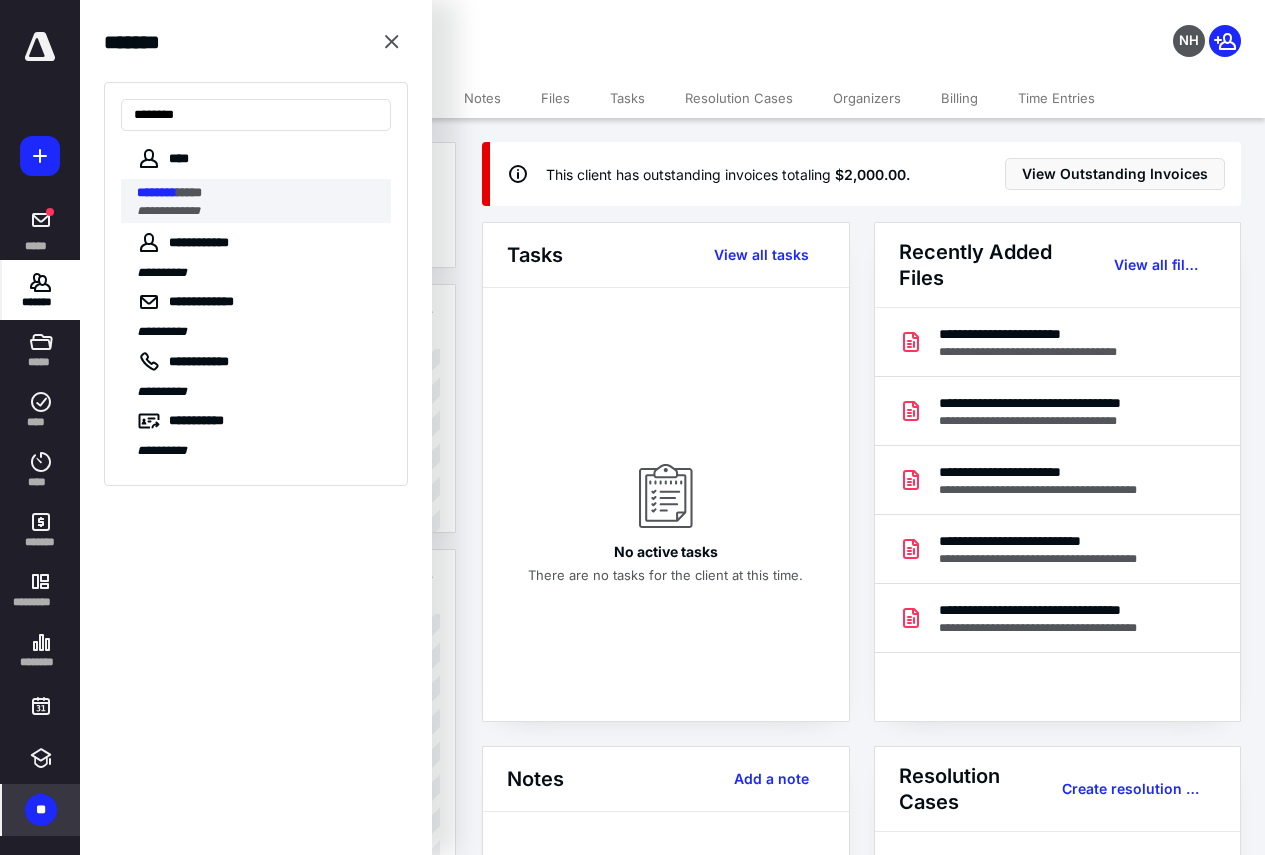 click on "******** *****" at bounding box center (258, 193) 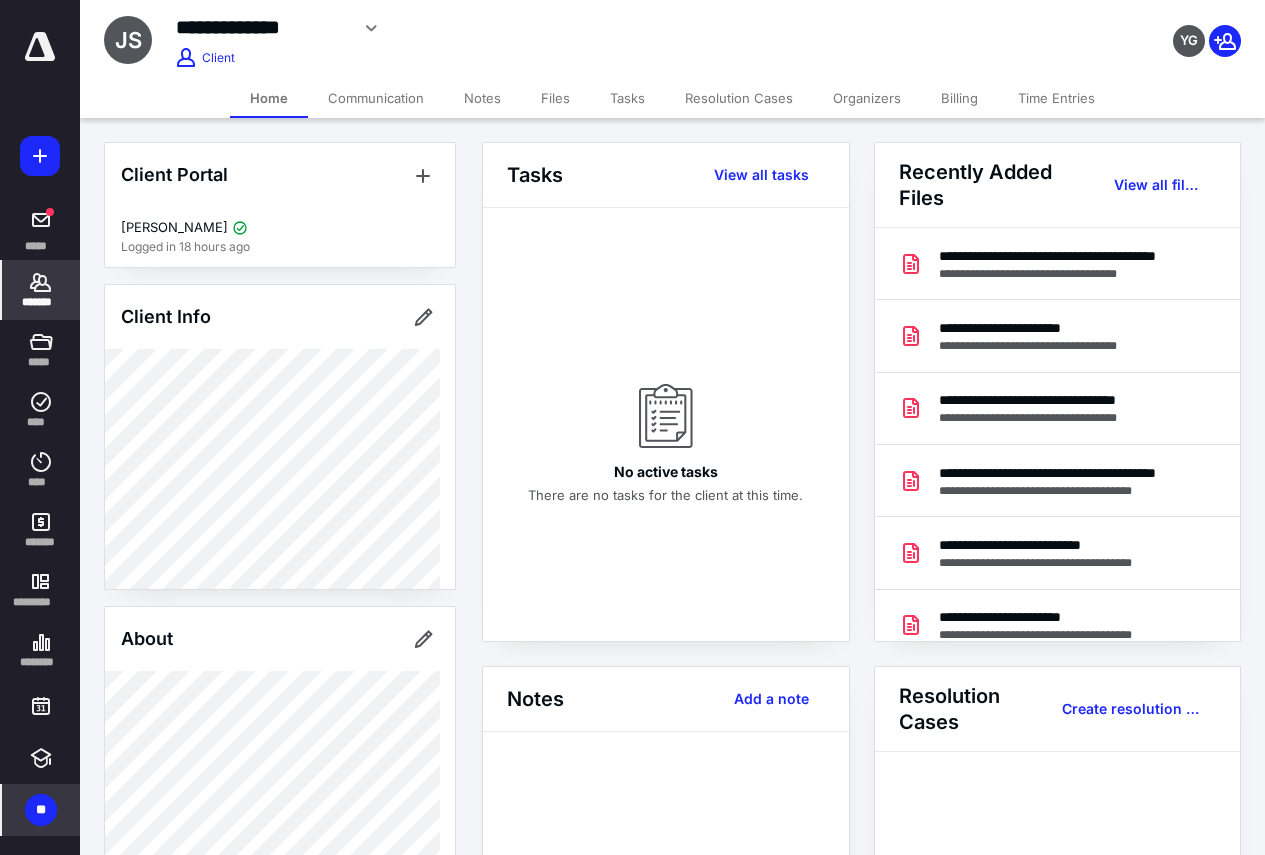 drag, startPoint x: 942, startPoint y: 82, endPoint x: 951, endPoint y: 93, distance: 14.21267 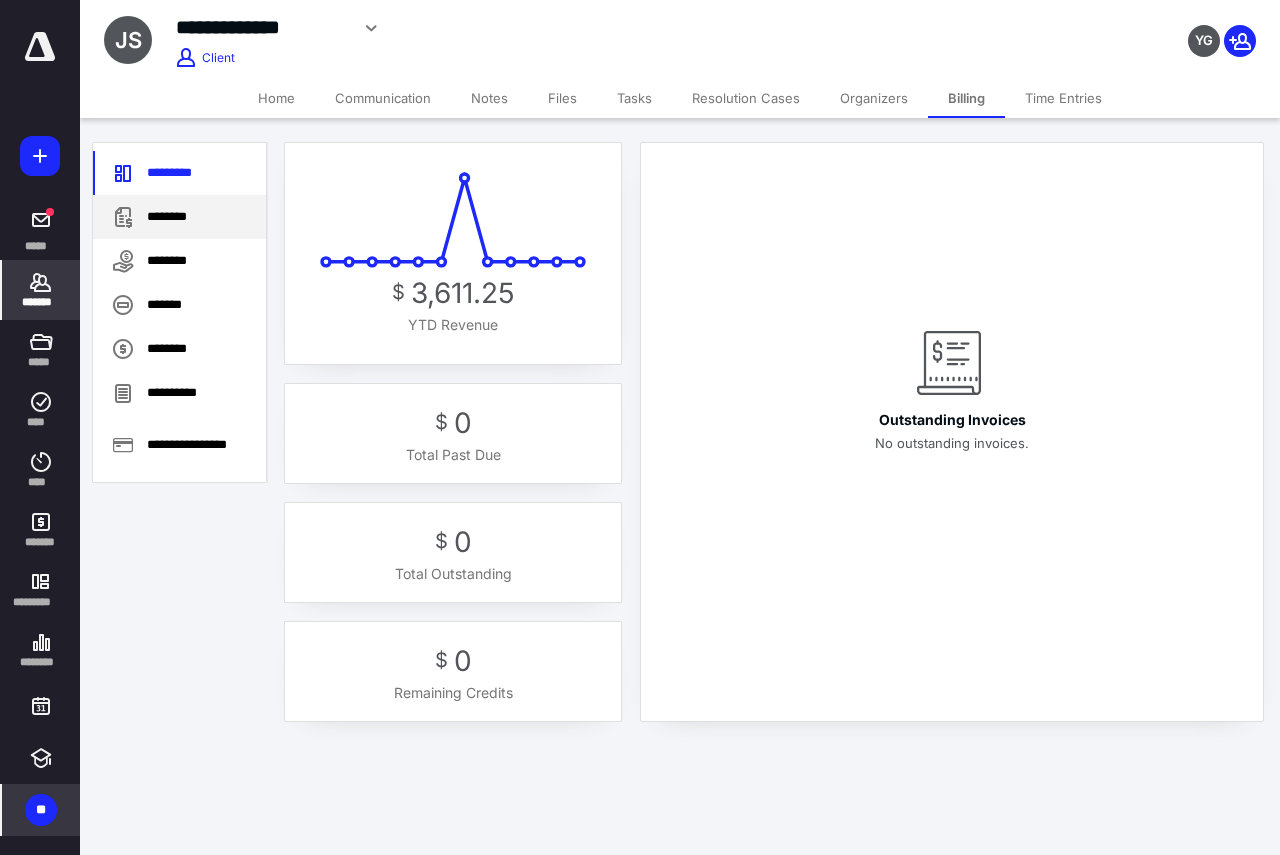 click on "********" at bounding box center [179, 217] 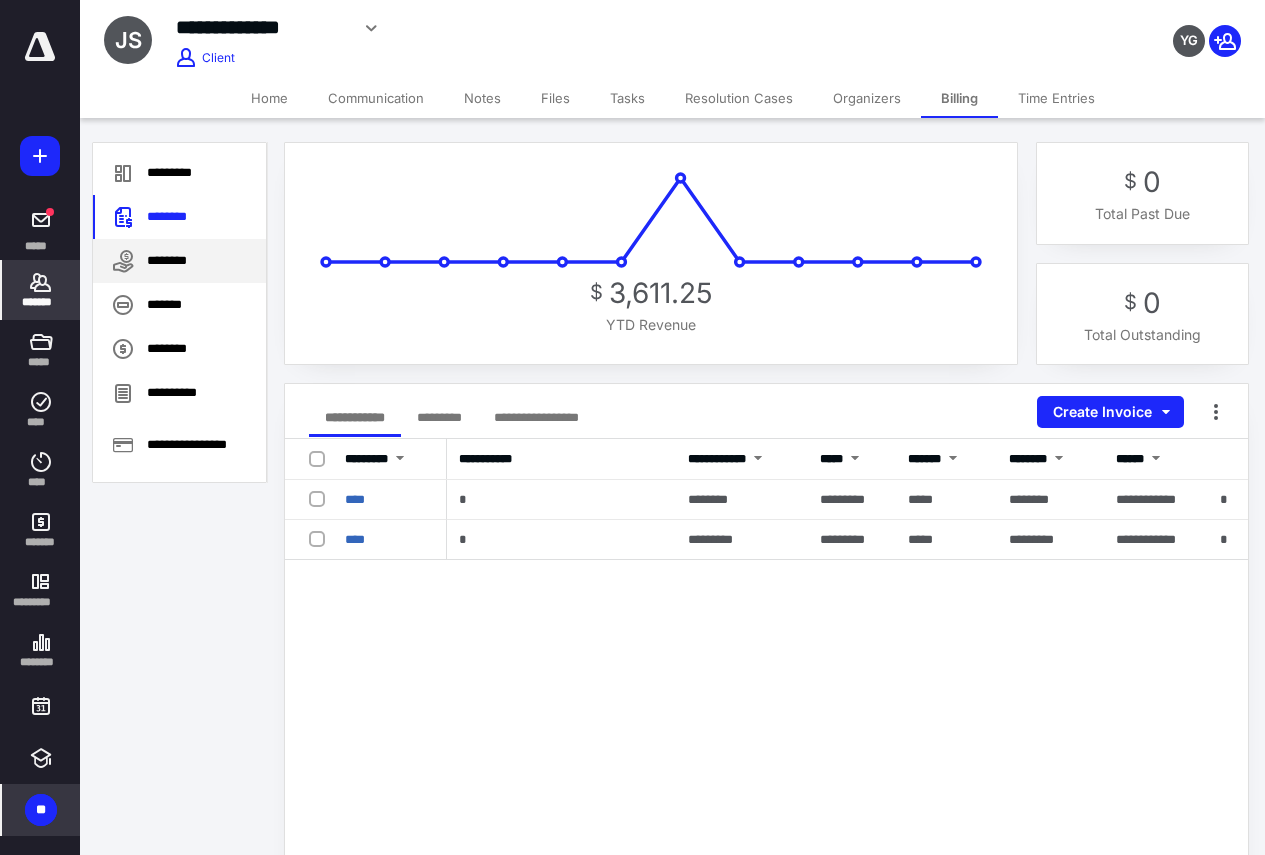 click on "********" at bounding box center (179, 261) 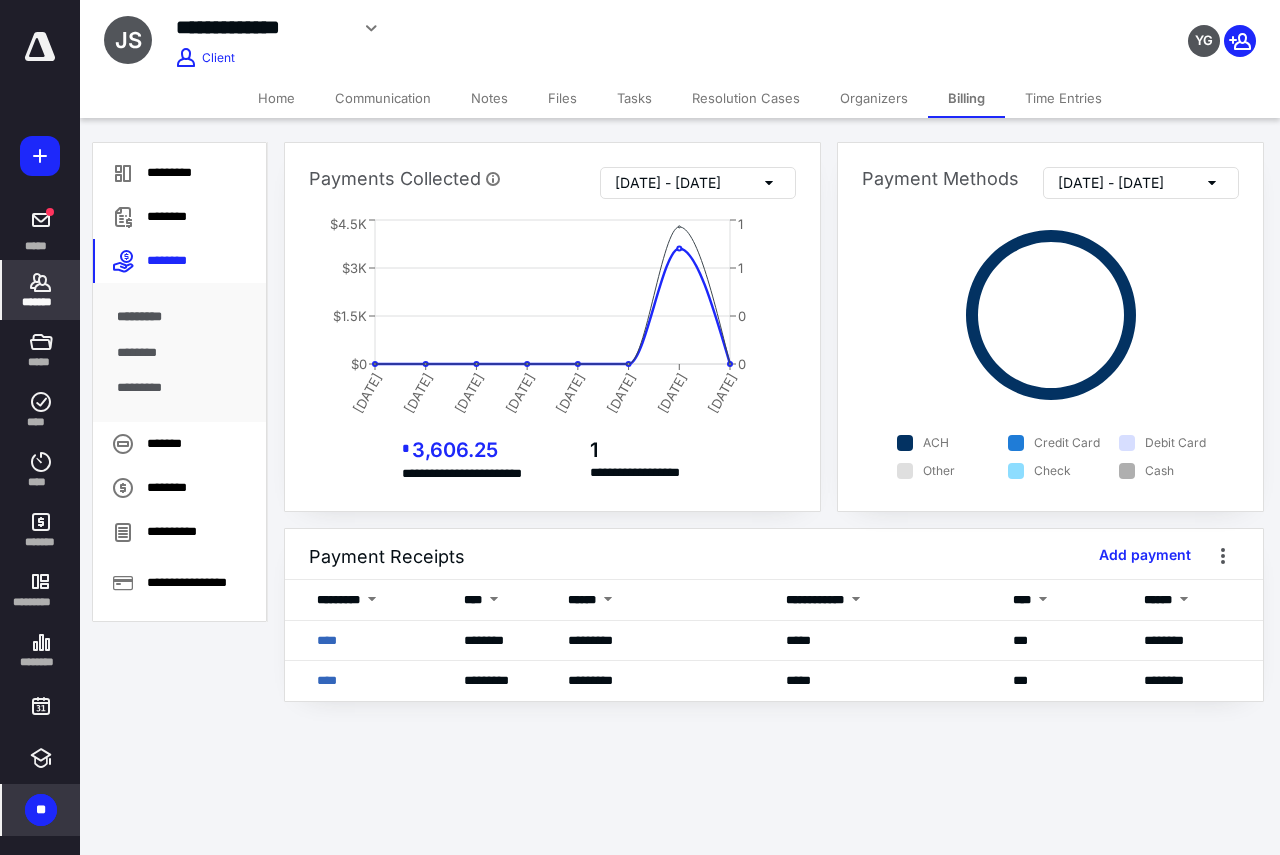 click on "*******" at bounding box center [41, 302] 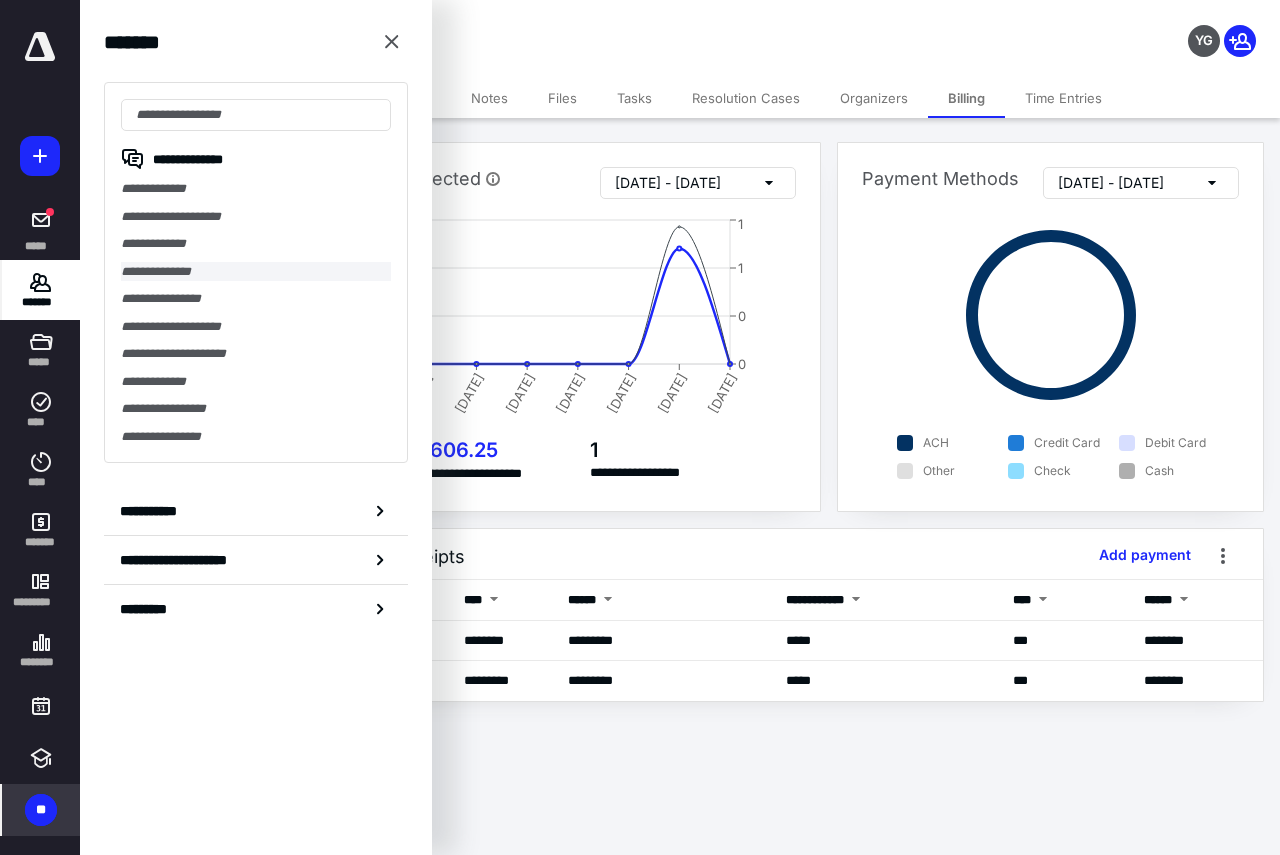 click on "**********" at bounding box center (256, 272) 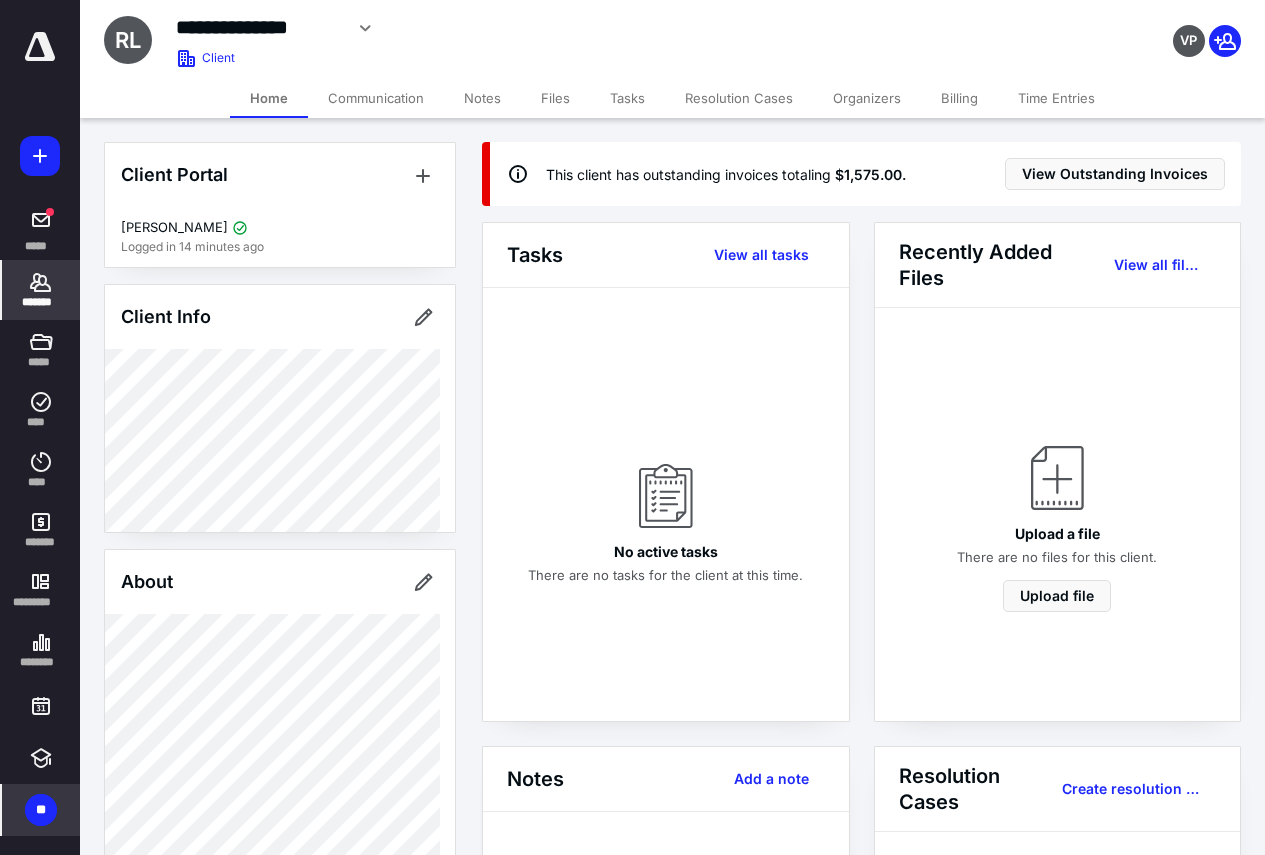 click on "Home" at bounding box center [269, 98] 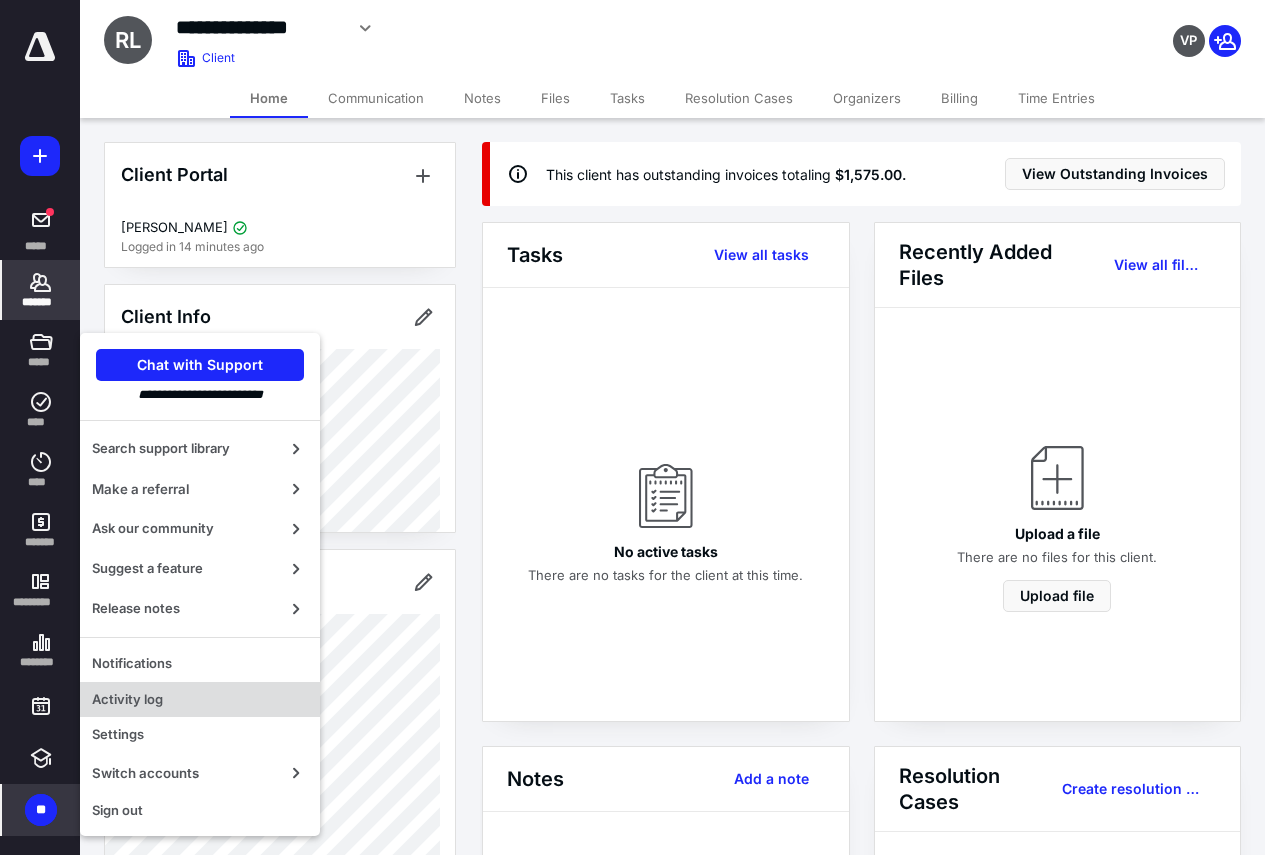 click on "Activity log" at bounding box center [200, 700] 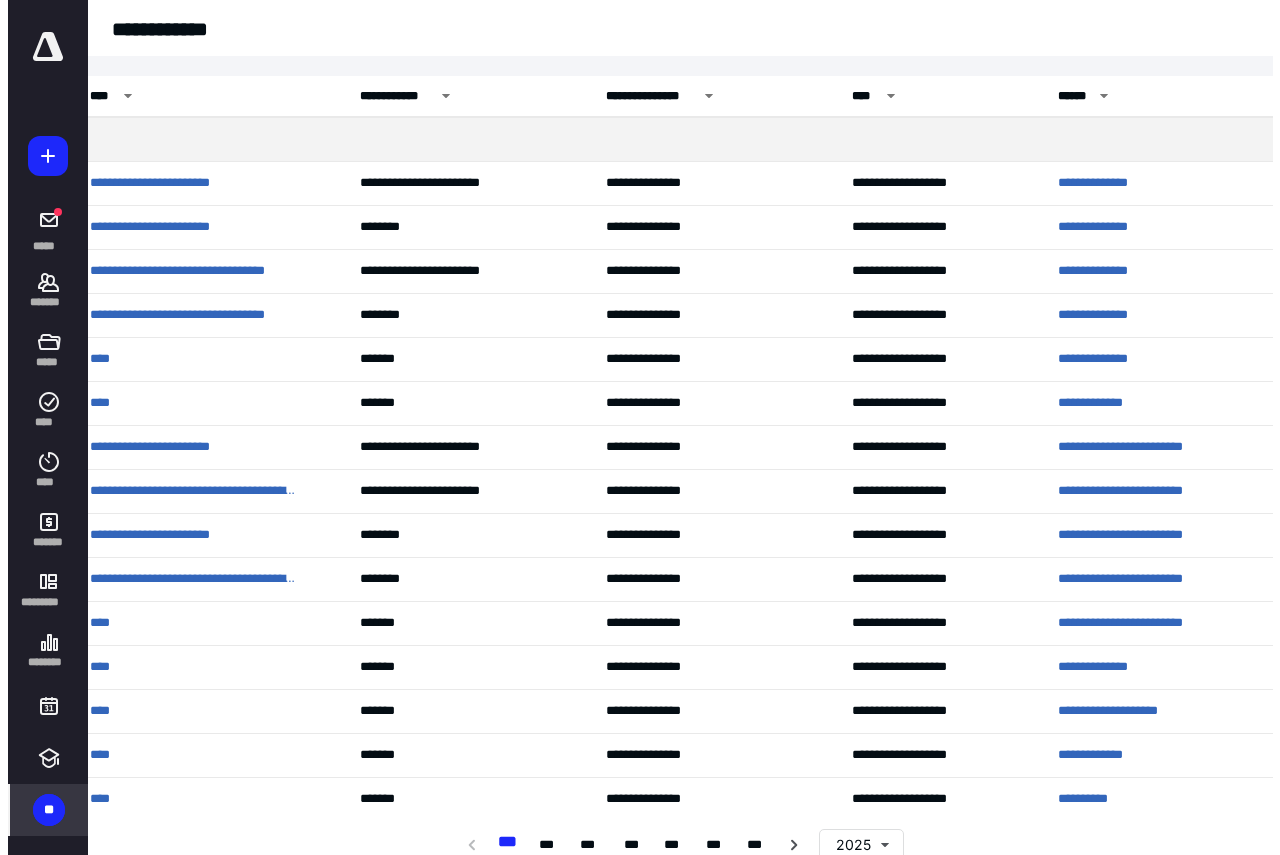 scroll, scrollTop: 0, scrollLeft: 206, axis: horizontal 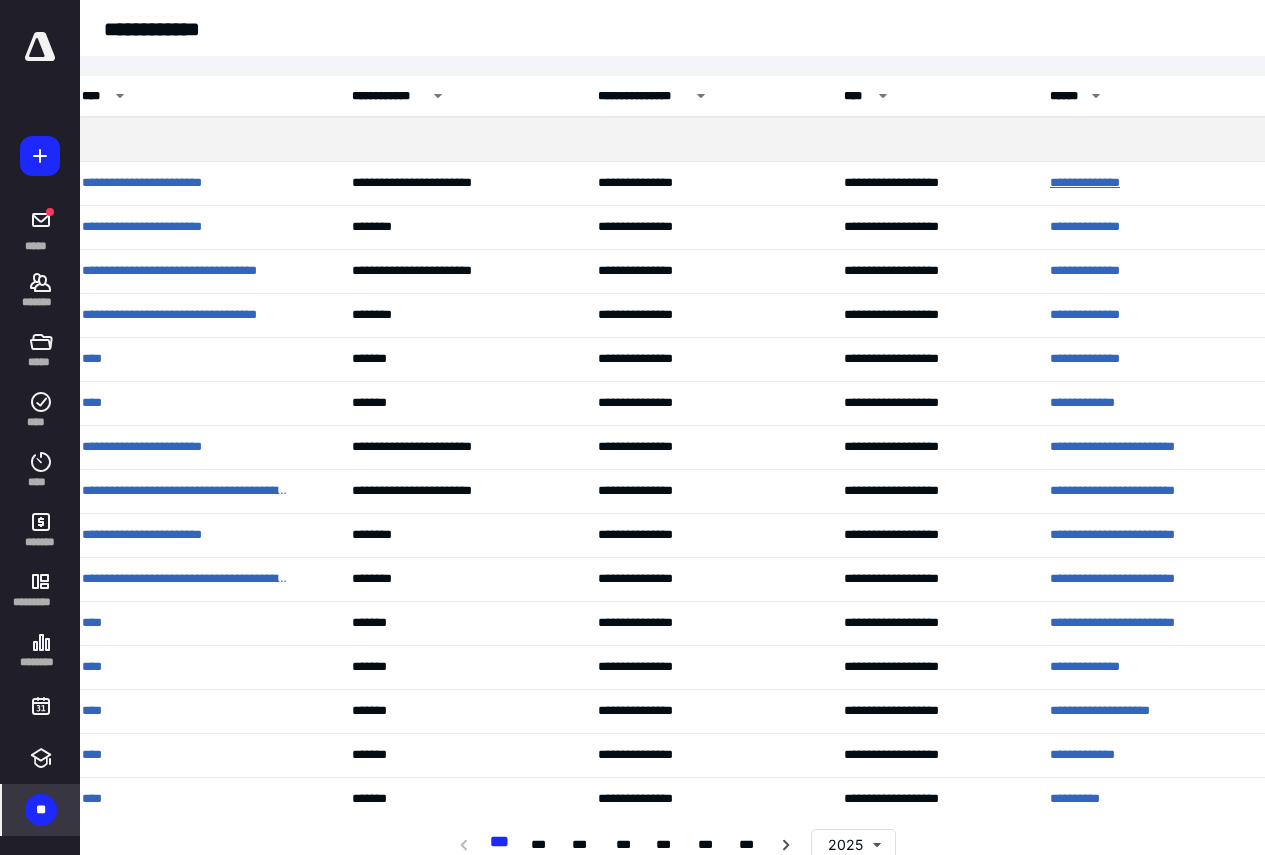 click on "**********" at bounding box center [1141, 183] 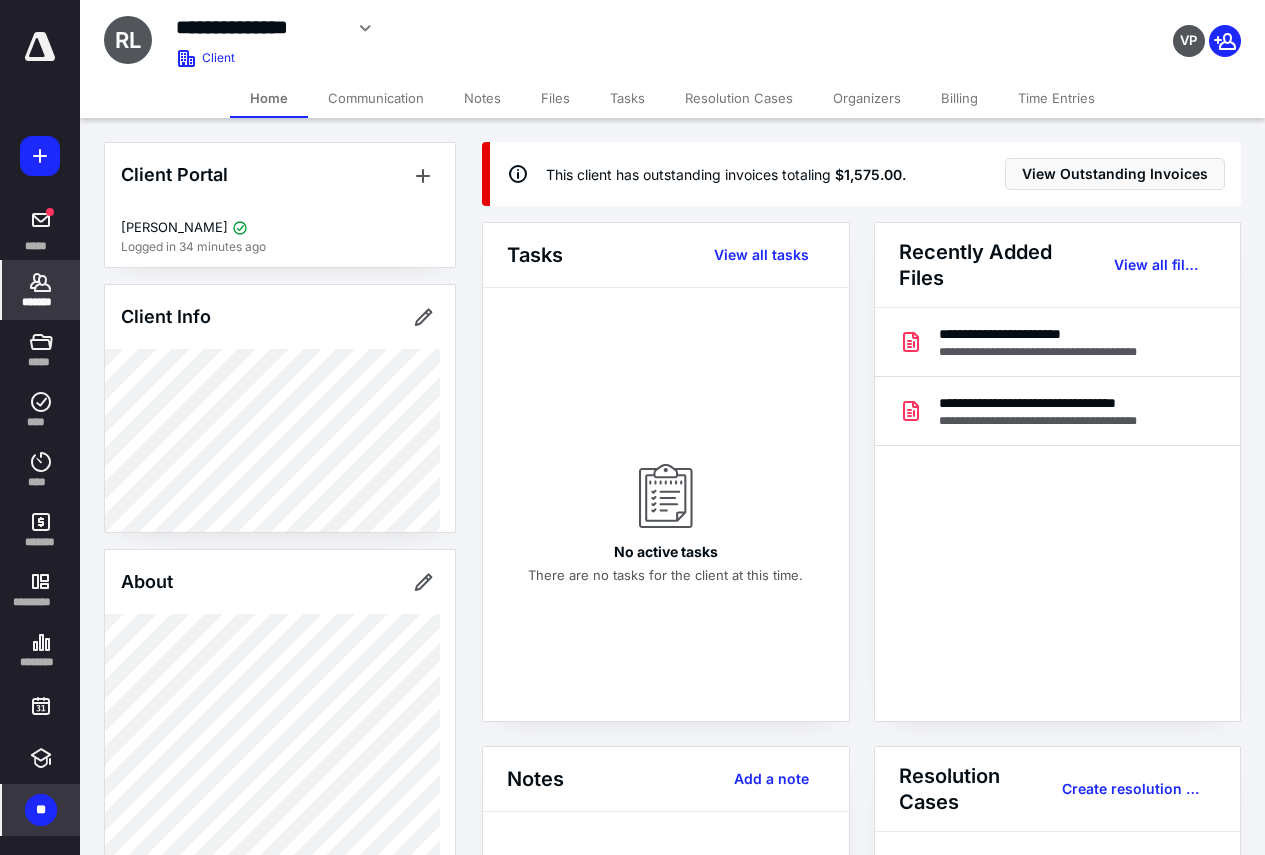 click on "*******" at bounding box center [41, 302] 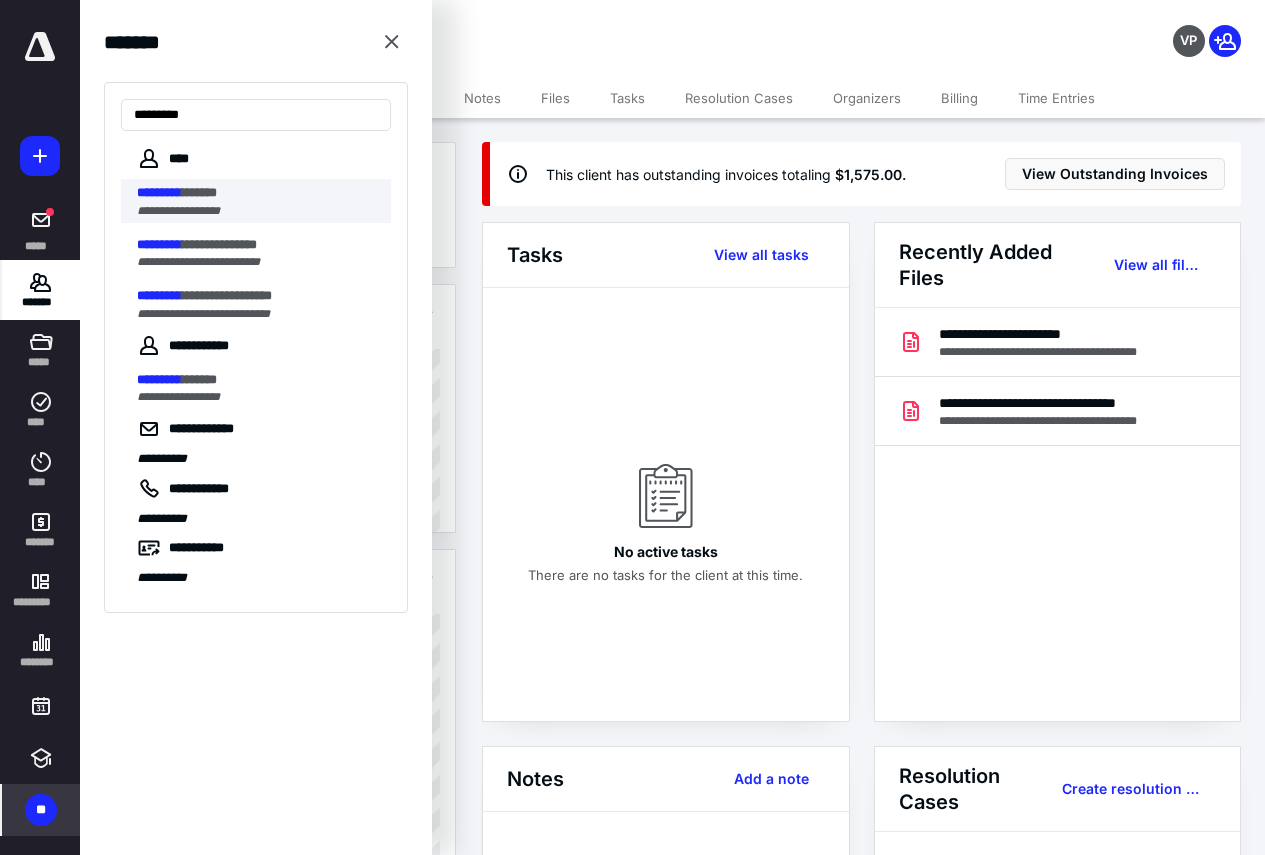 type on "*********" 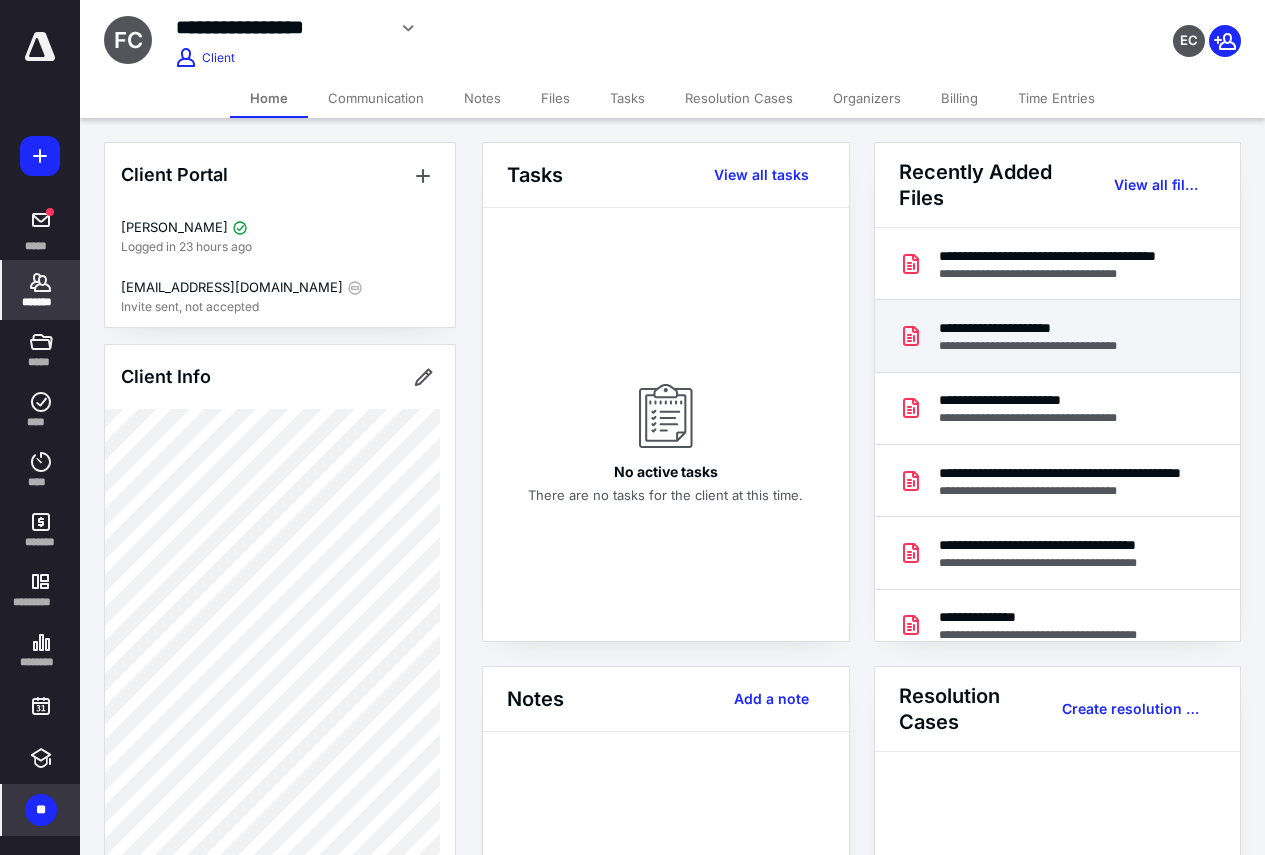 click on "**********" at bounding box center (1041, 346) 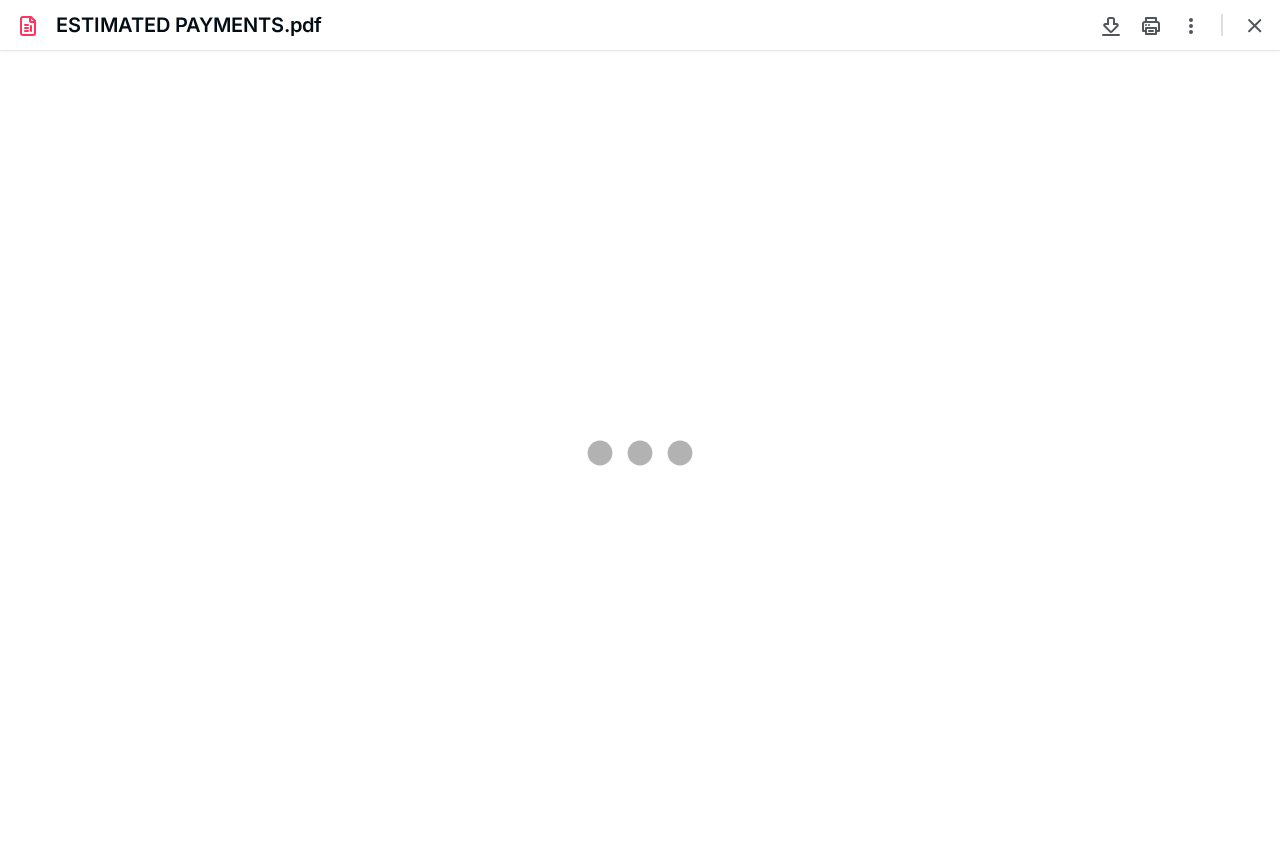 scroll, scrollTop: 0, scrollLeft: 0, axis: both 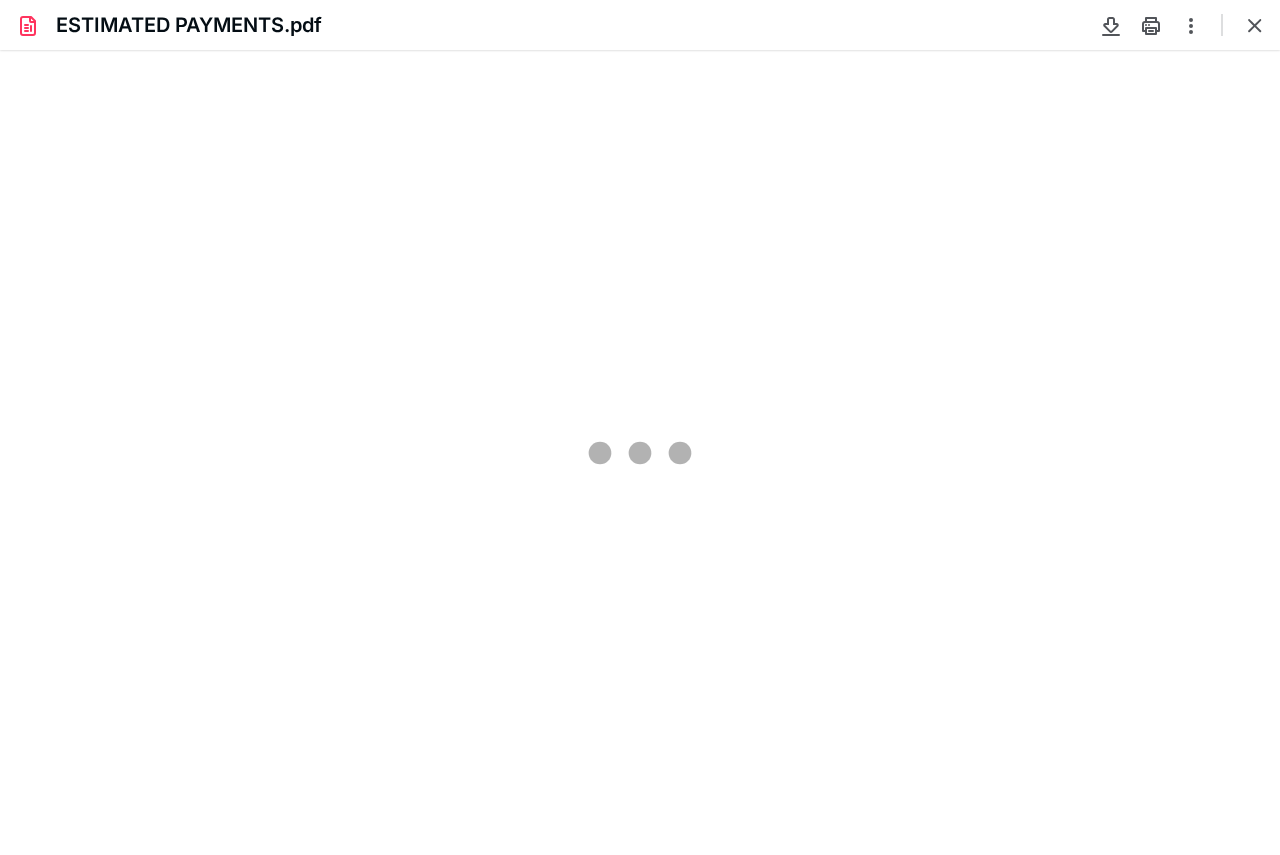 type on "97" 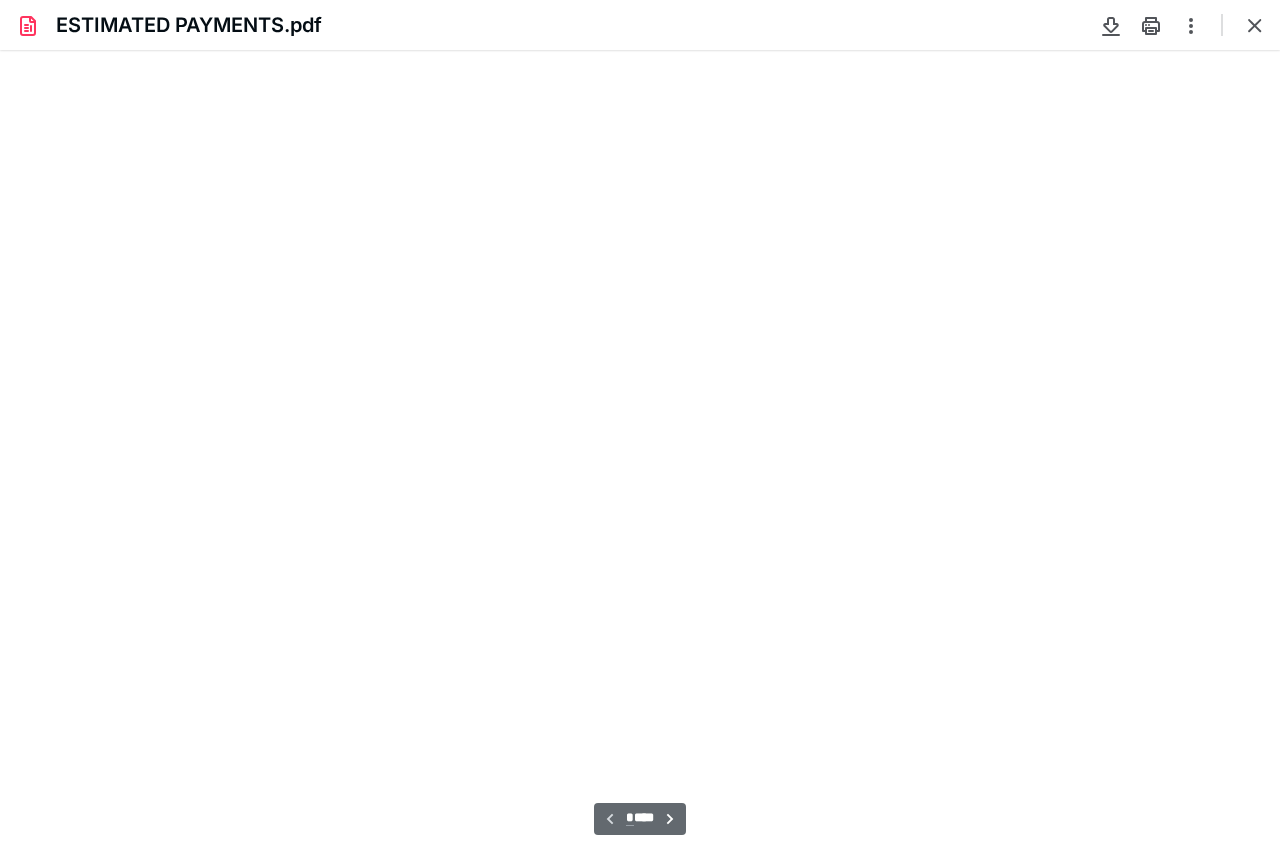 scroll, scrollTop: 40, scrollLeft: 0, axis: vertical 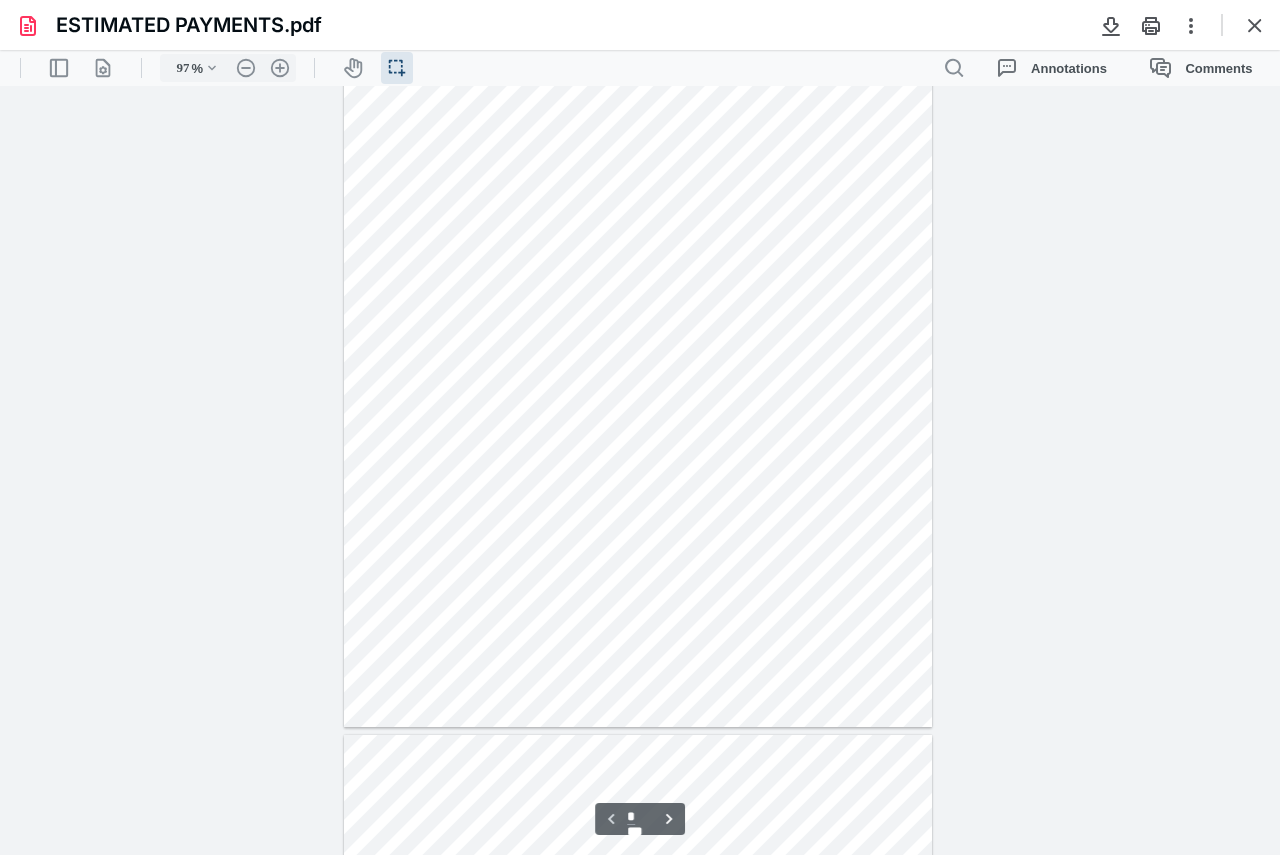type on "*" 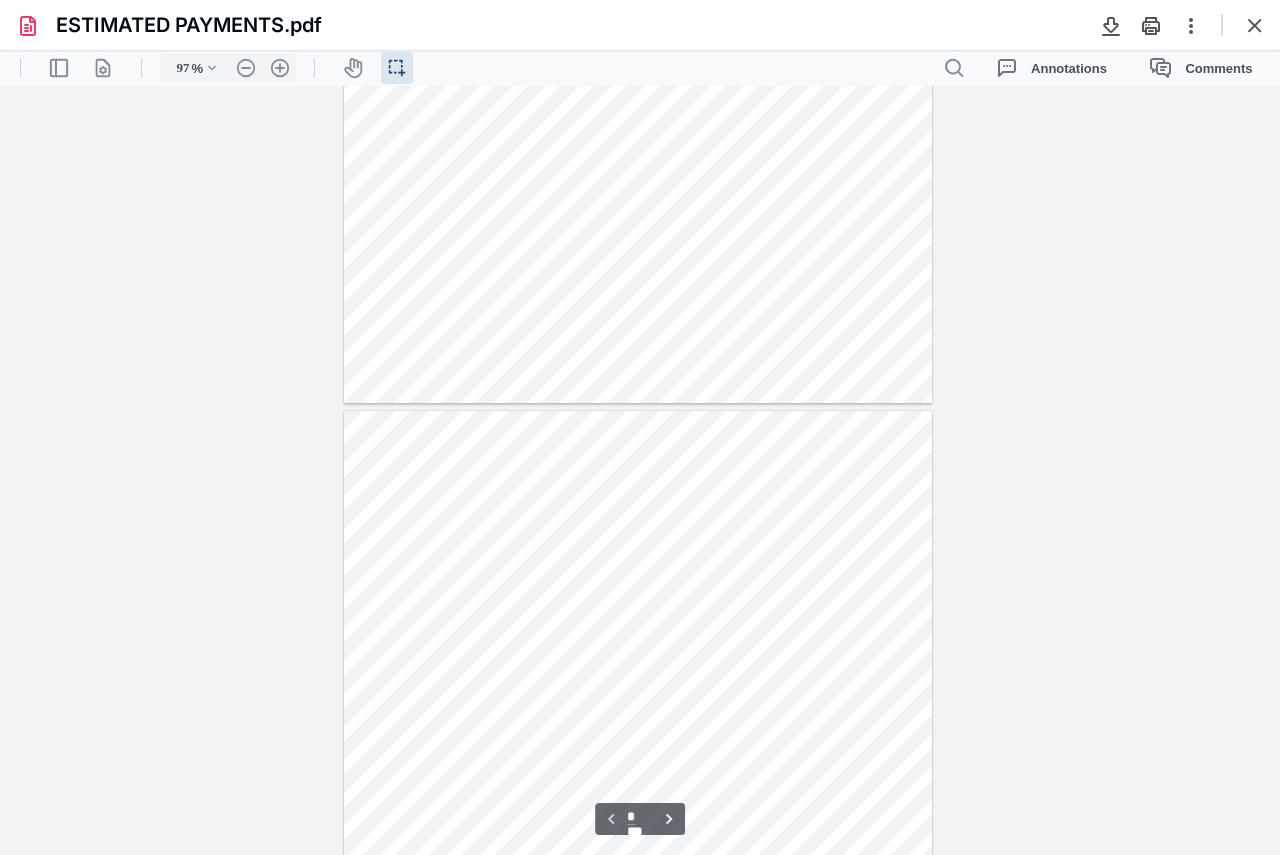 scroll, scrollTop: 540, scrollLeft: 0, axis: vertical 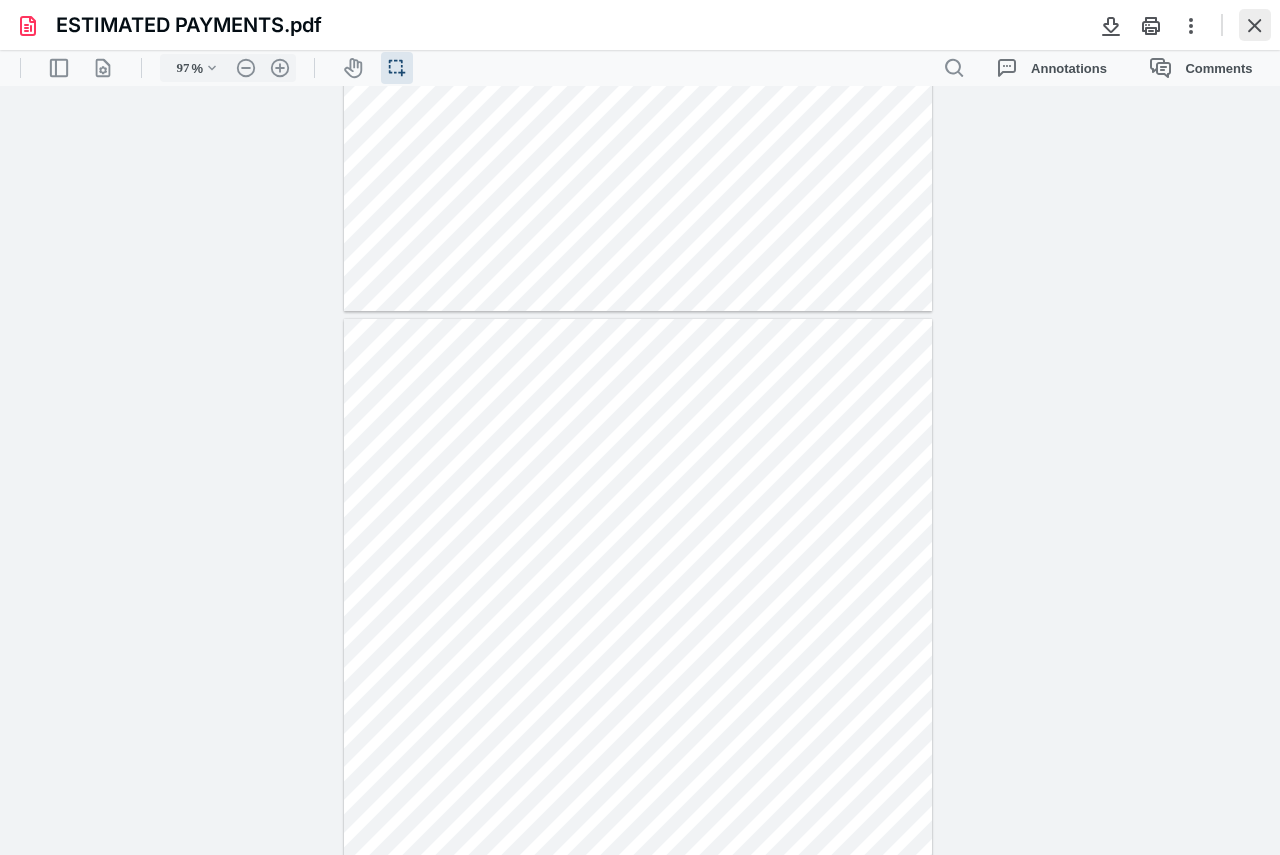click at bounding box center [1255, 25] 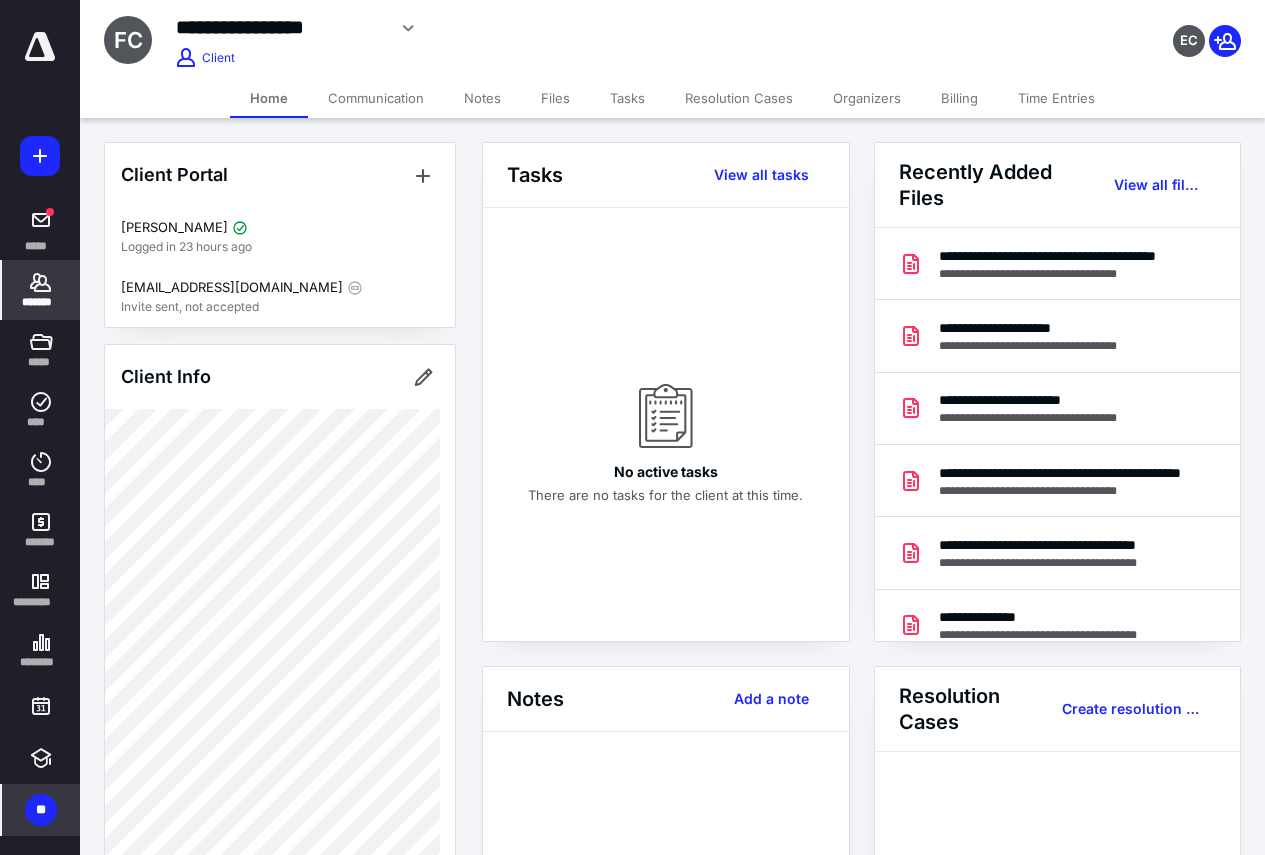 click on "Billing" at bounding box center [959, 98] 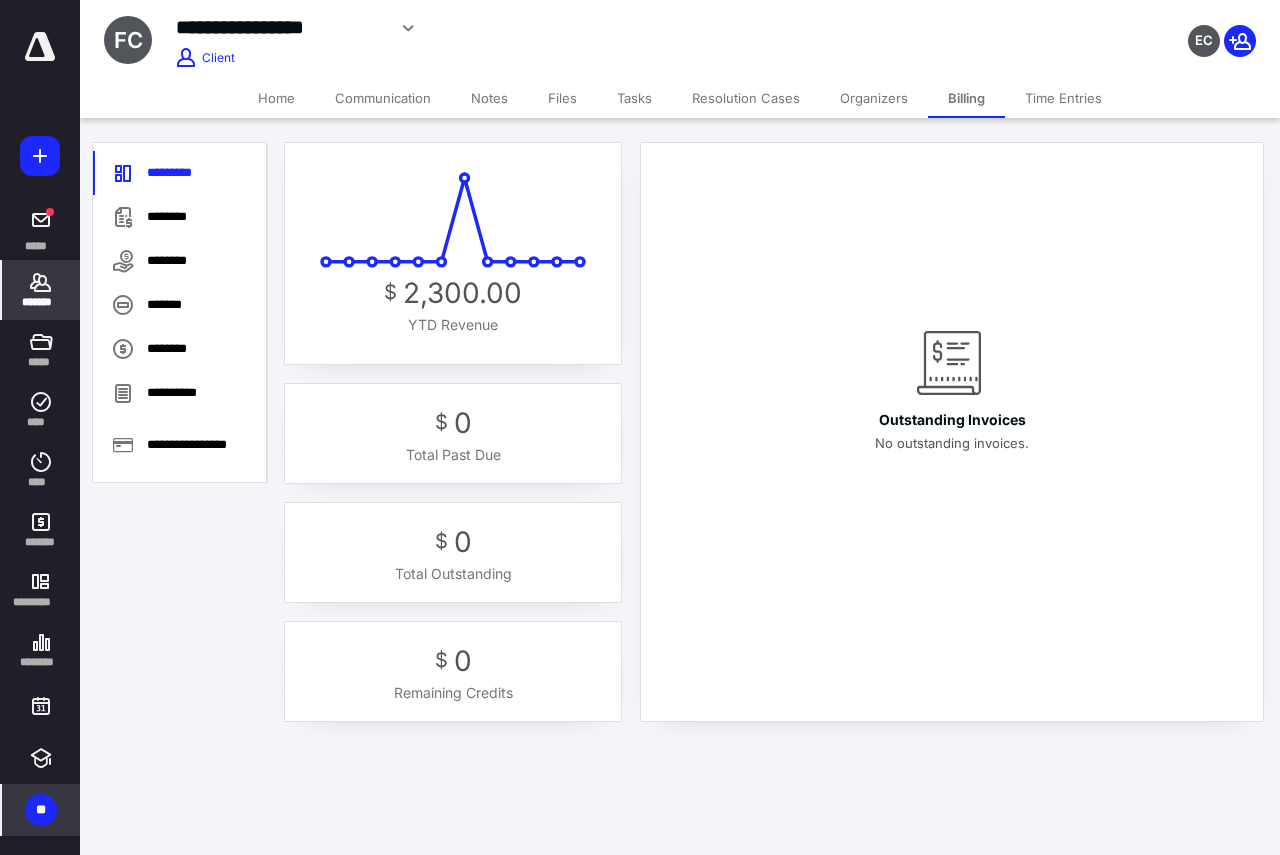 click on "*******" at bounding box center [41, 290] 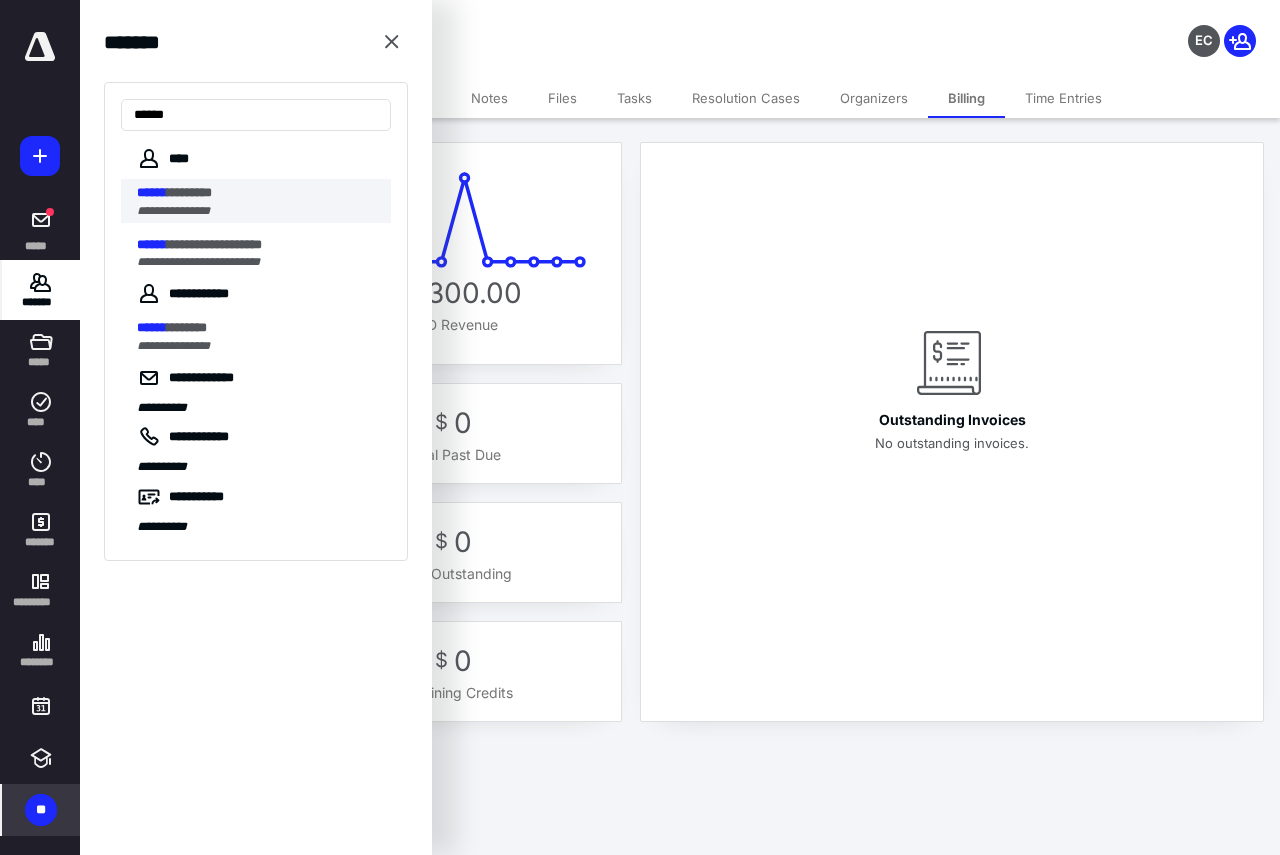 type on "******" 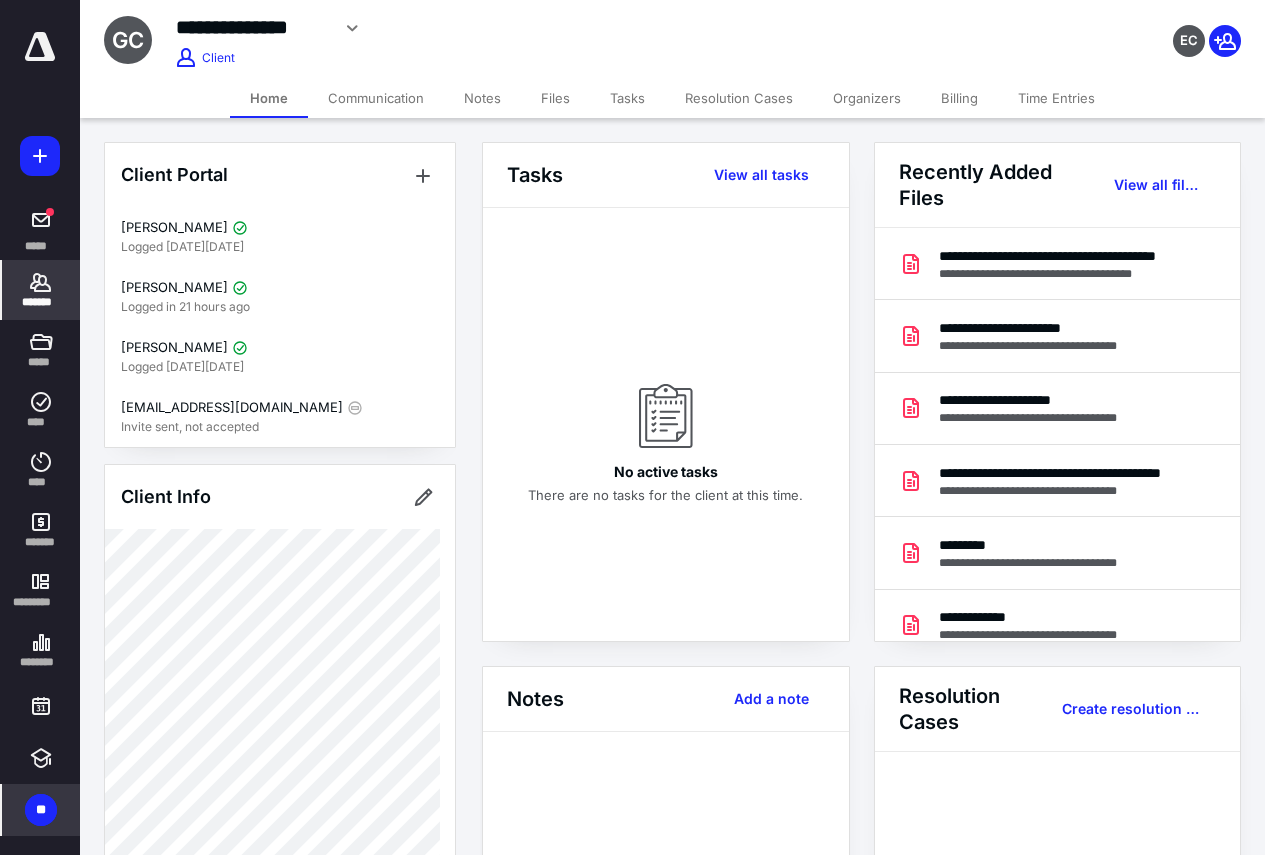 click on "Billing" at bounding box center (959, 98) 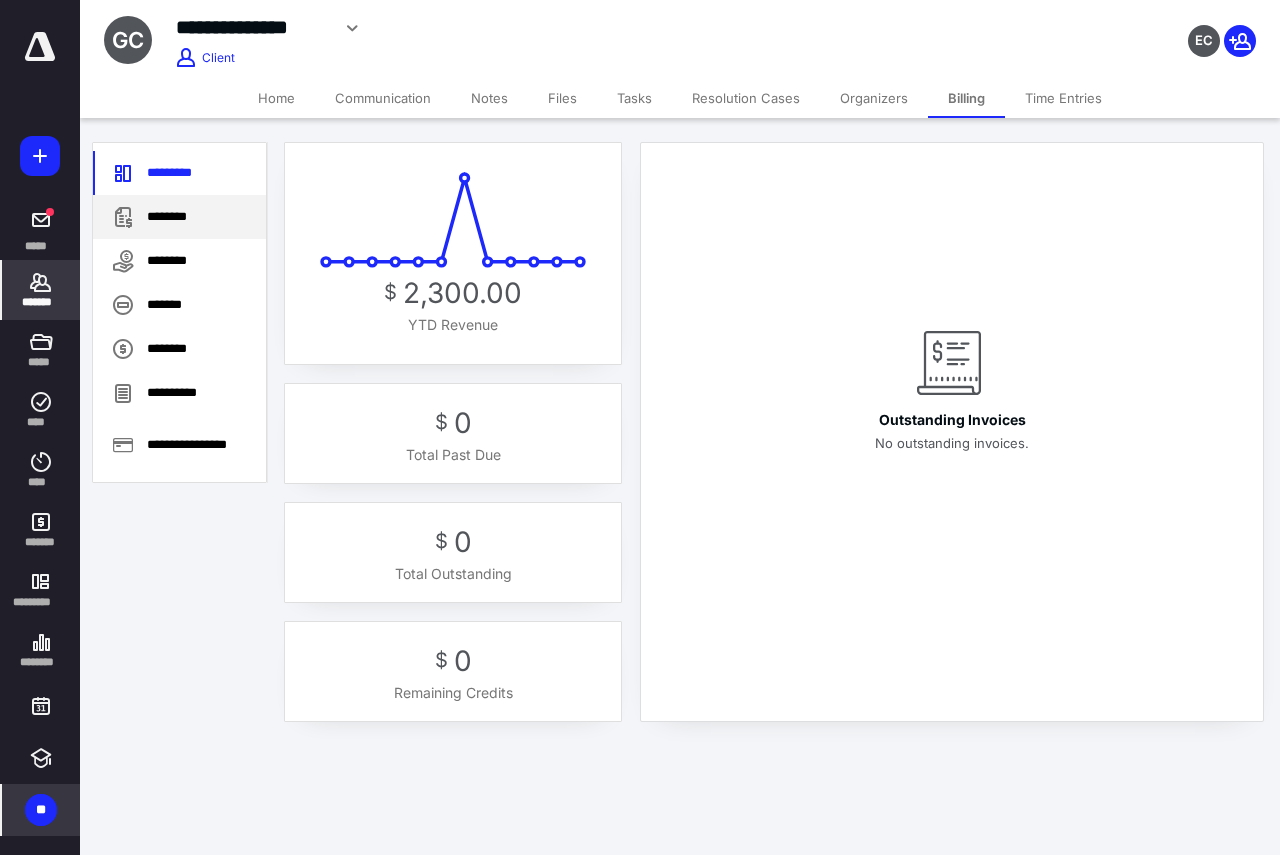 click on "********" at bounding box center (179, 217) 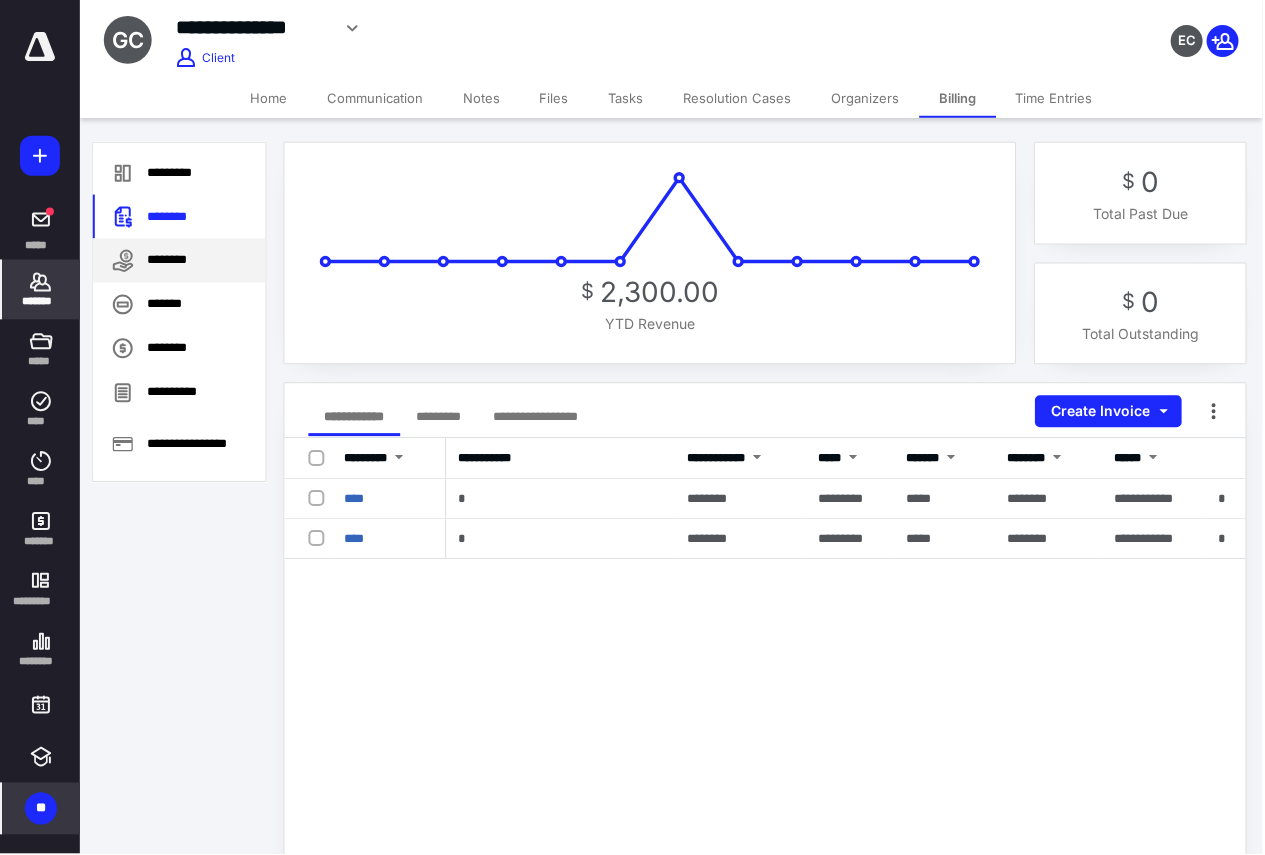 click on "********" at bounding box center [179, 261] 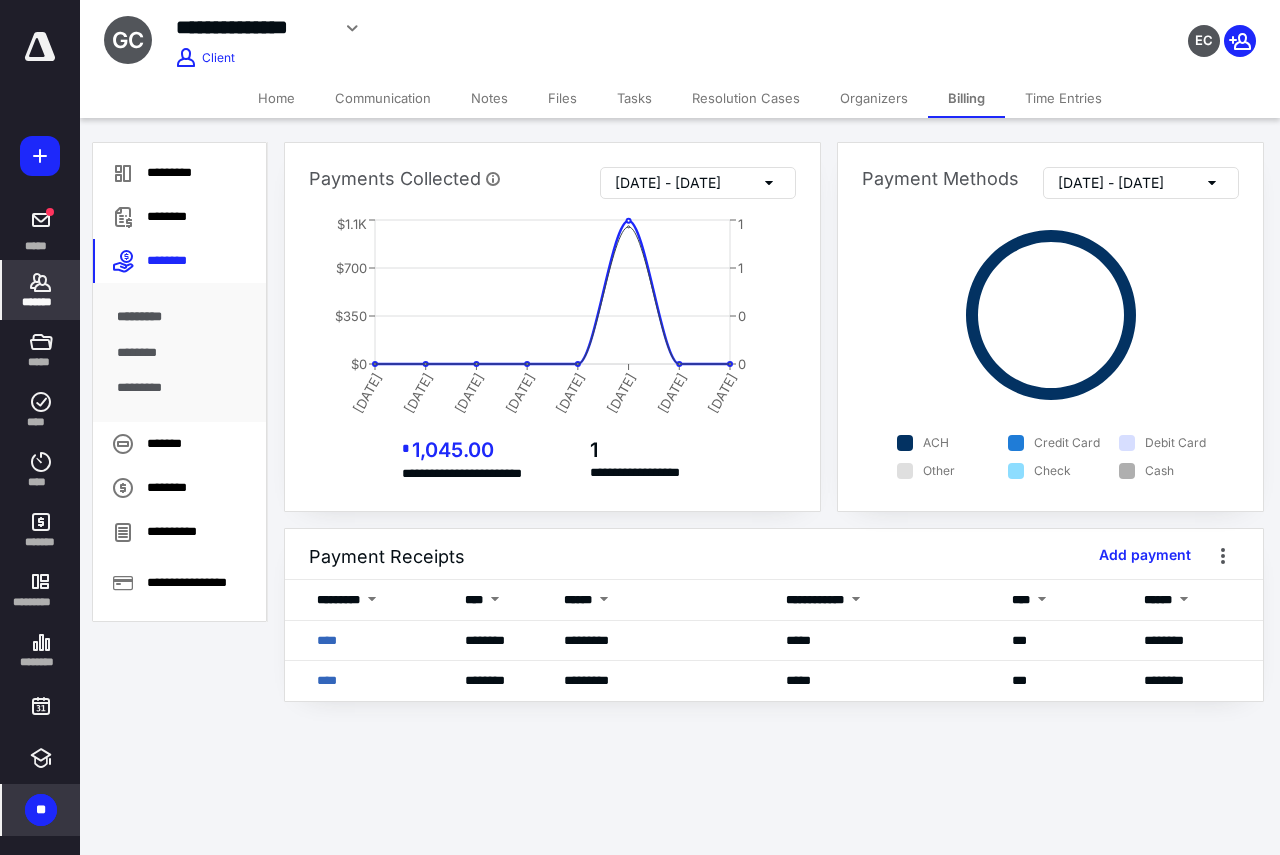 click on "*******" at bounding box center (41, 302) 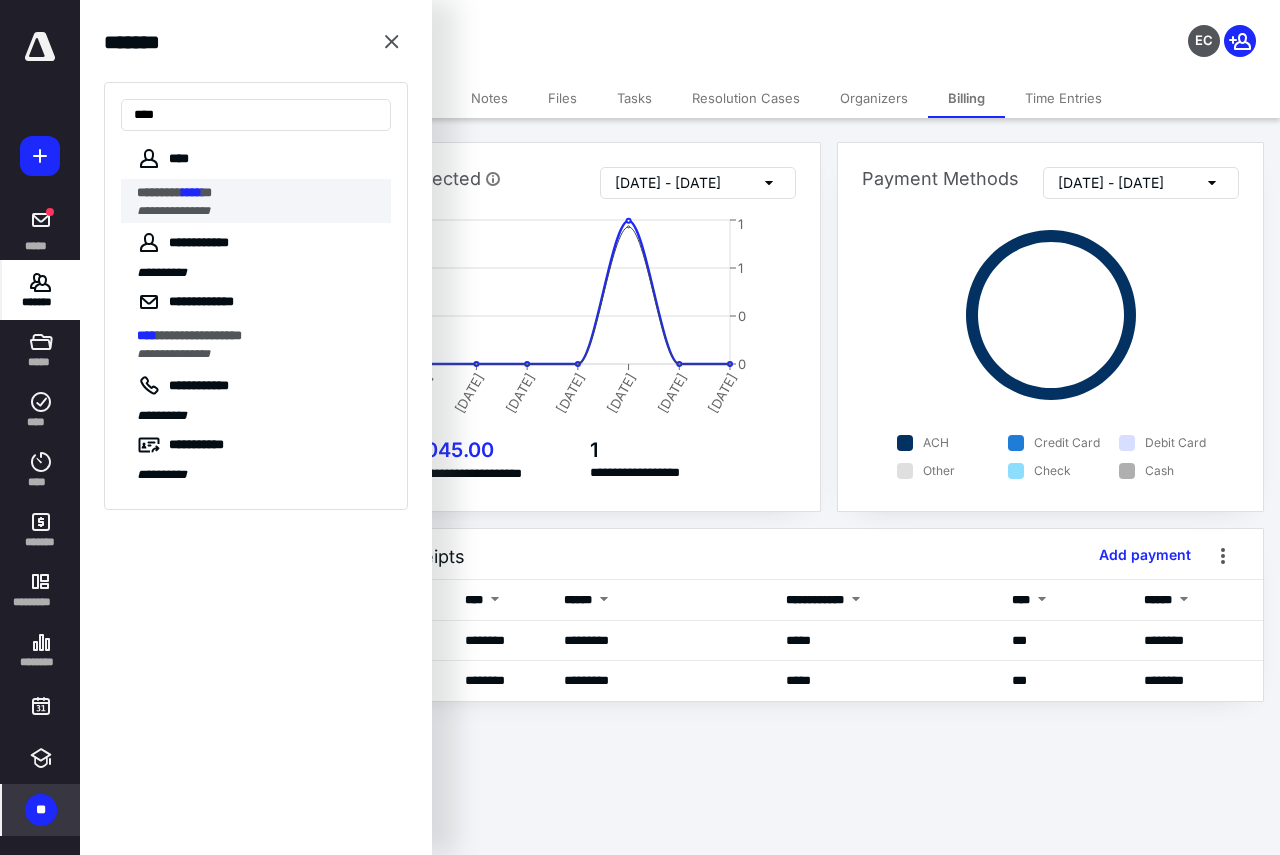 type on "****" 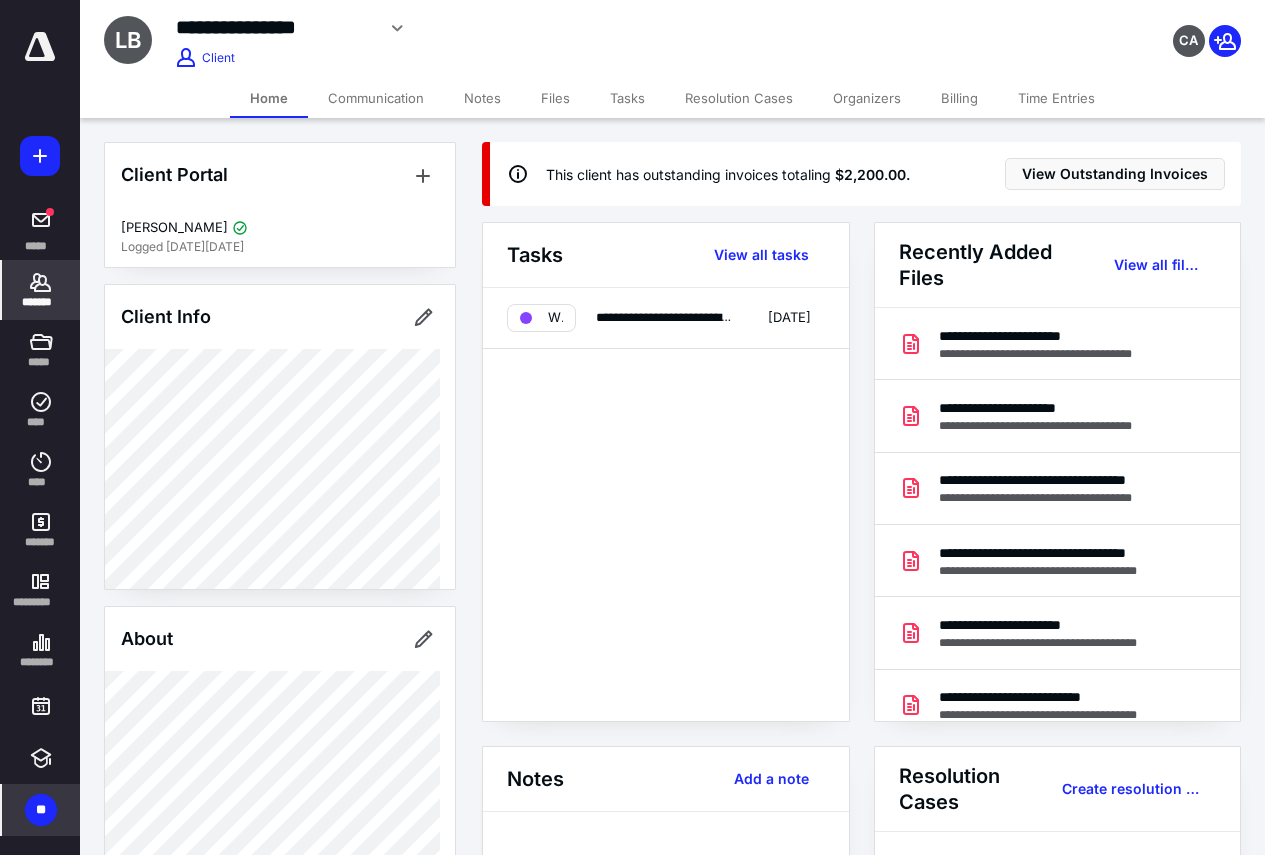 click on "*******" at bounding box center (41, 290) 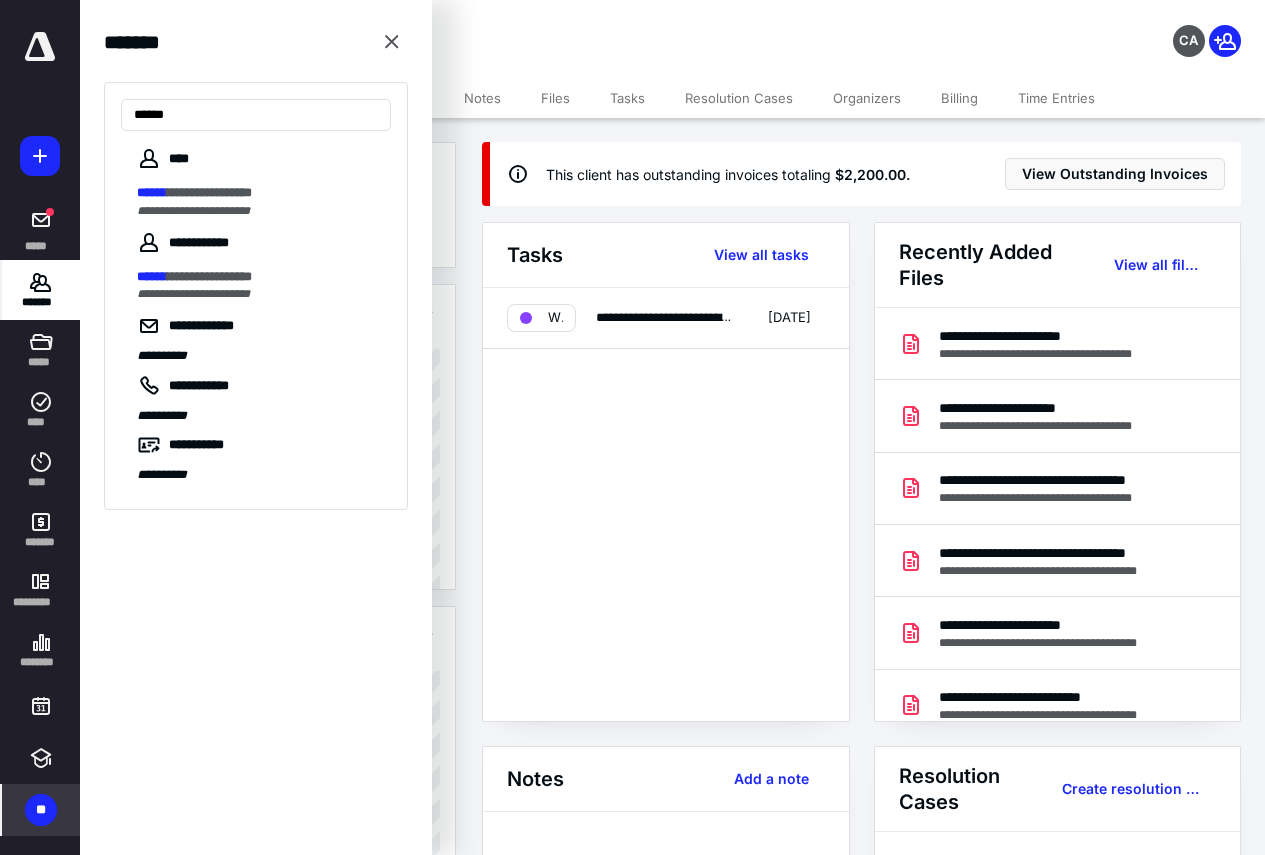 type on "******" 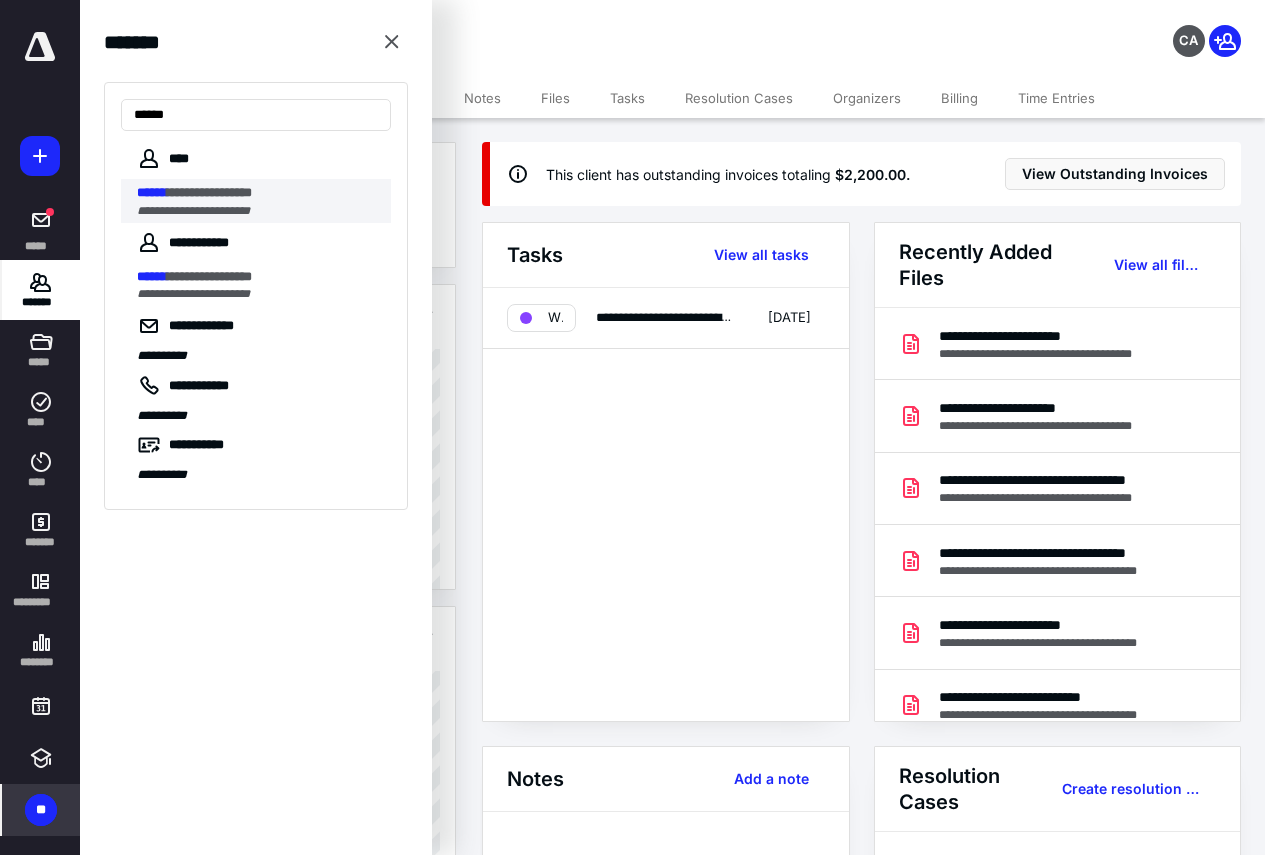click on "**********" at bounding box center (193, 211) 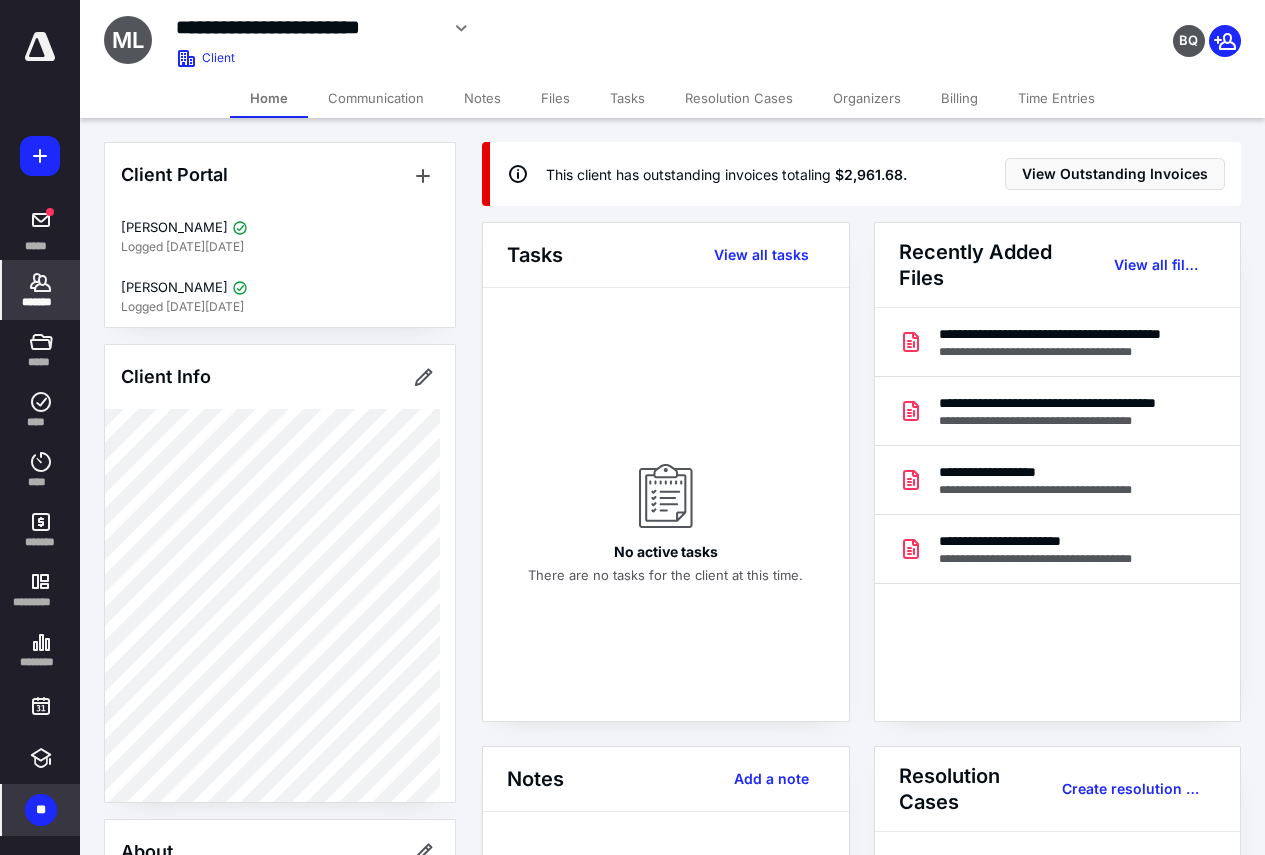 click 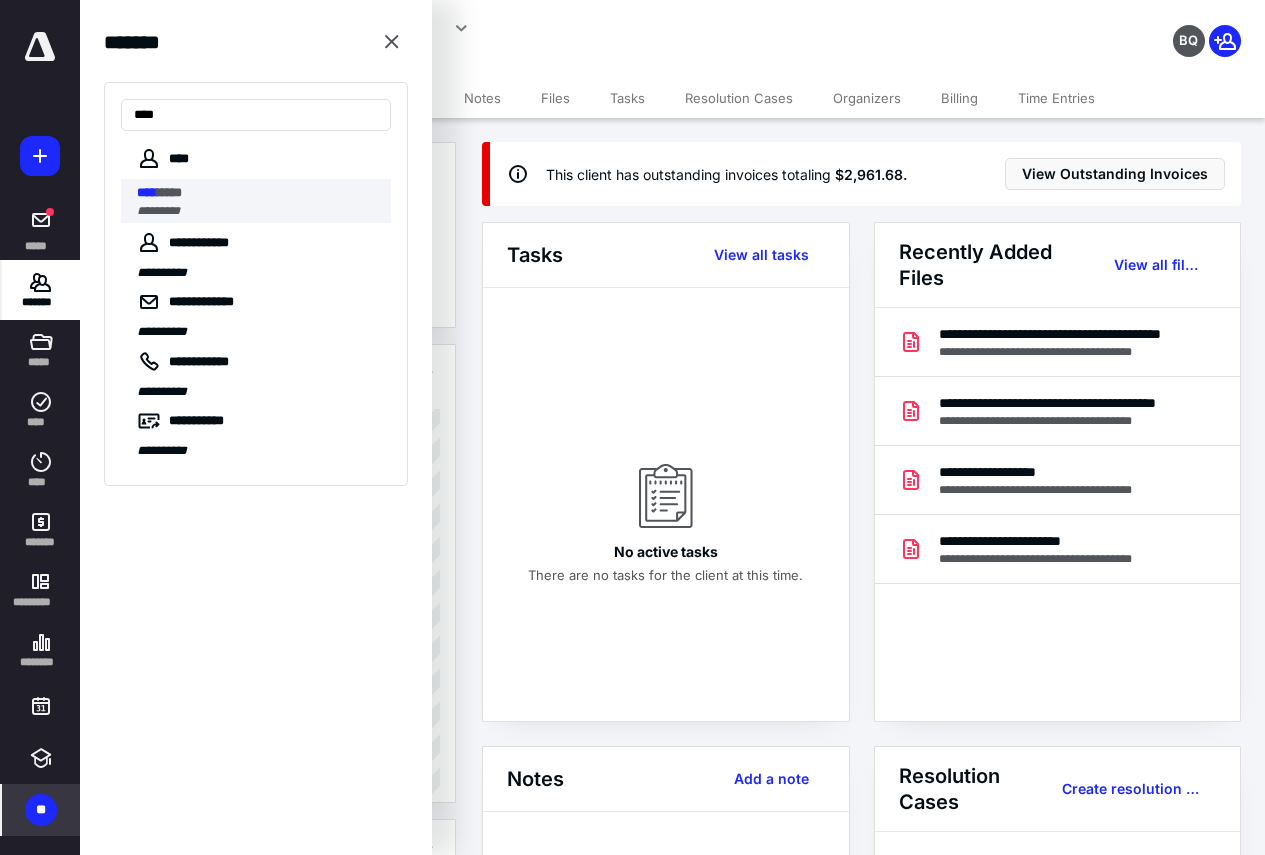 type on "****" 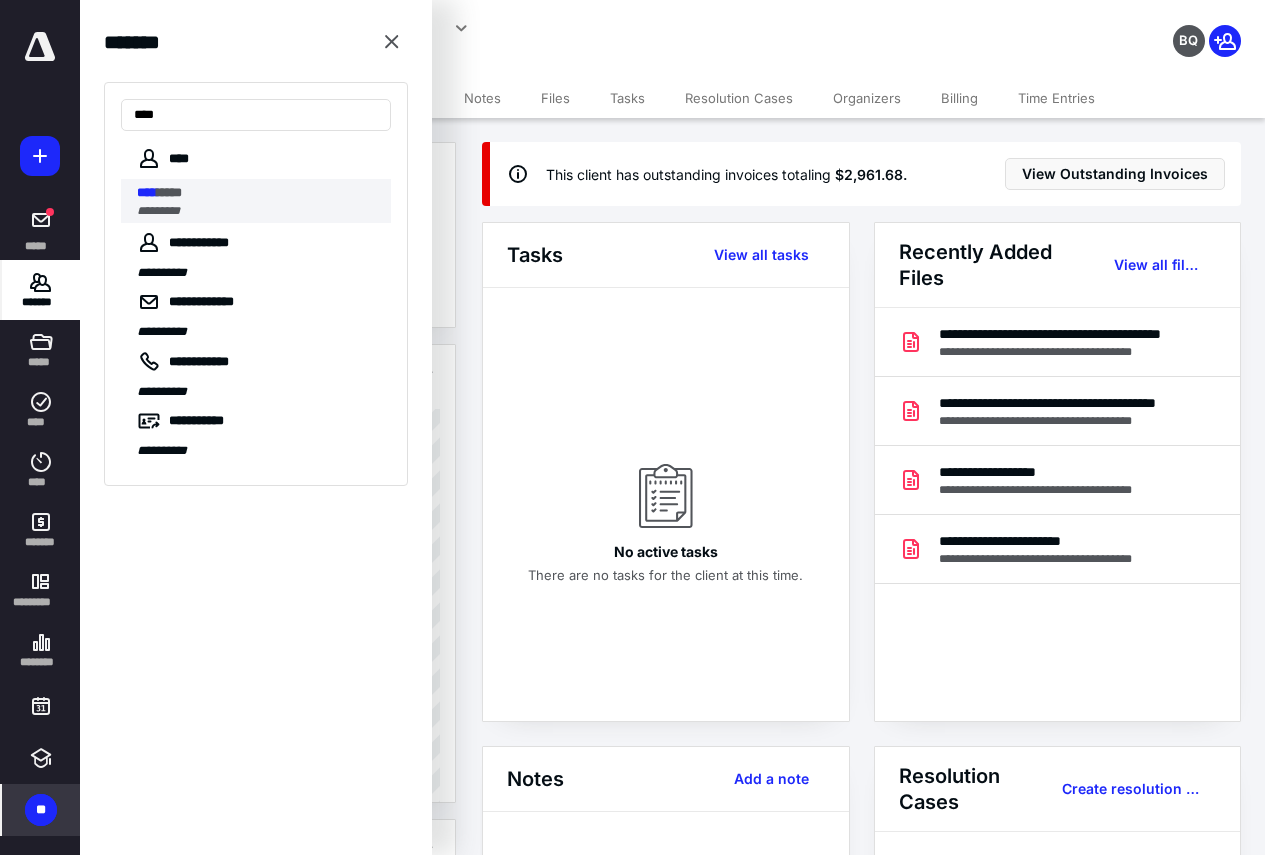 click on "*********" at bounding box center [258, 211] 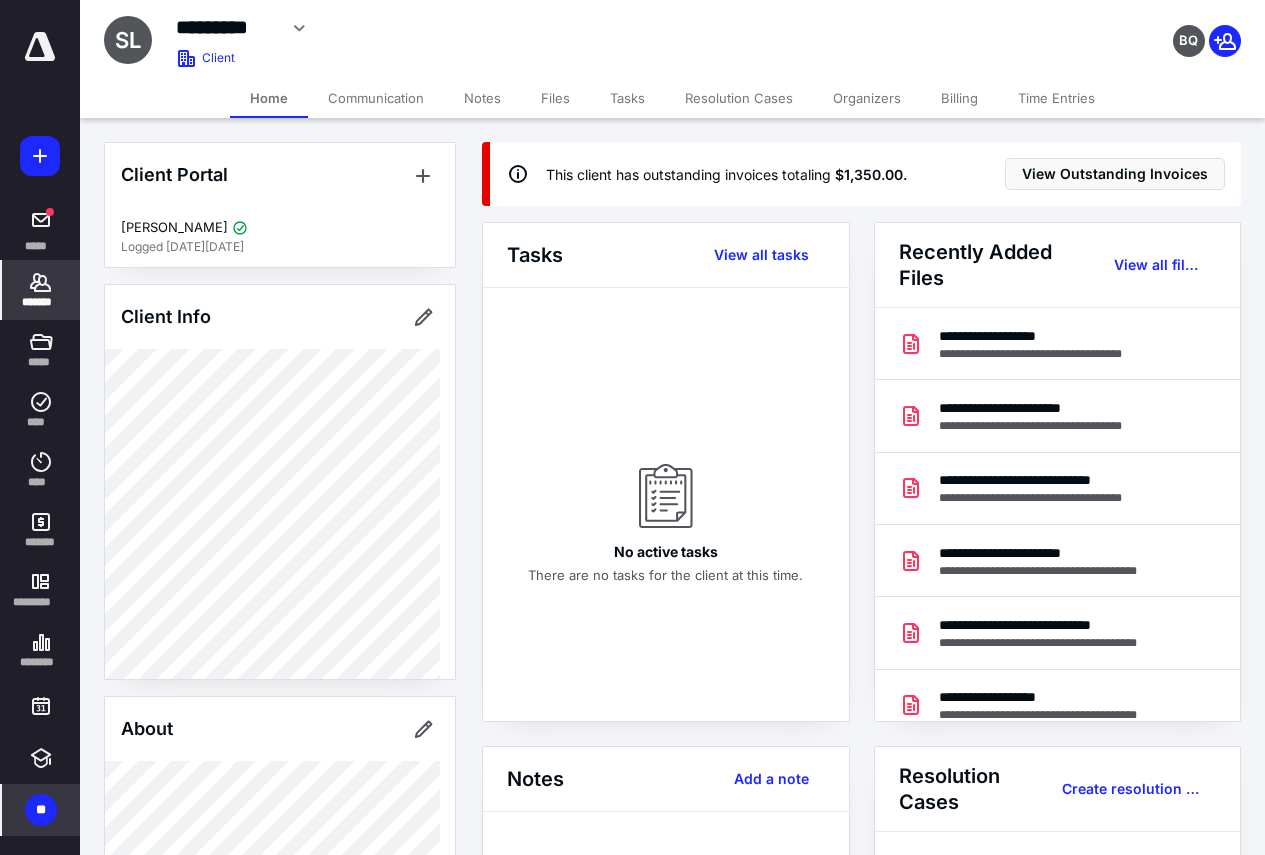 click 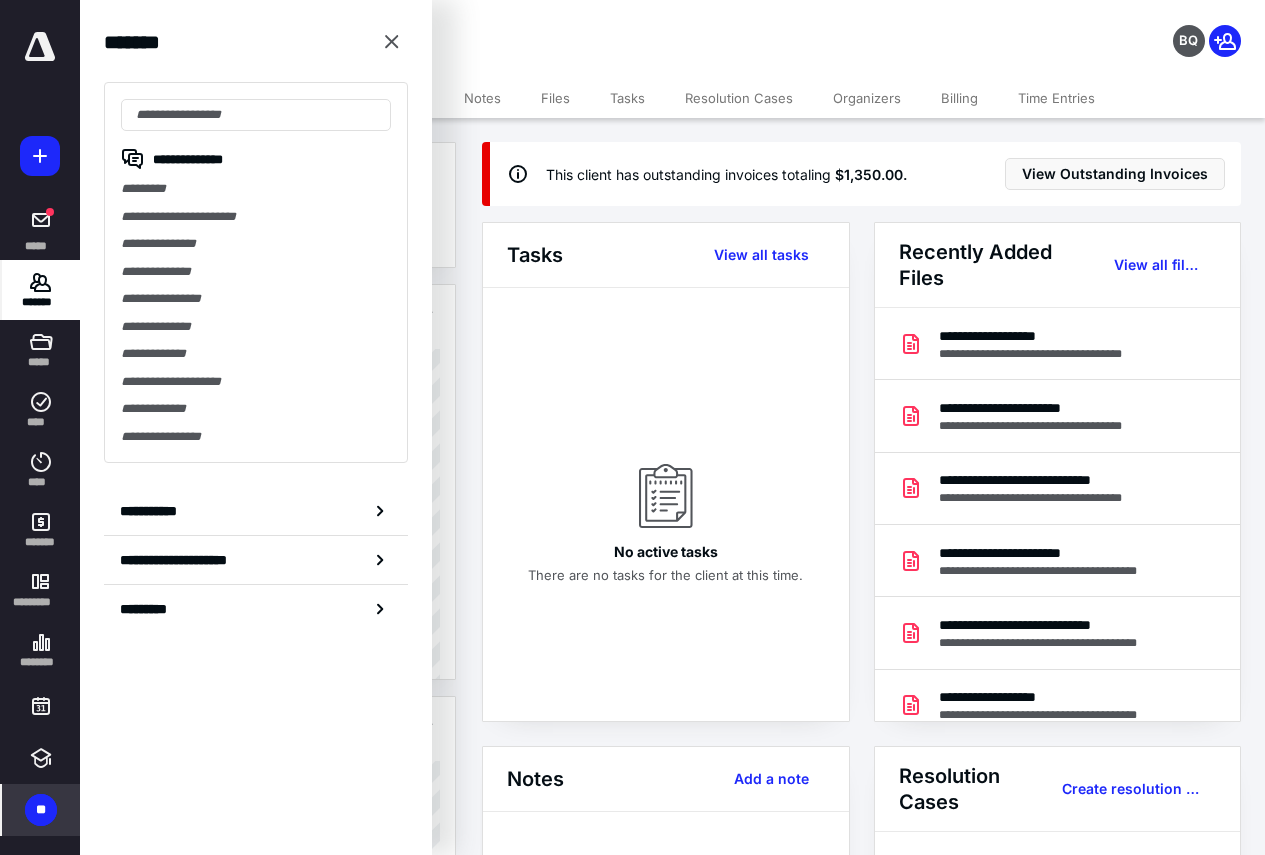 click on "**********" at bounding box center (256, 272) 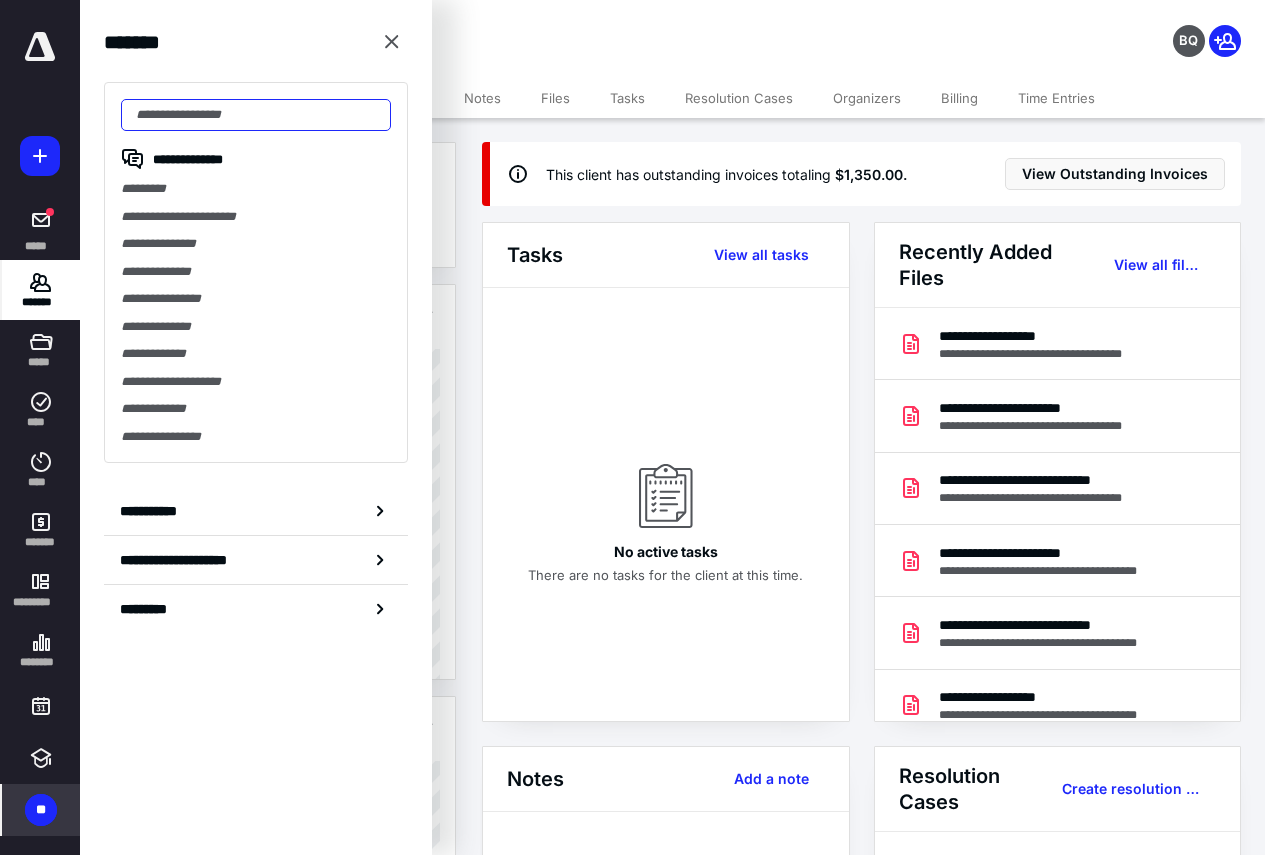 click at bounding box center [256, 115] 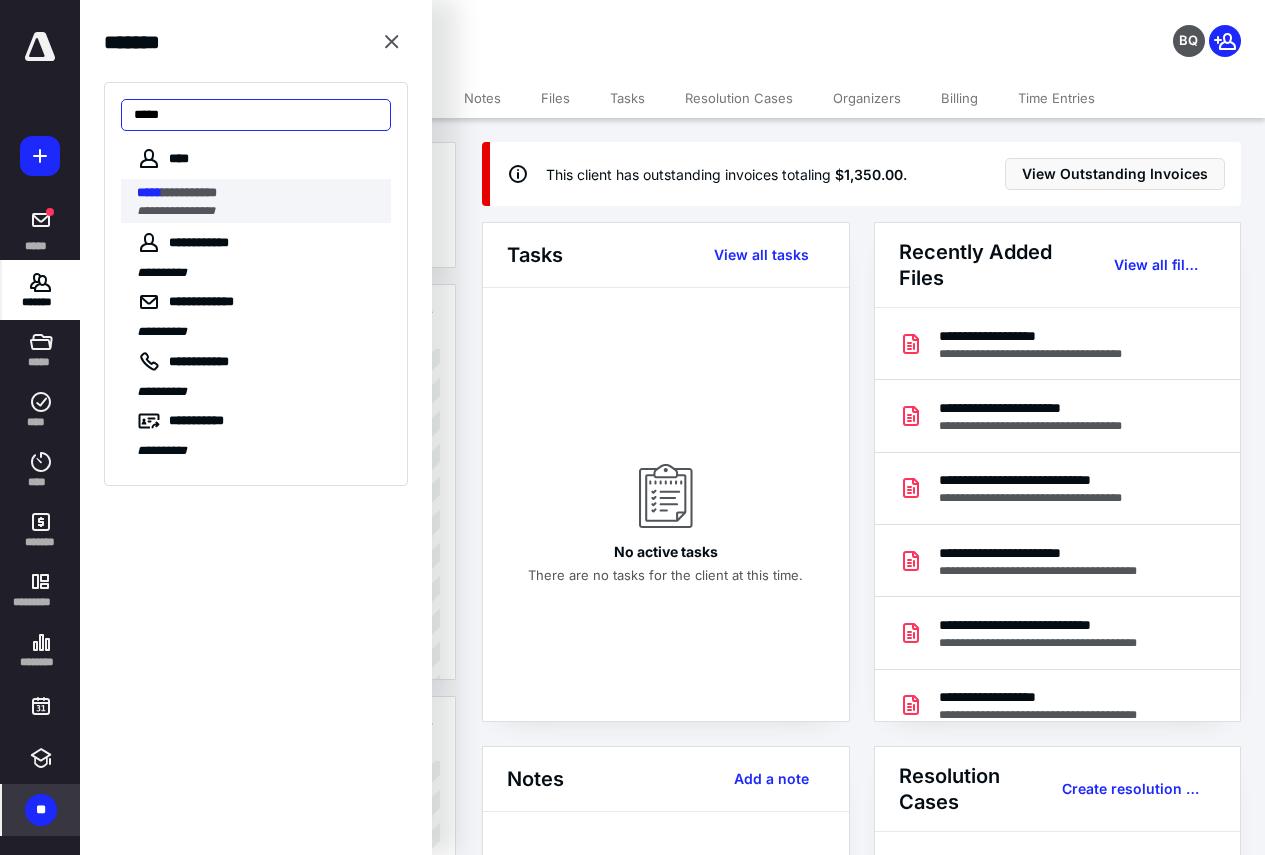 type on "*****" 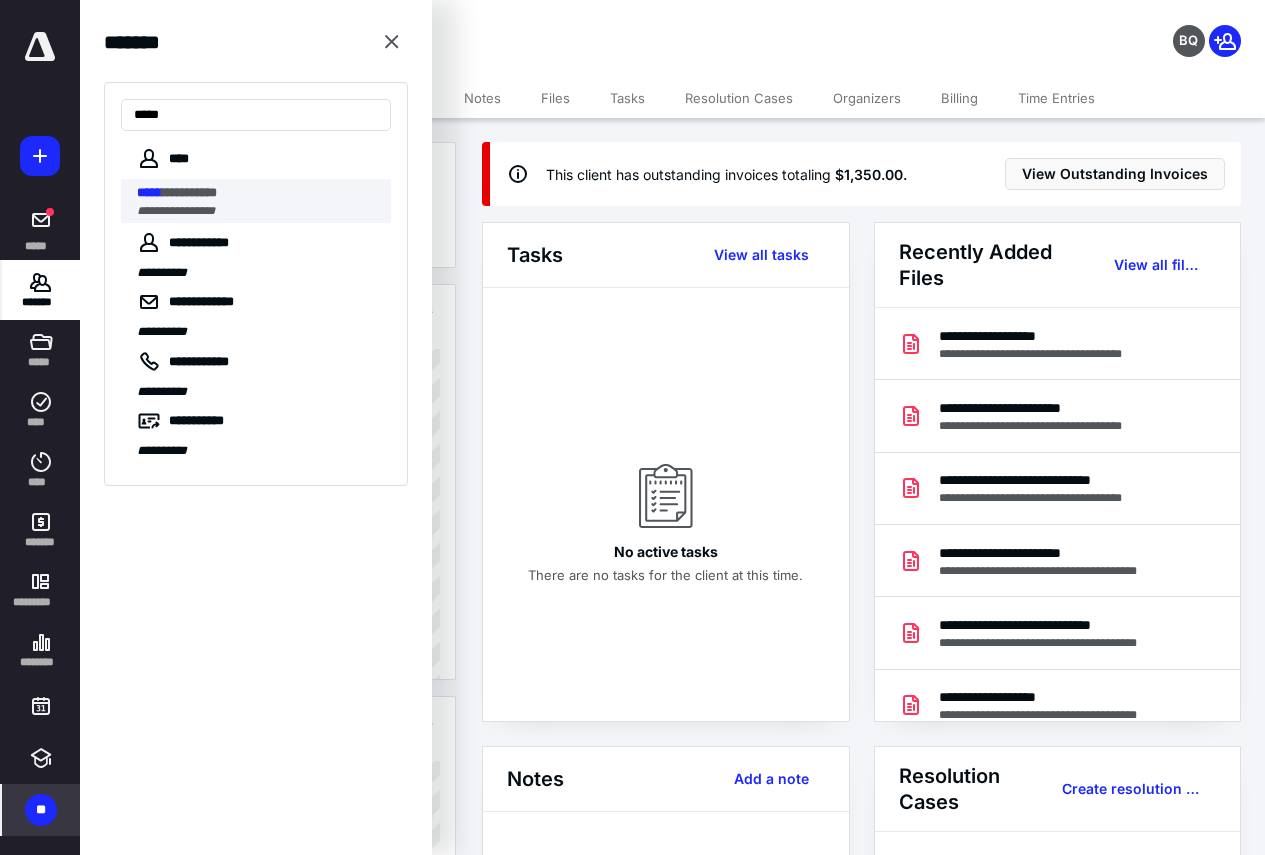 click on "**********" at bounding box center [189, 192] 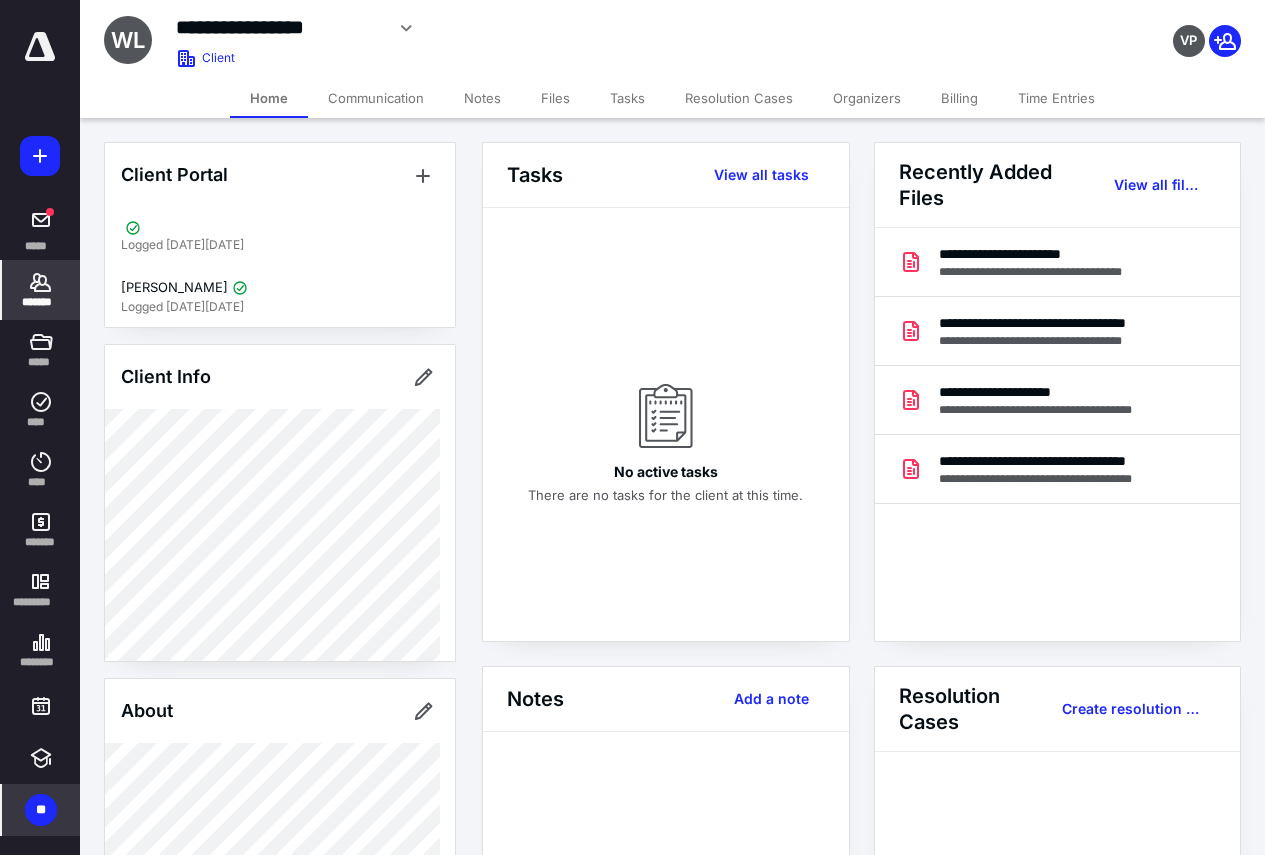 click on "Billing" at bounding box center [959, 98] 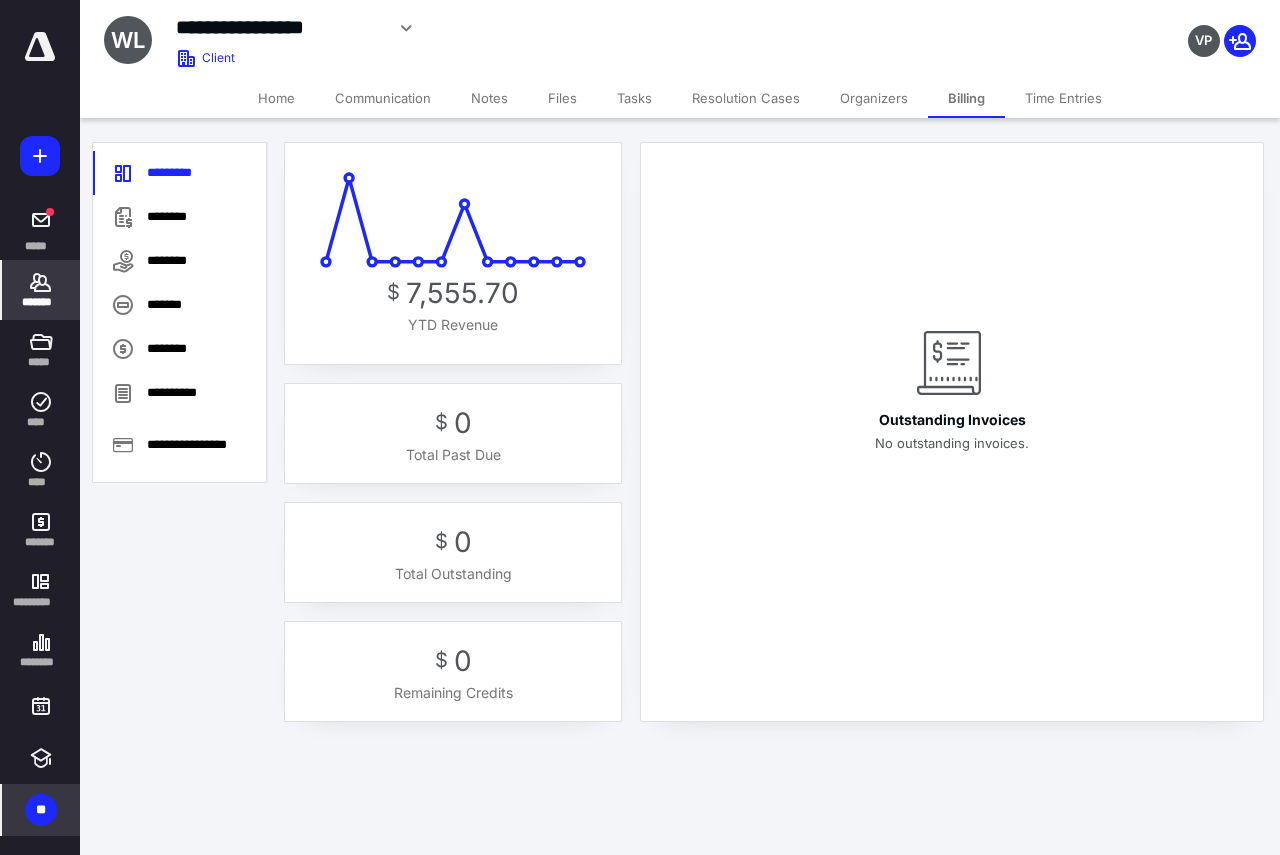 click on "Home" at bounding box center [276, 98] 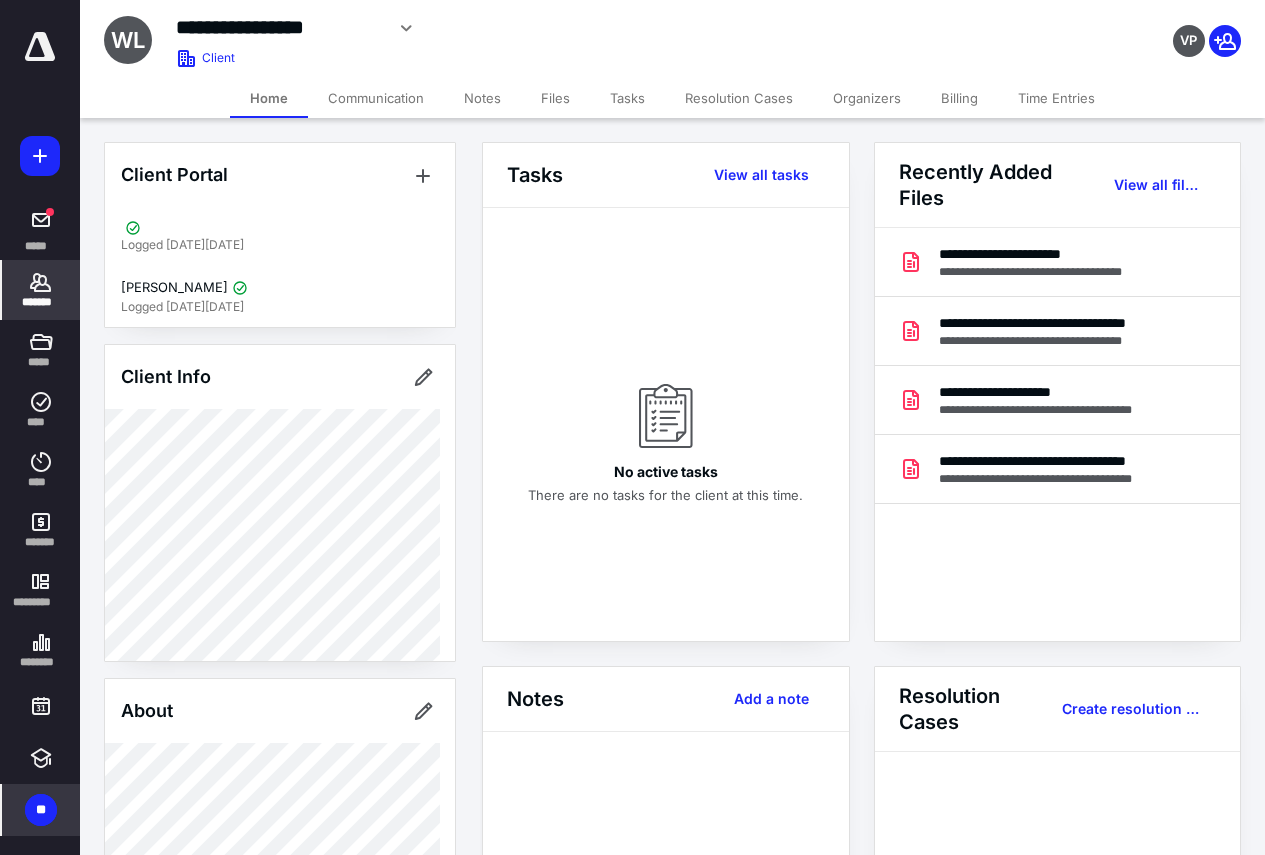 click on "*******" at bounding box center [41, 290] 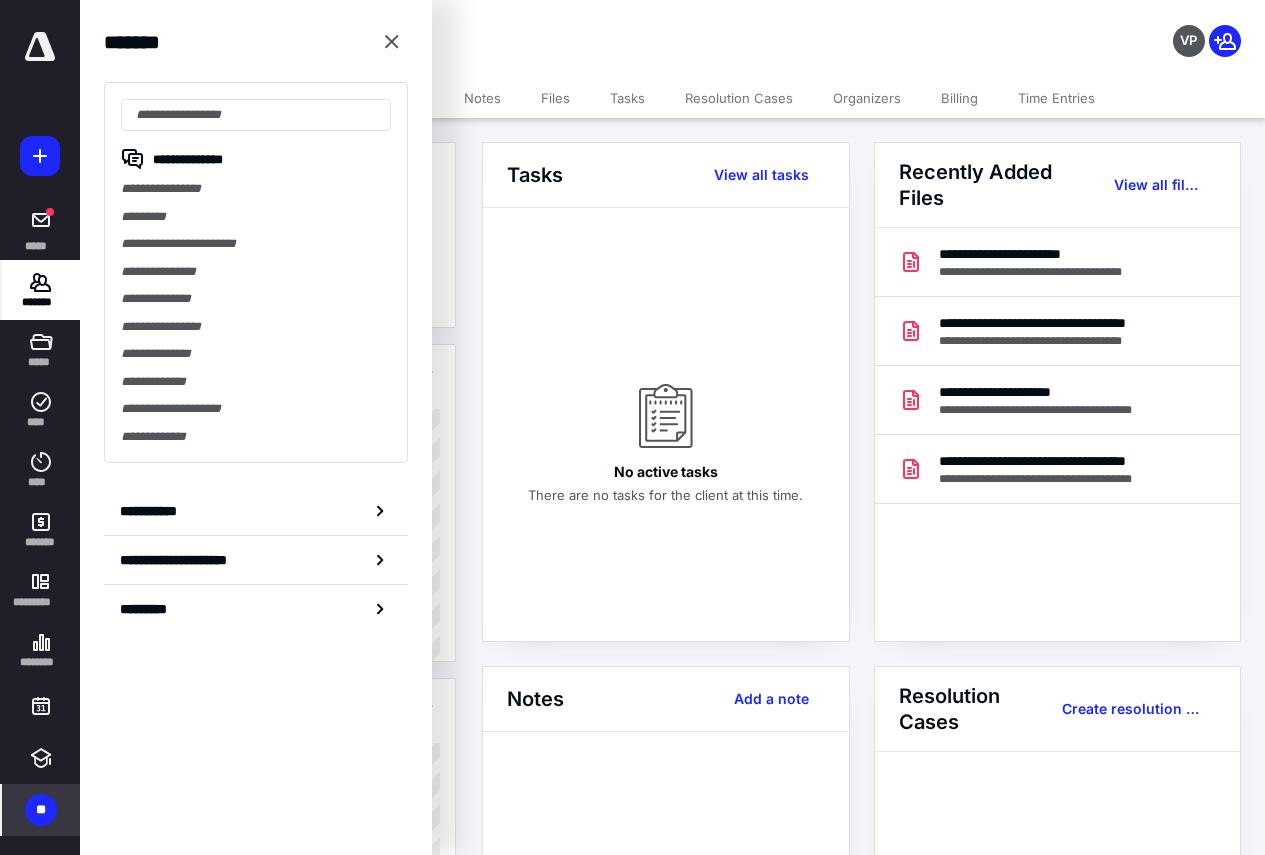 type on "*" 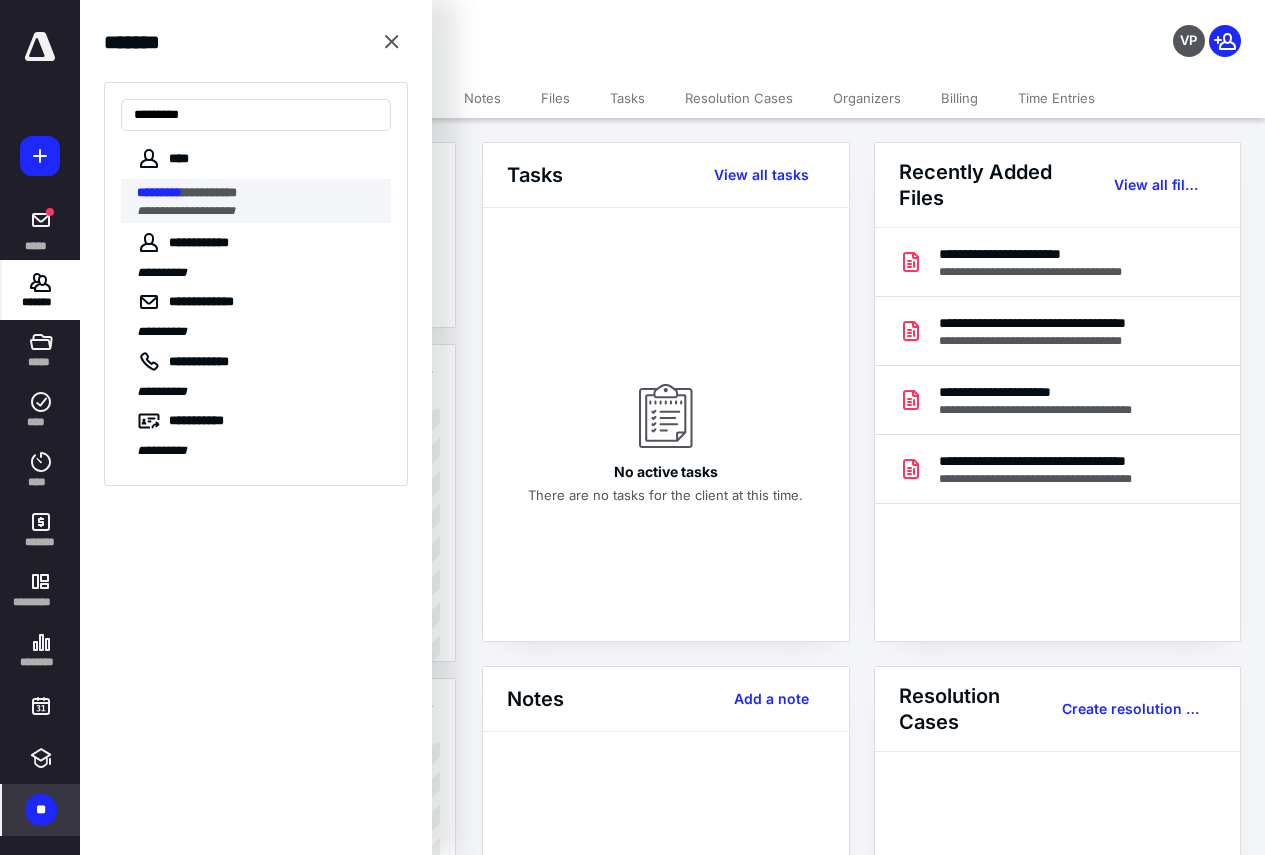 type on "*********" 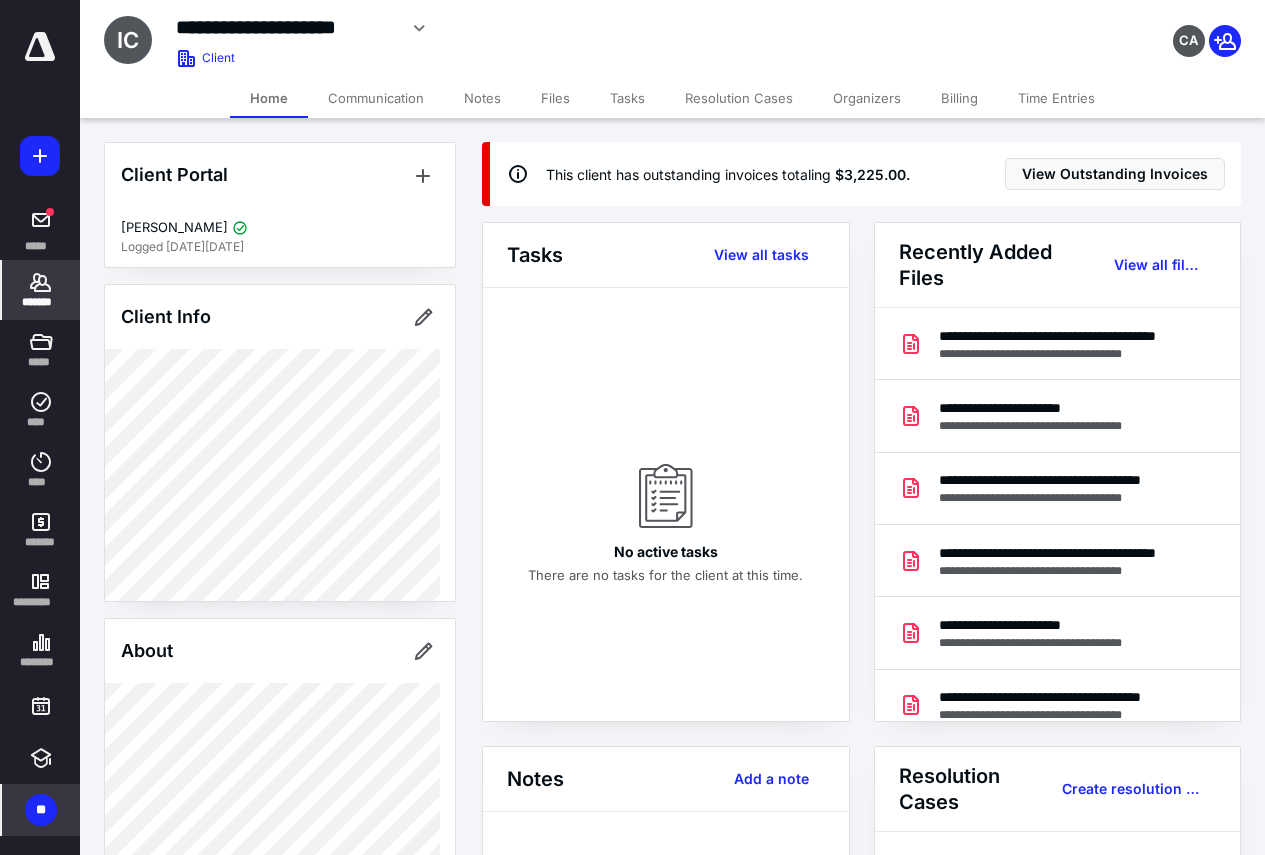 click 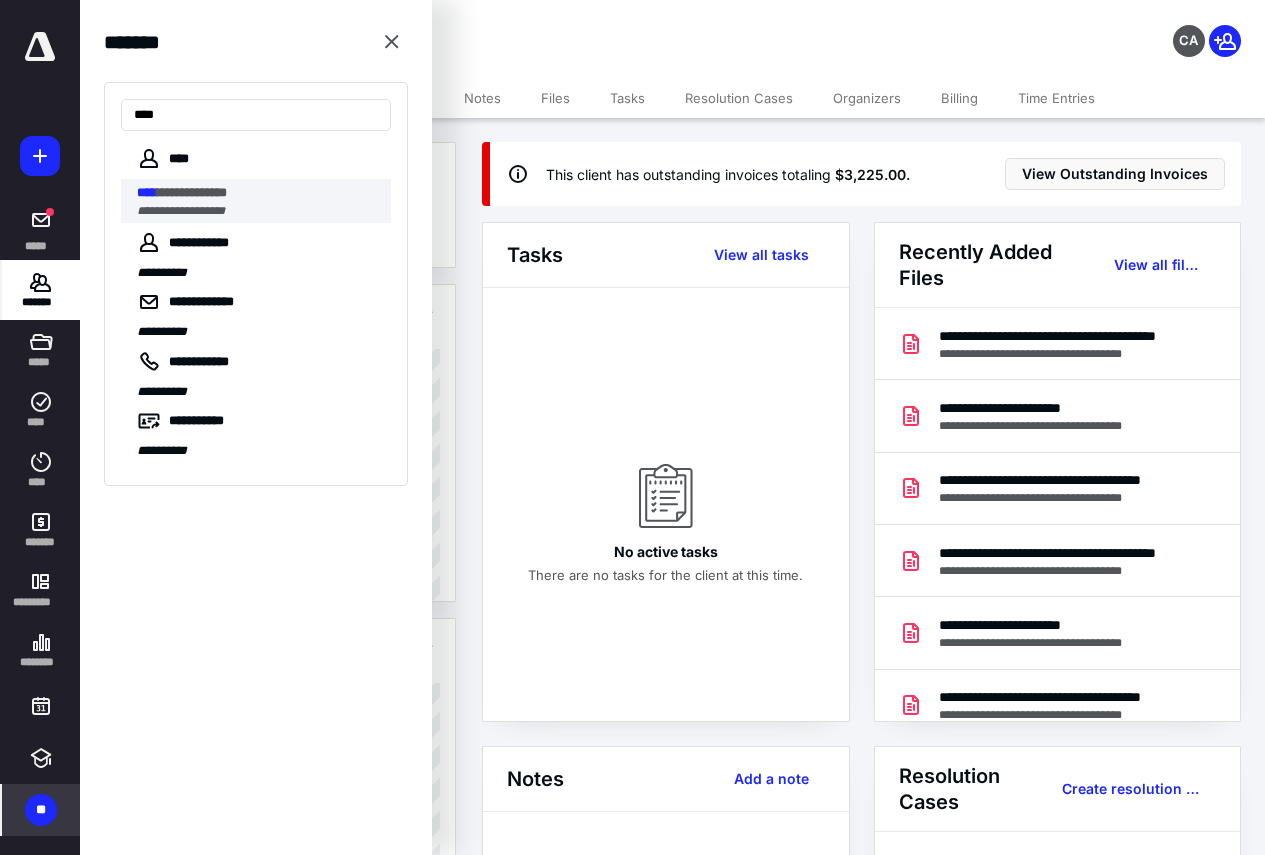 type on "****" 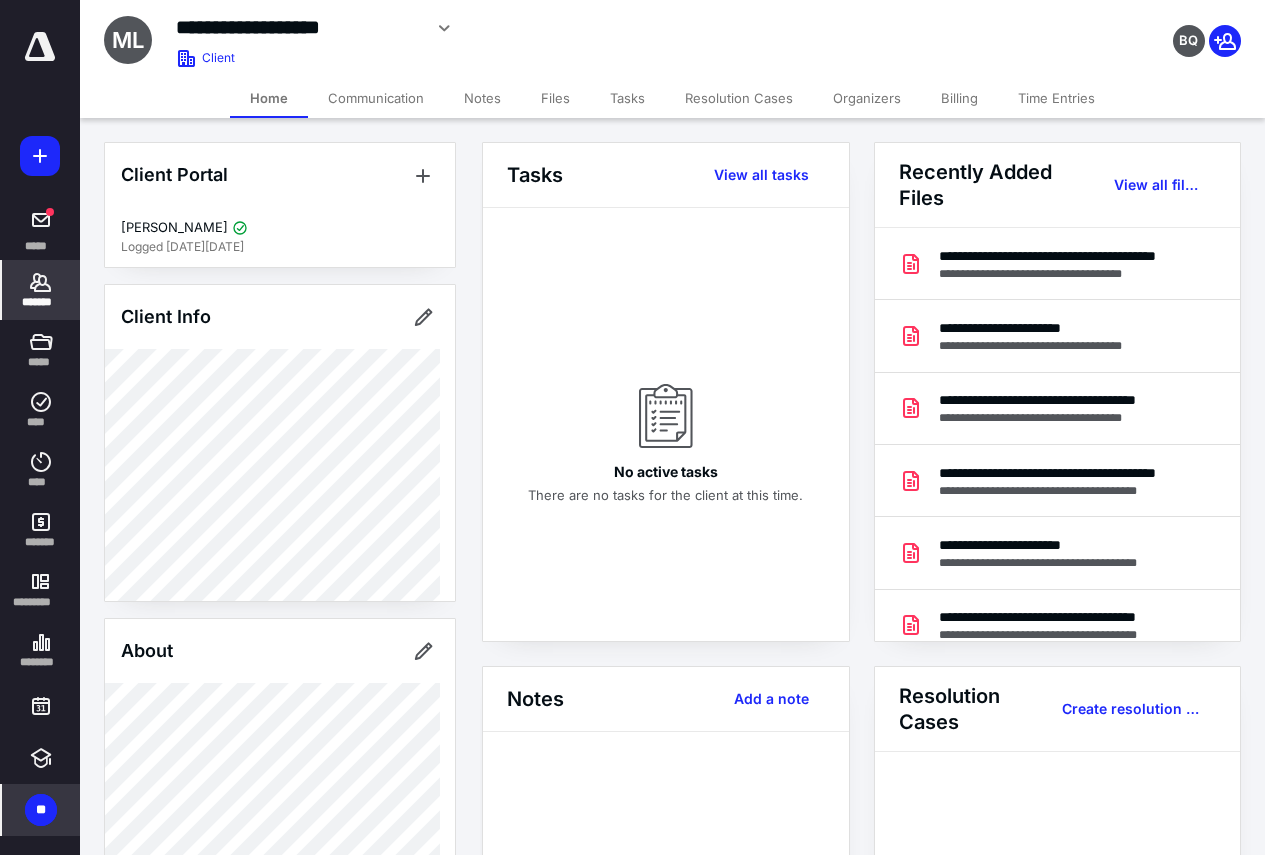 click on "Billing" at bounding box center (959, 98) 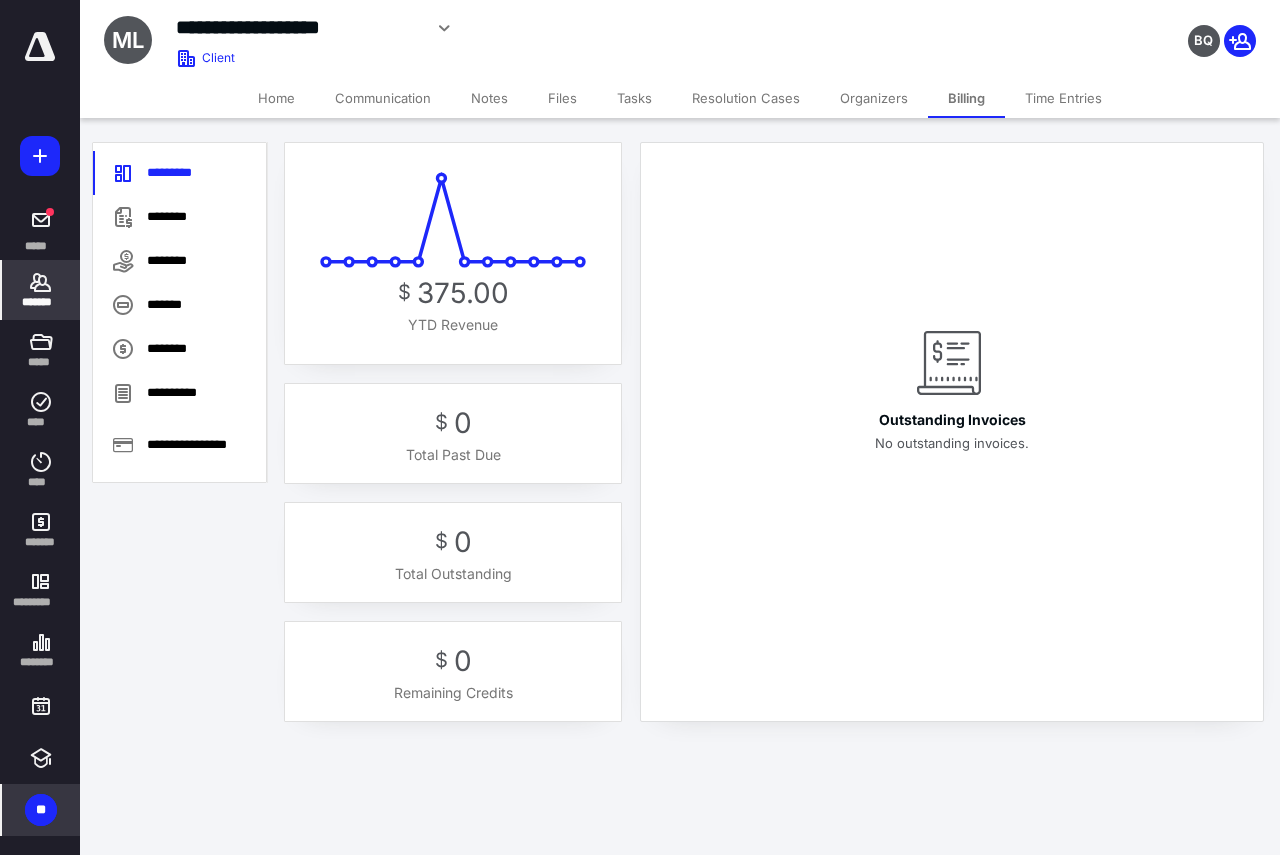 click on "Home" at bounding box center (276, 98) 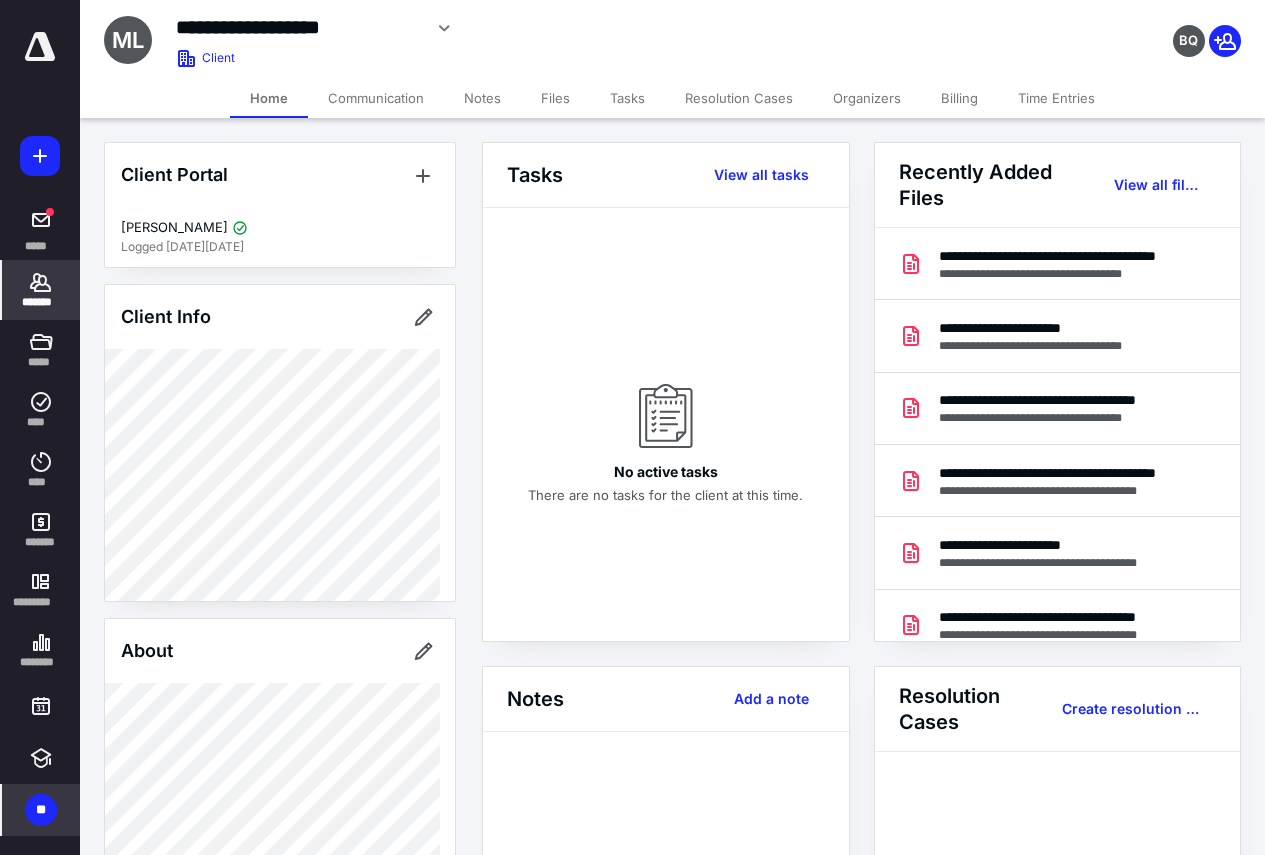 click on "Billing" at bounding box center [959, 98] 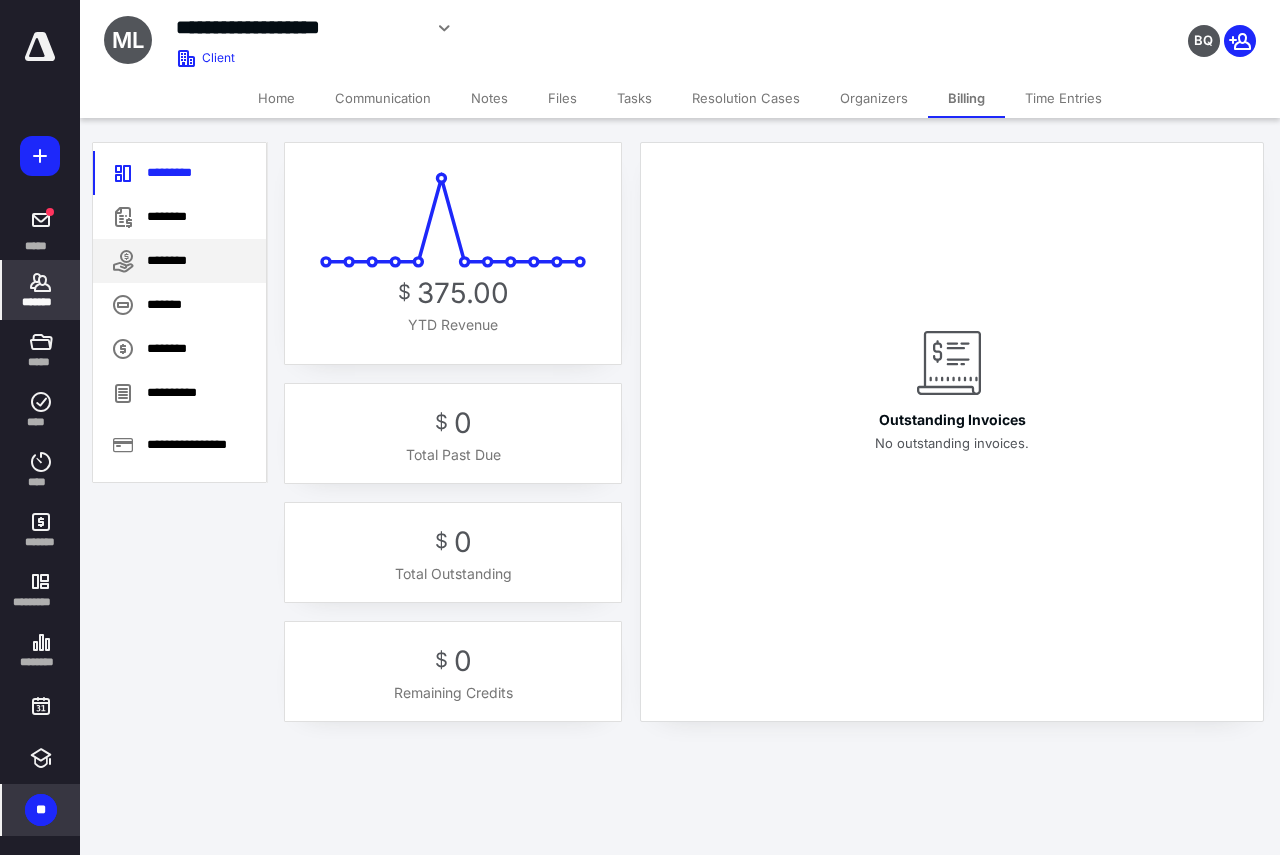 click on "********" at bounding box center [179, 261] 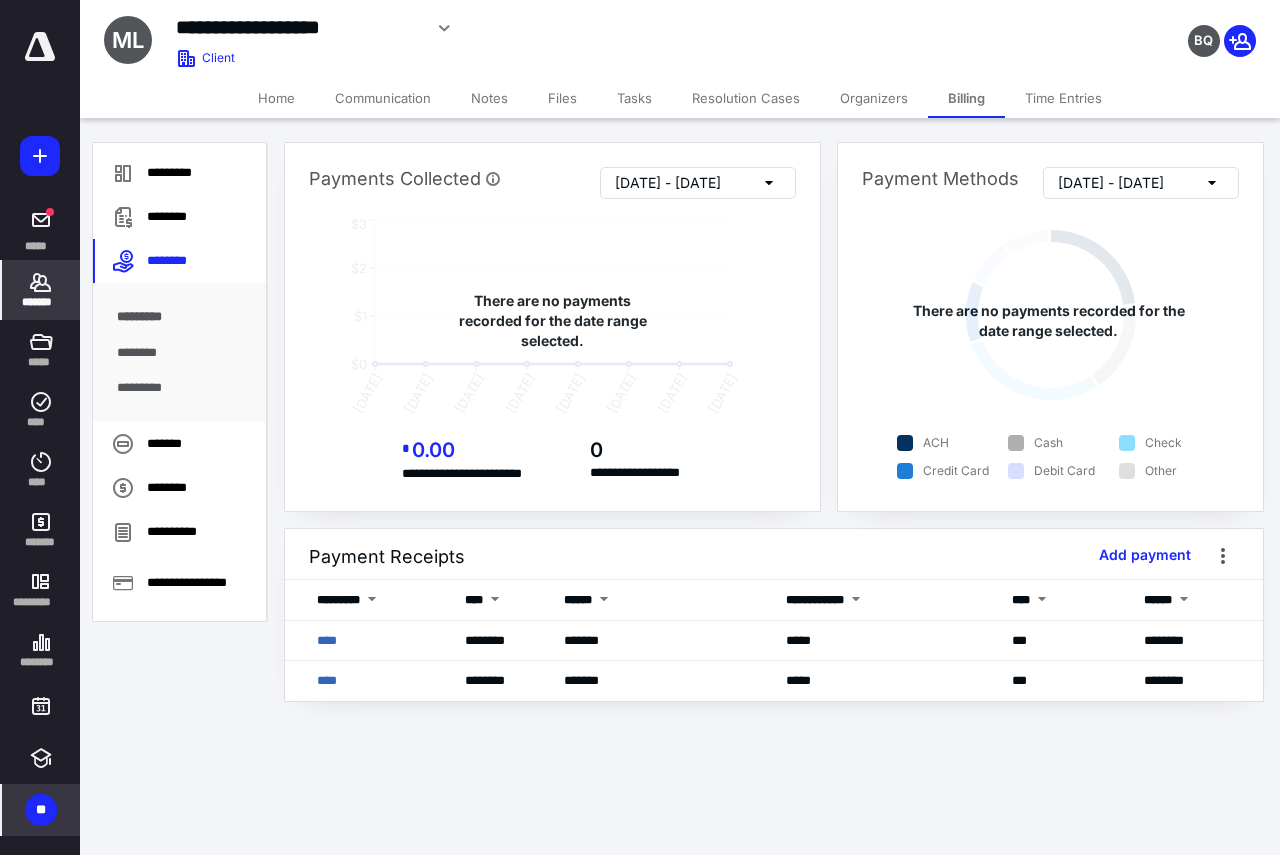 click on "Home" at bounding box center (276, 98) 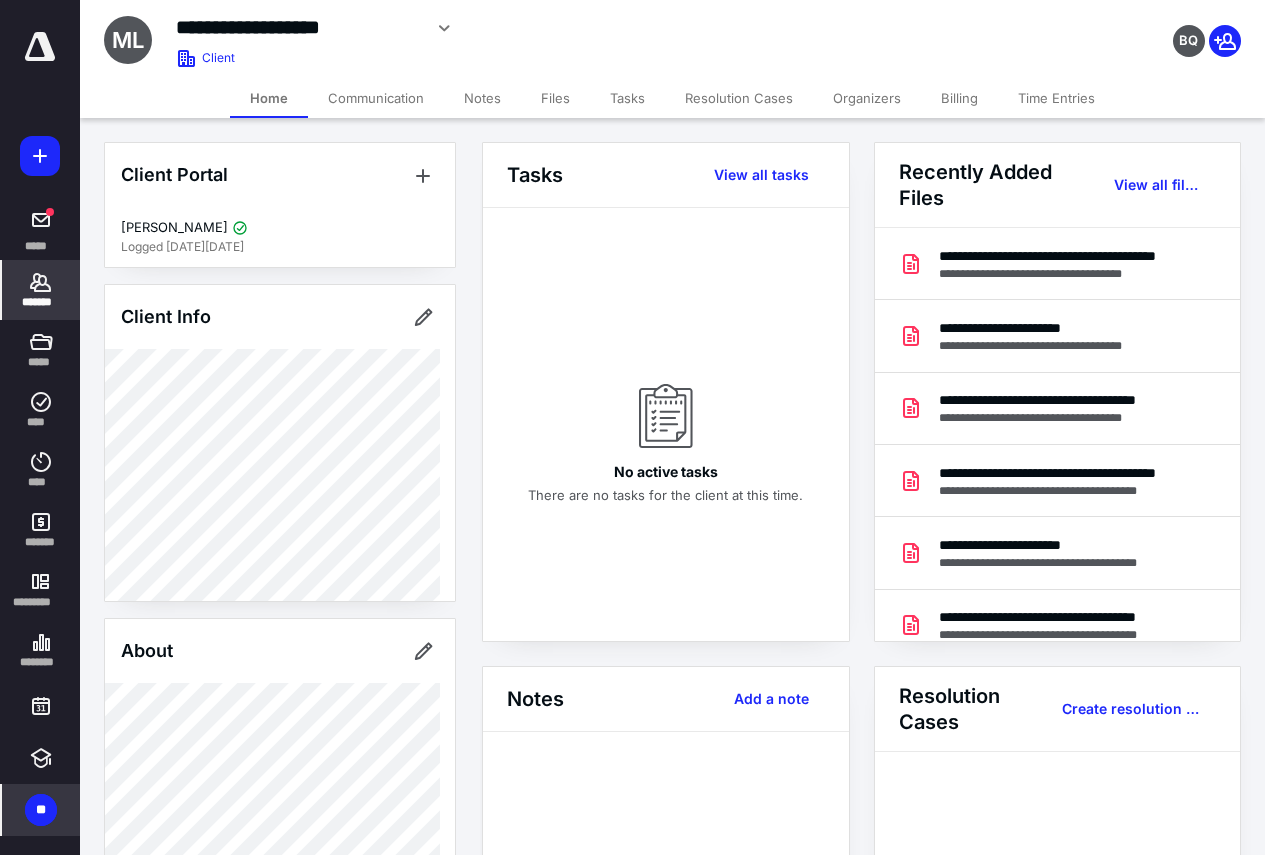 drag, startPoint x: 60, startPoint y: 293, endPoint x: 27, endPoint y: 267, distance: 42.0119 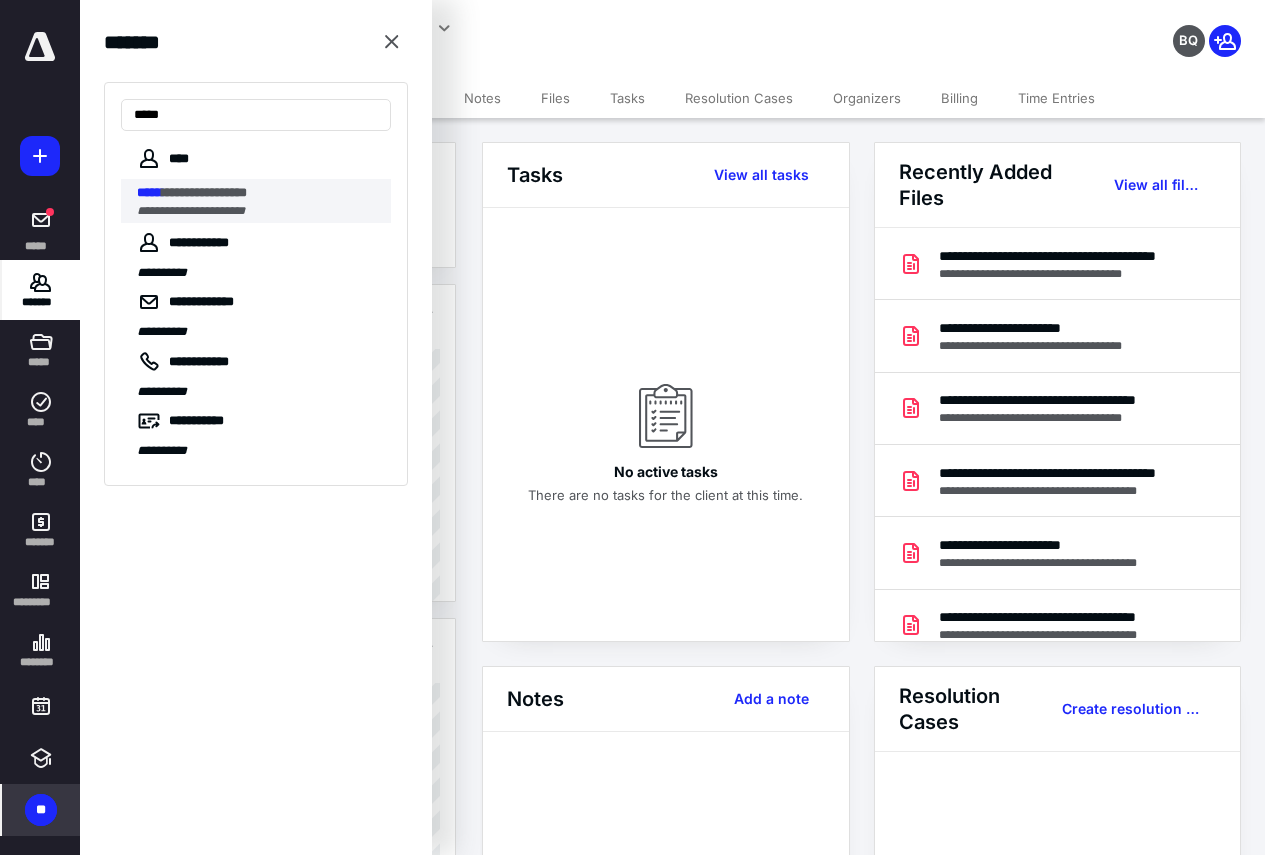 type on "*****" 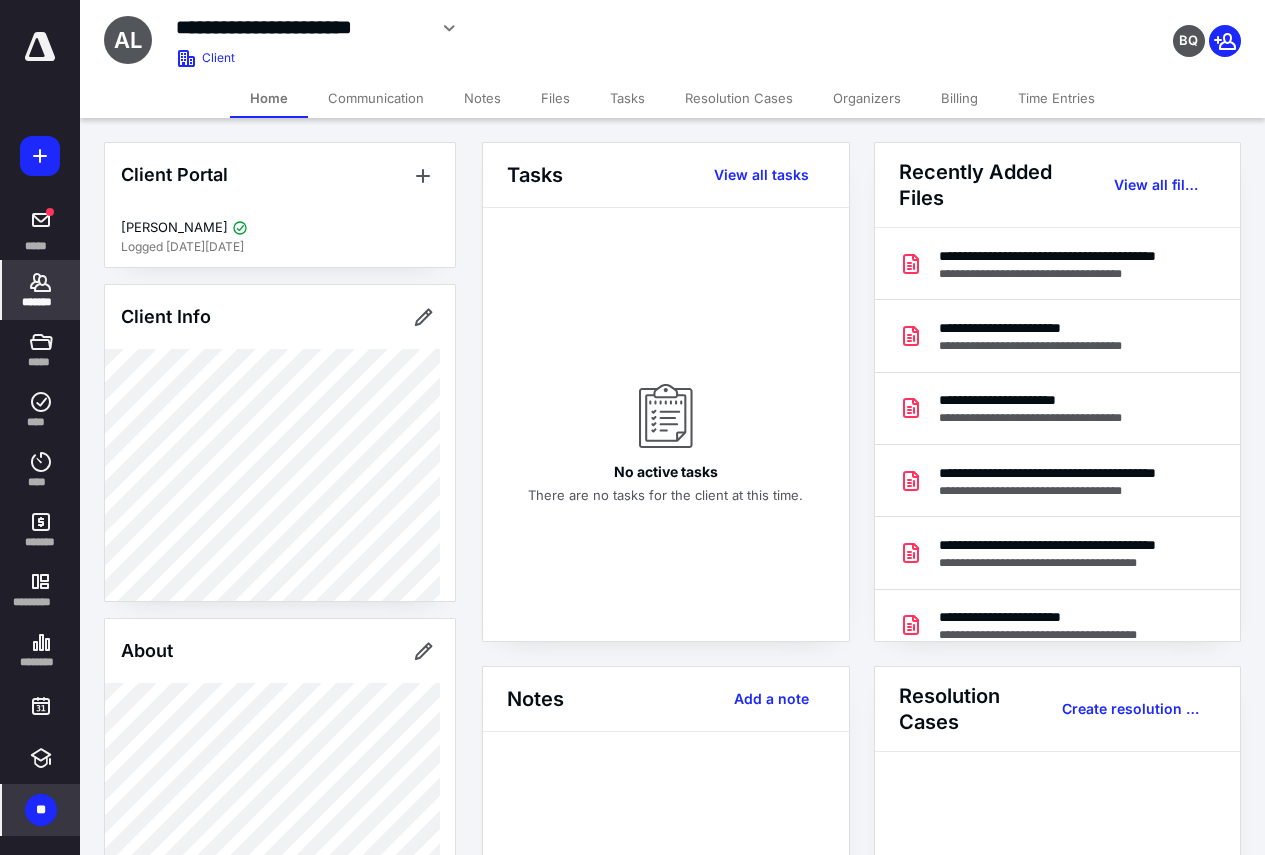 click 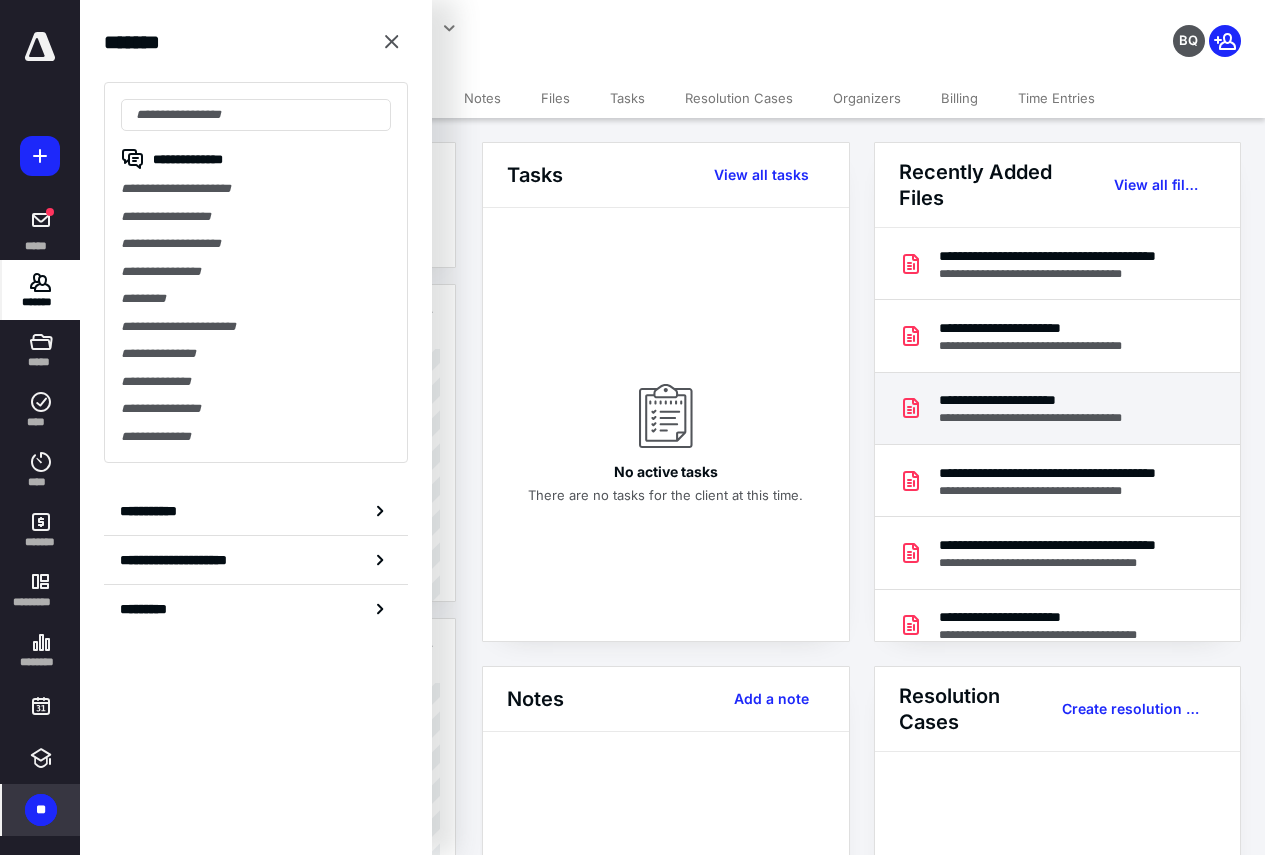 click on "**********" at bounding box center [1046, 400] 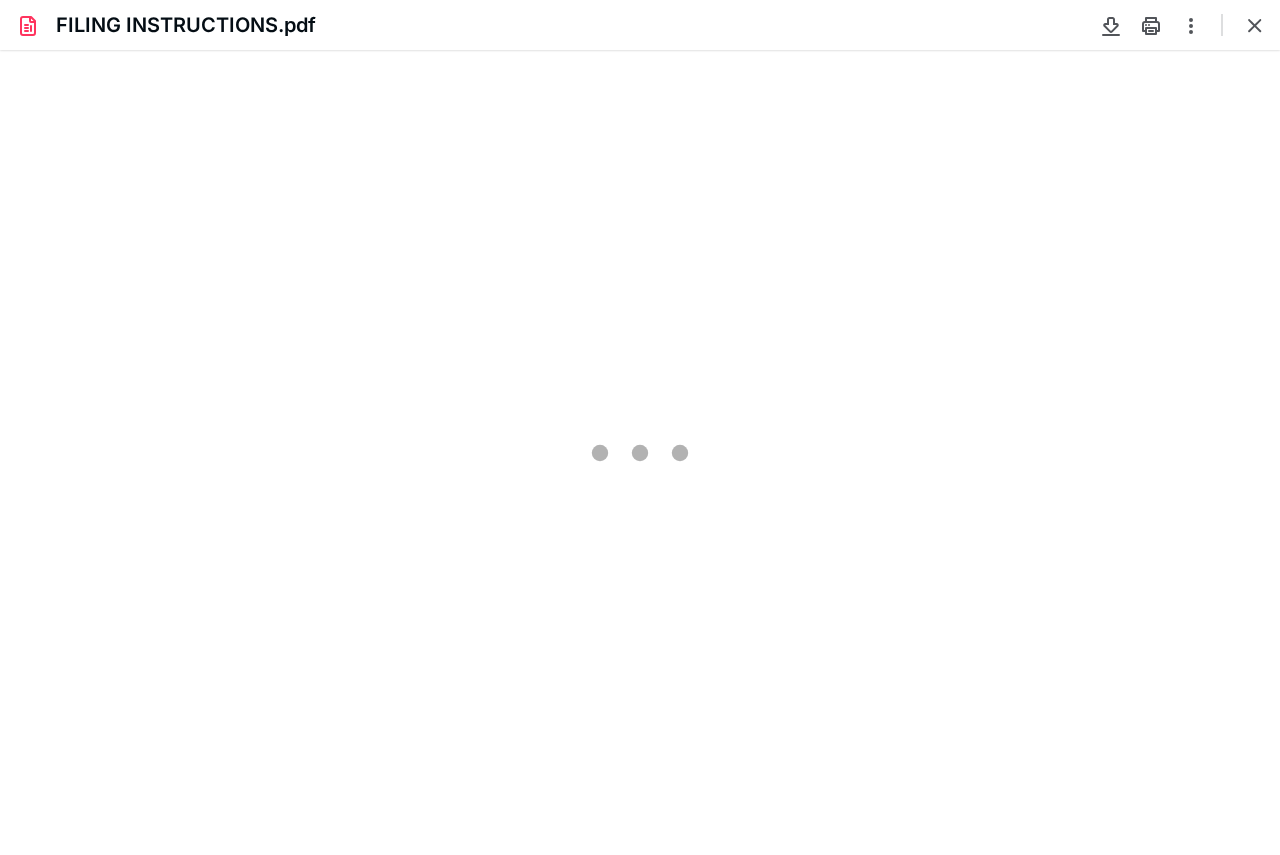 scroll, scrollTop: 0, scrollLeft: 0, axis: both 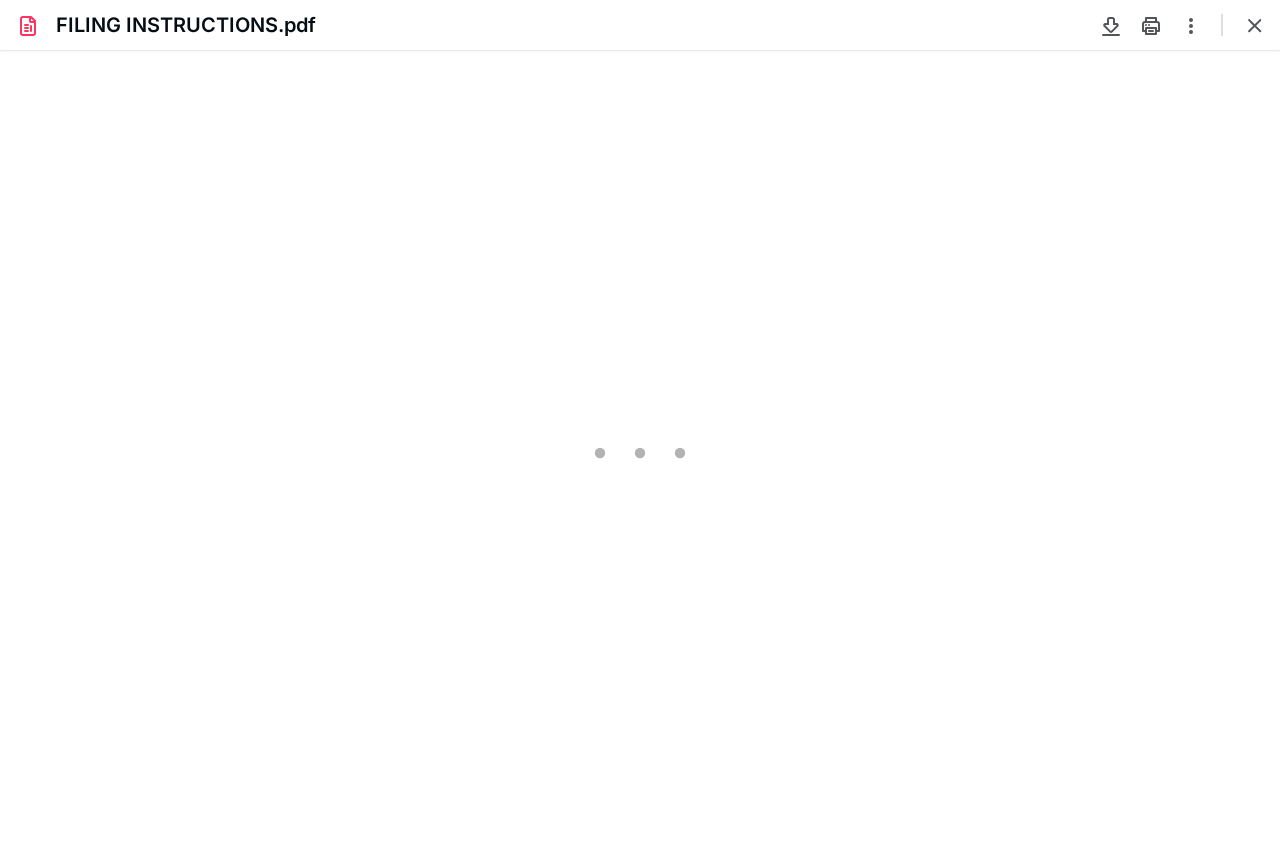 type on "97" 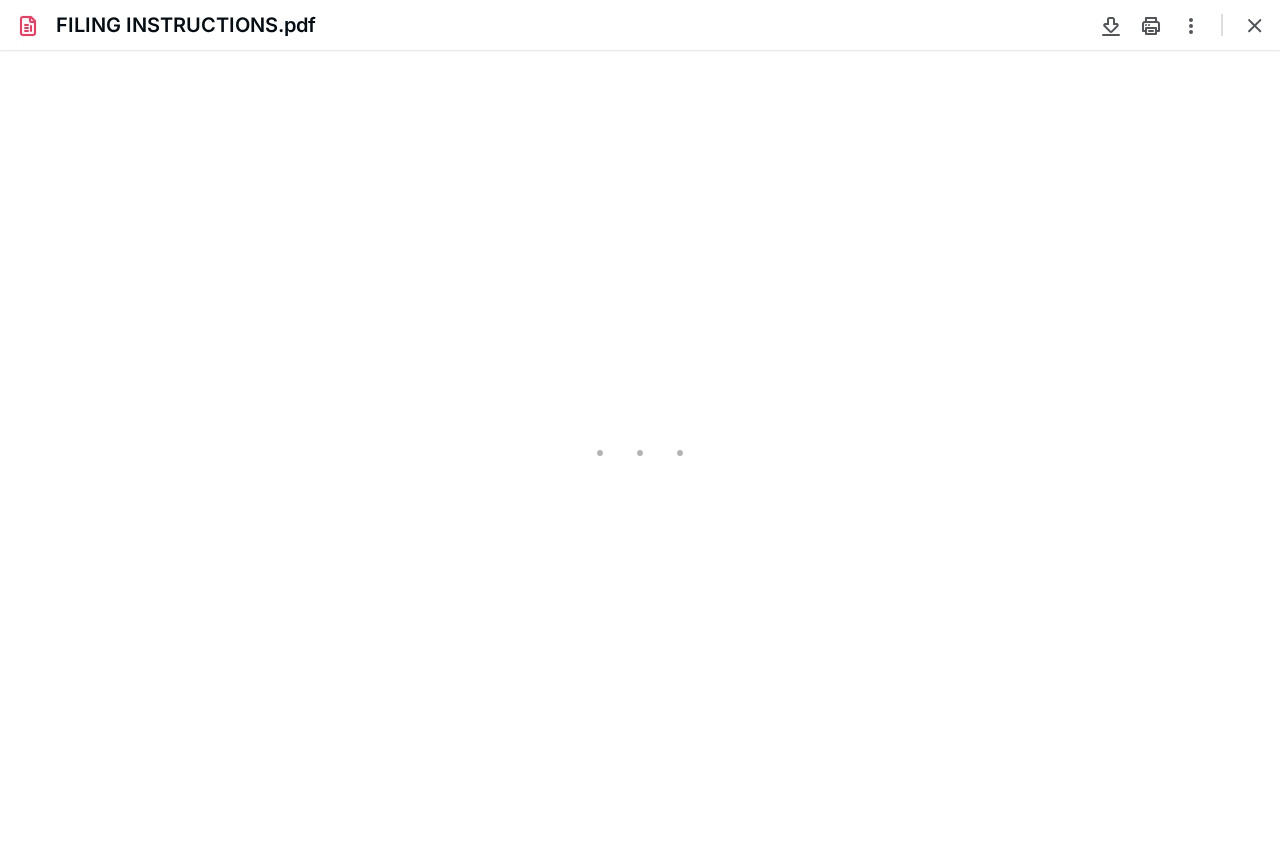scroll, scrollTop: 40, scrollLeft: 0, axis: vertical 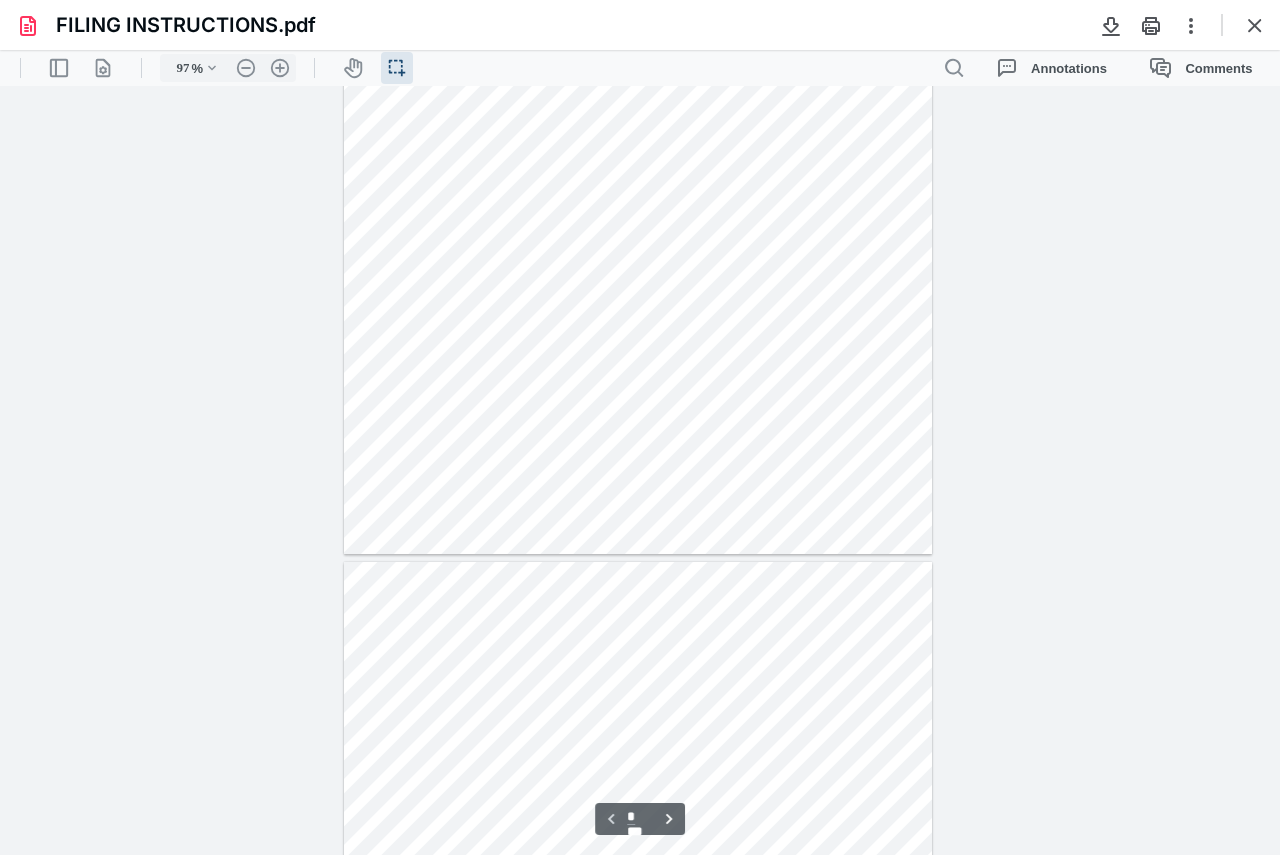 type on "*" 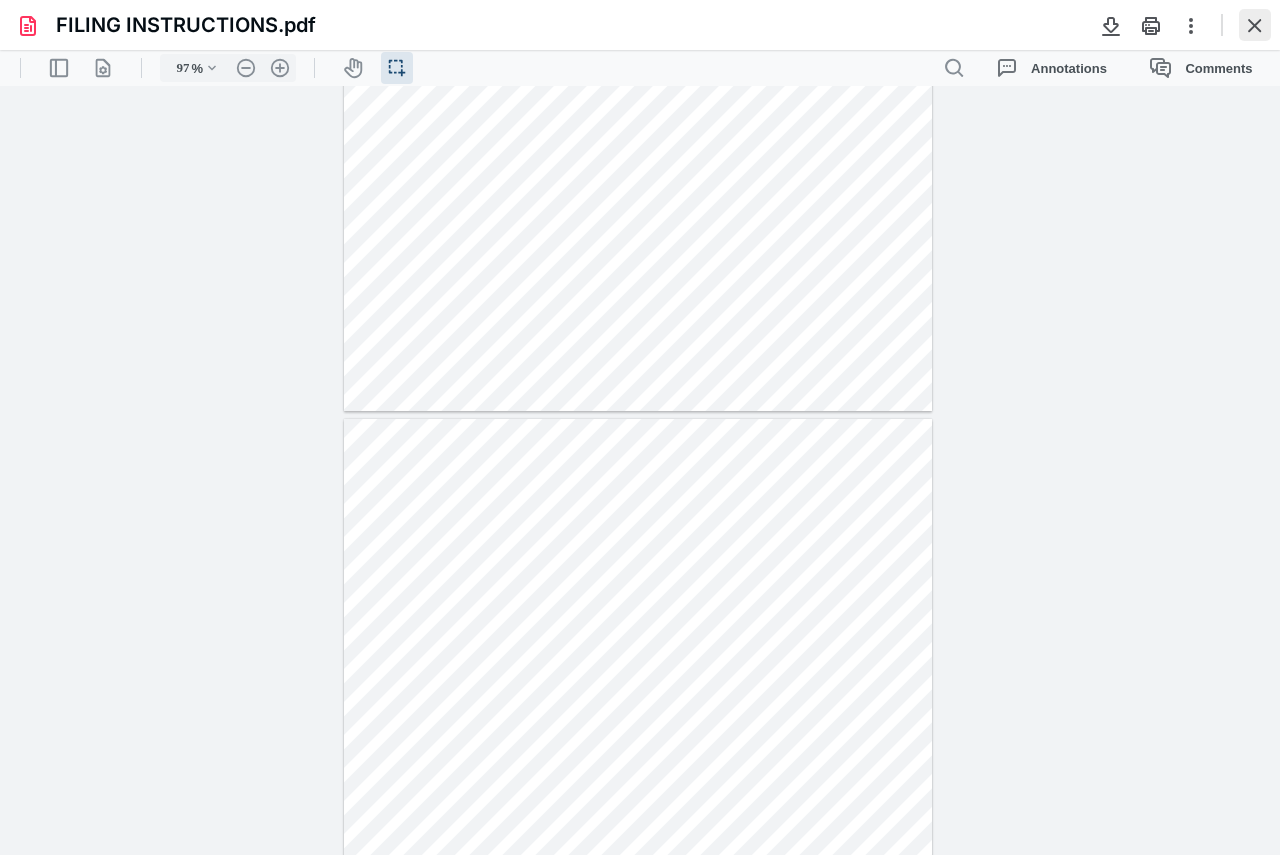 click at bounding box center [1255, 25] 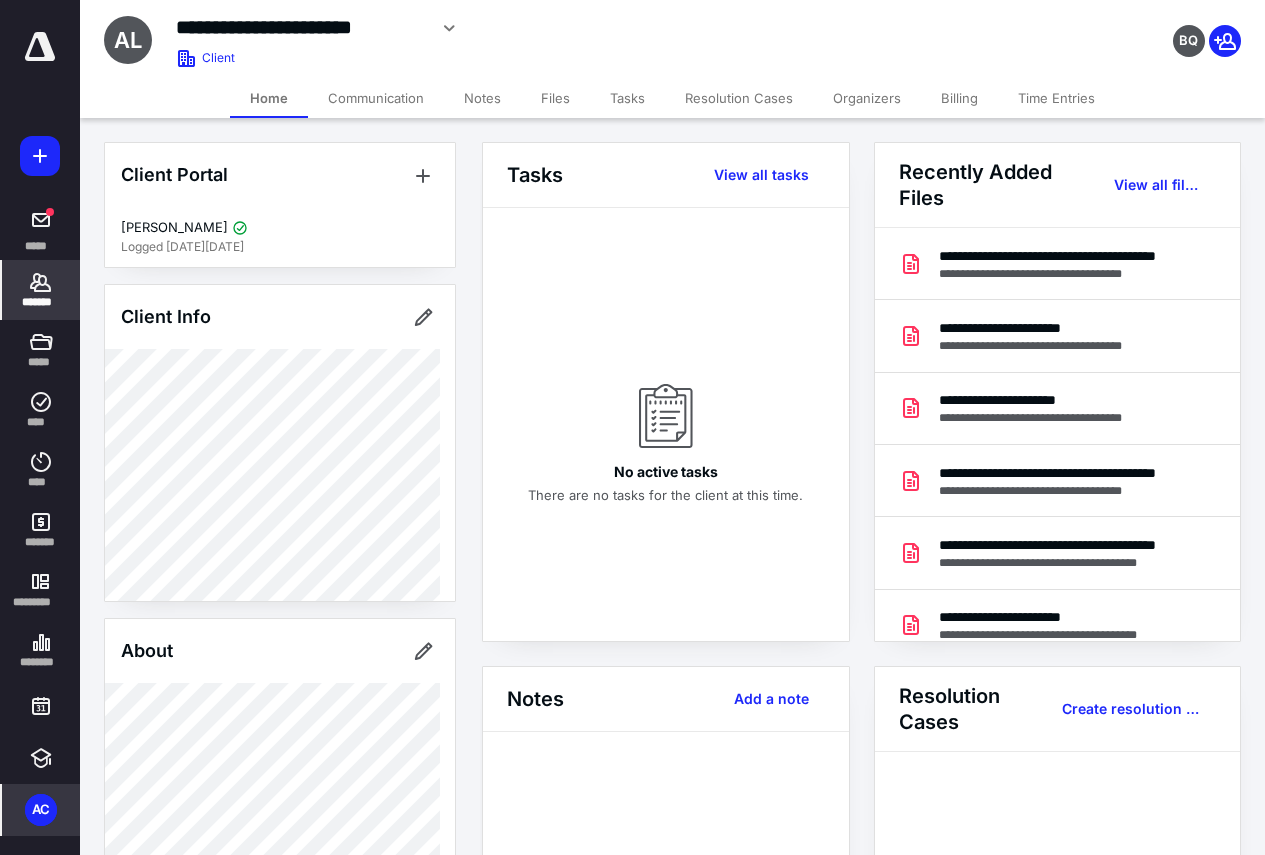 click on "AC" at bounding box center (41, 810) 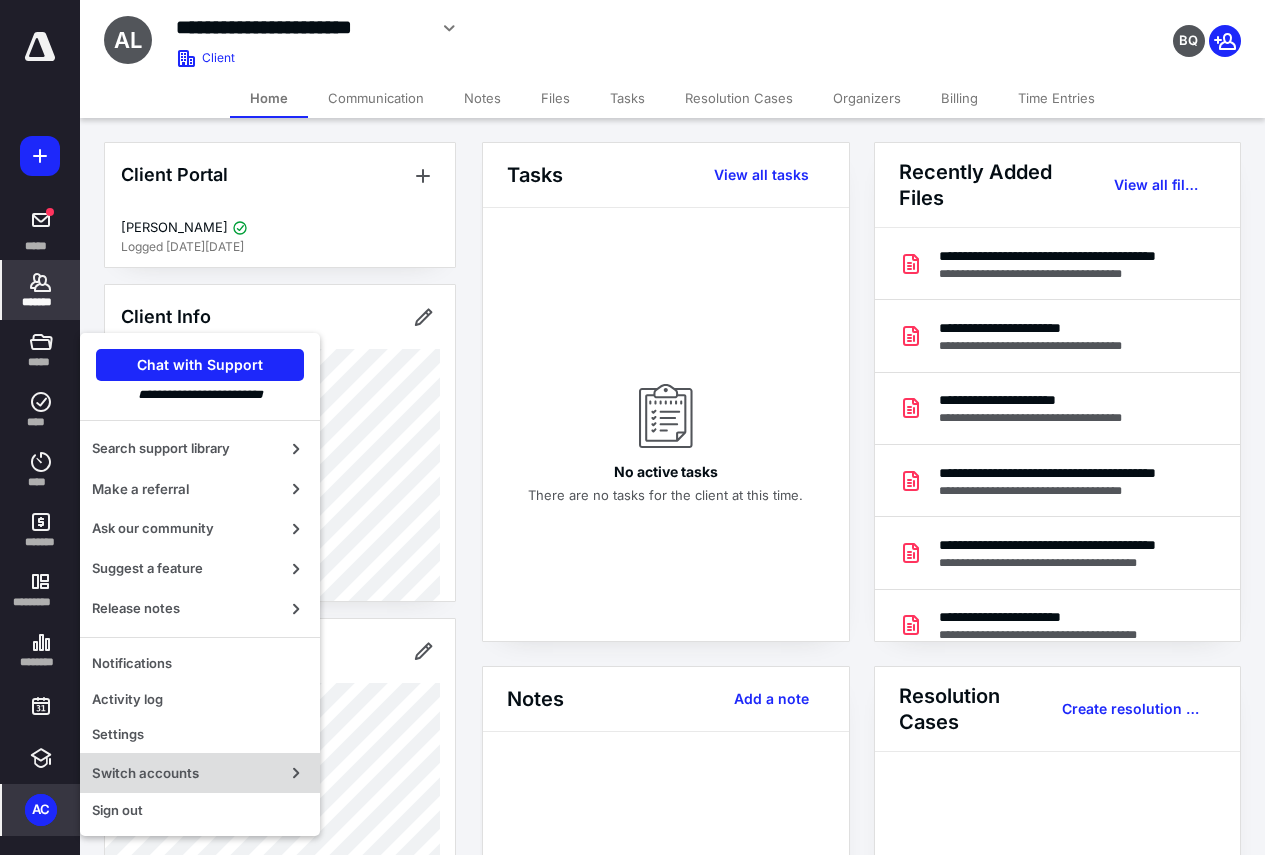 click on "Switch accounts" at bounding box center [184, 773] 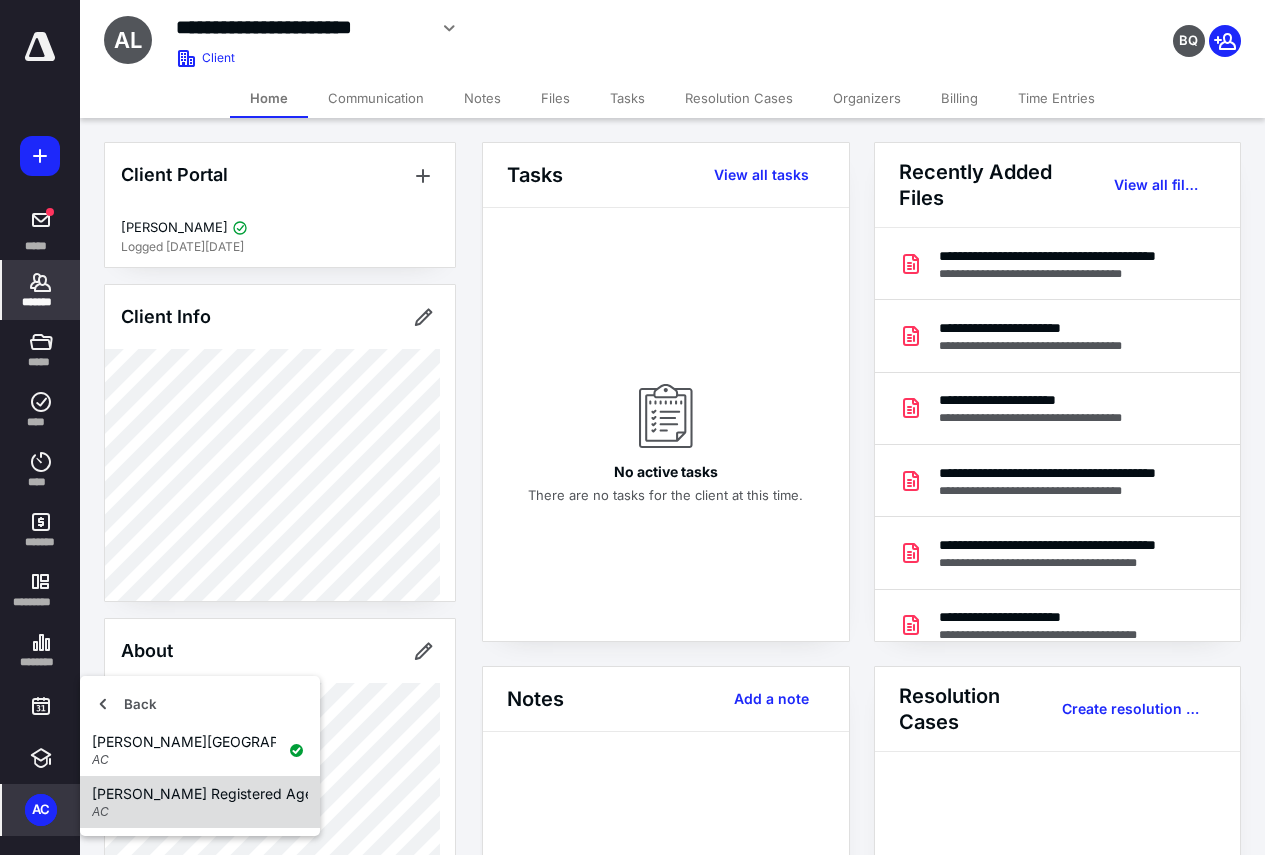 click on "[PERSON_NAME] Registered Agents, LLC" at bounding box center (200, 794) 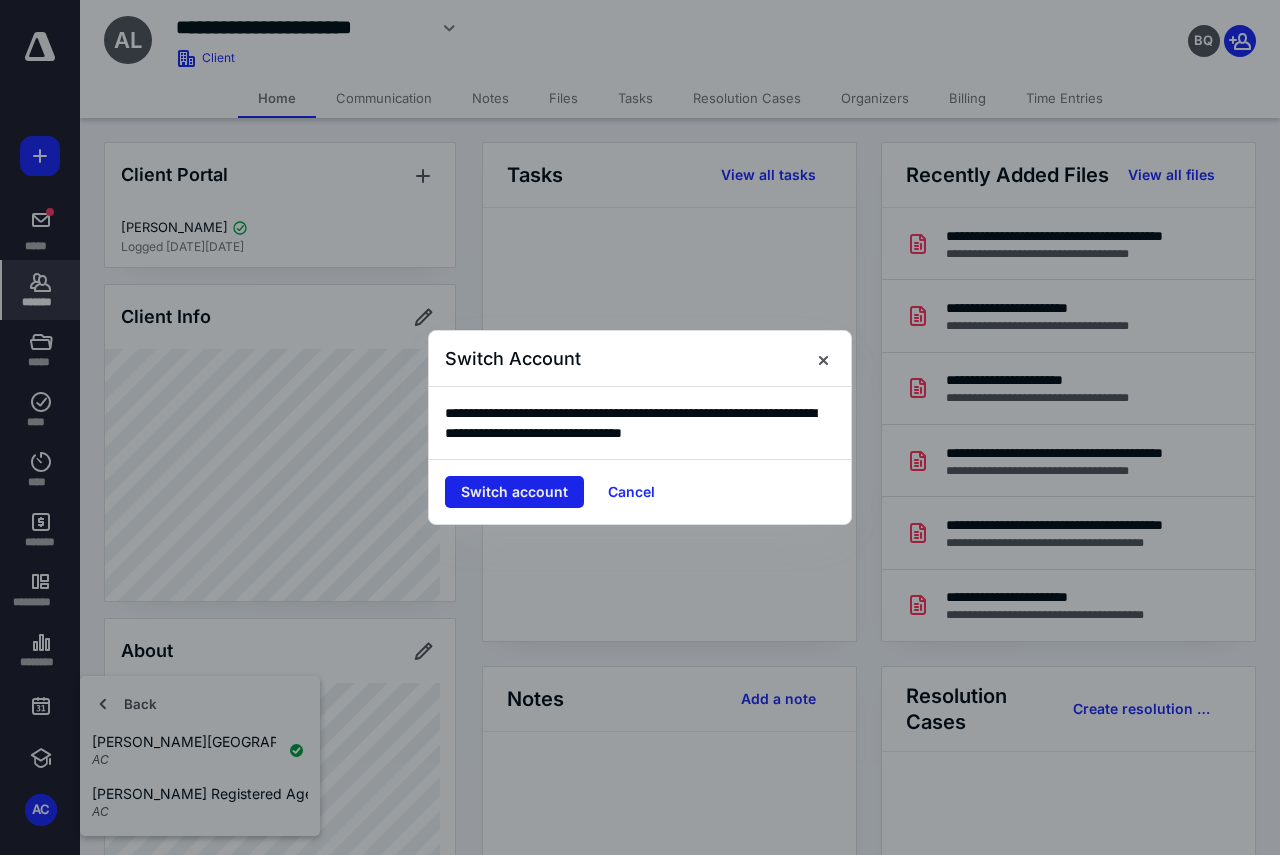 click on "Switch account" at bounding box center (514, 492) 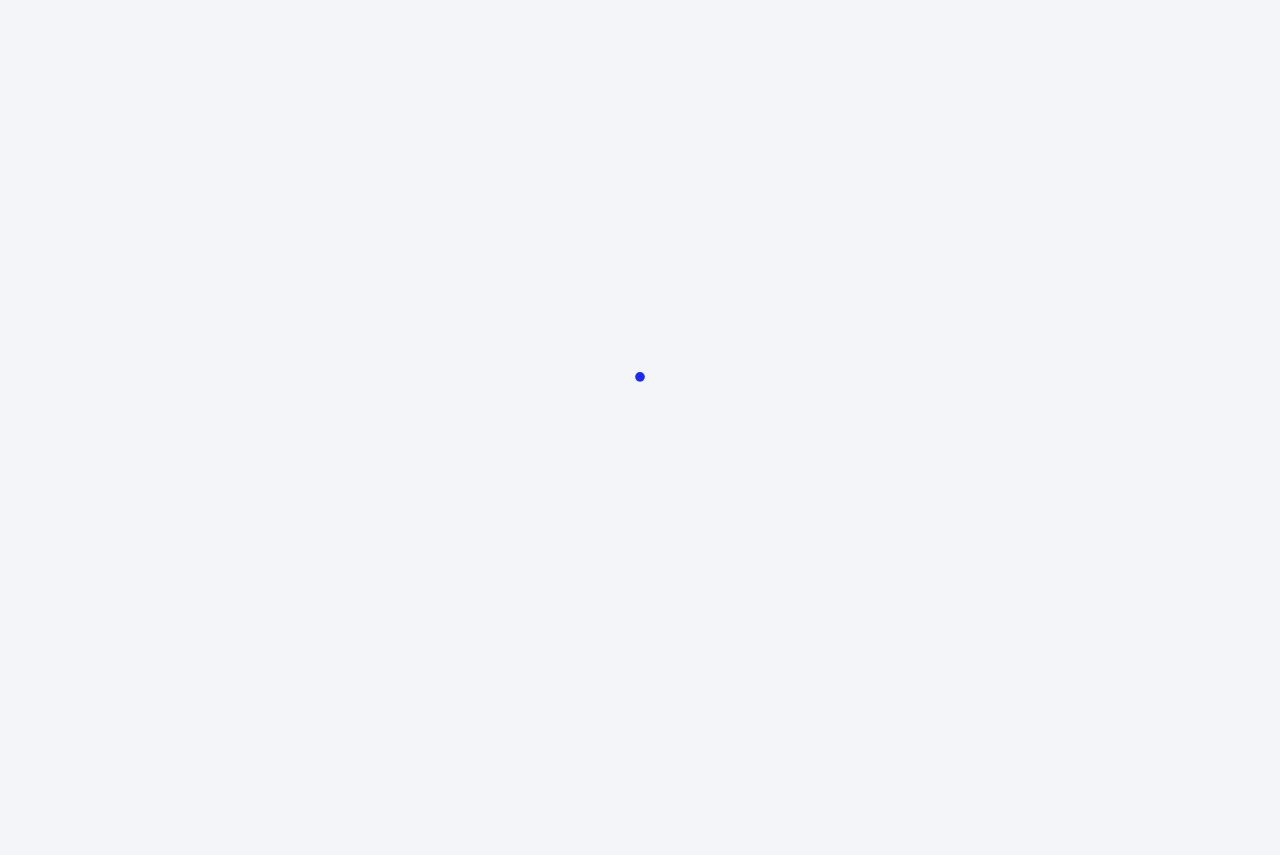 scroll, scrollTop: 0, scrollLeft: 0, axis: both 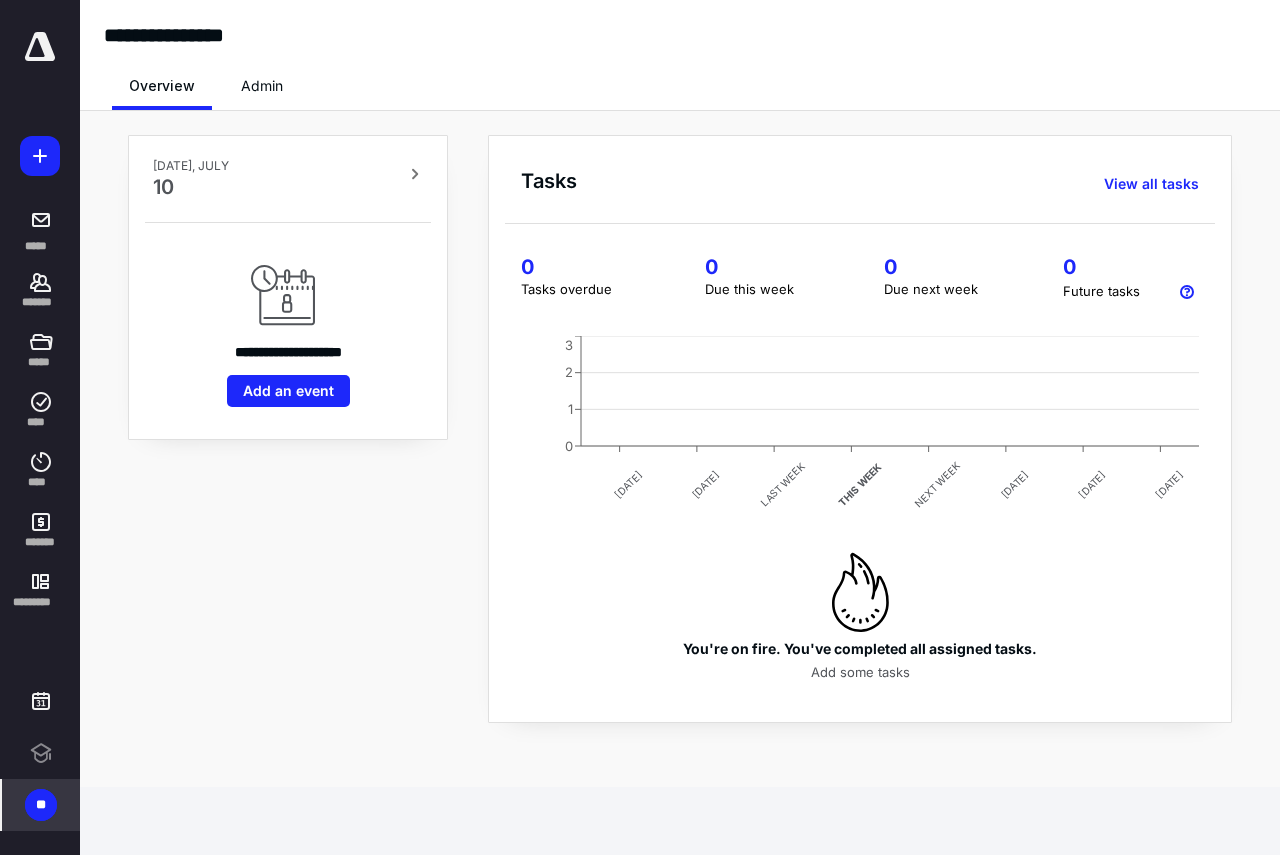 click on "**" at bounding box center (41, 805) 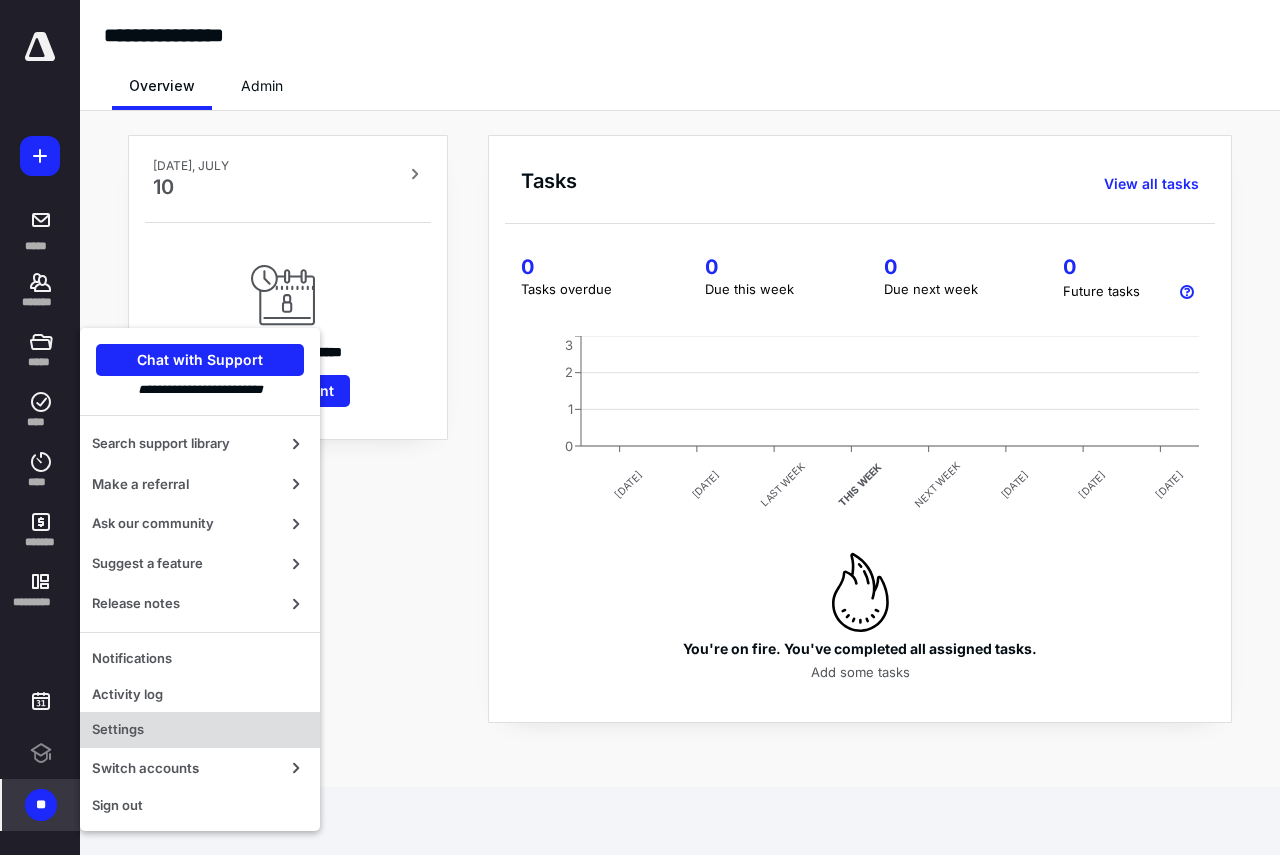 click on "Settings" at bounding box center [200, 730] 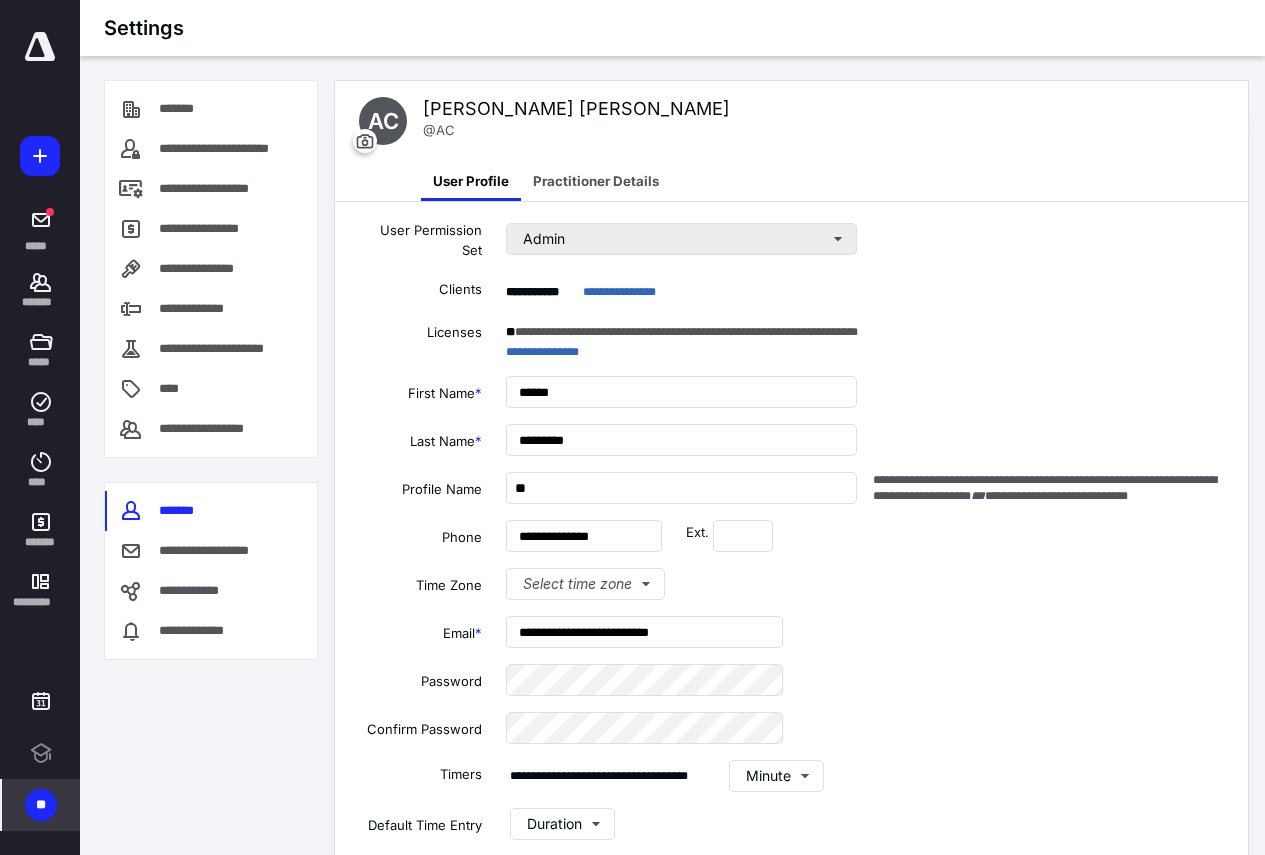 scroll, scrollTop: 0, scrollLeft: 0, axis: both 